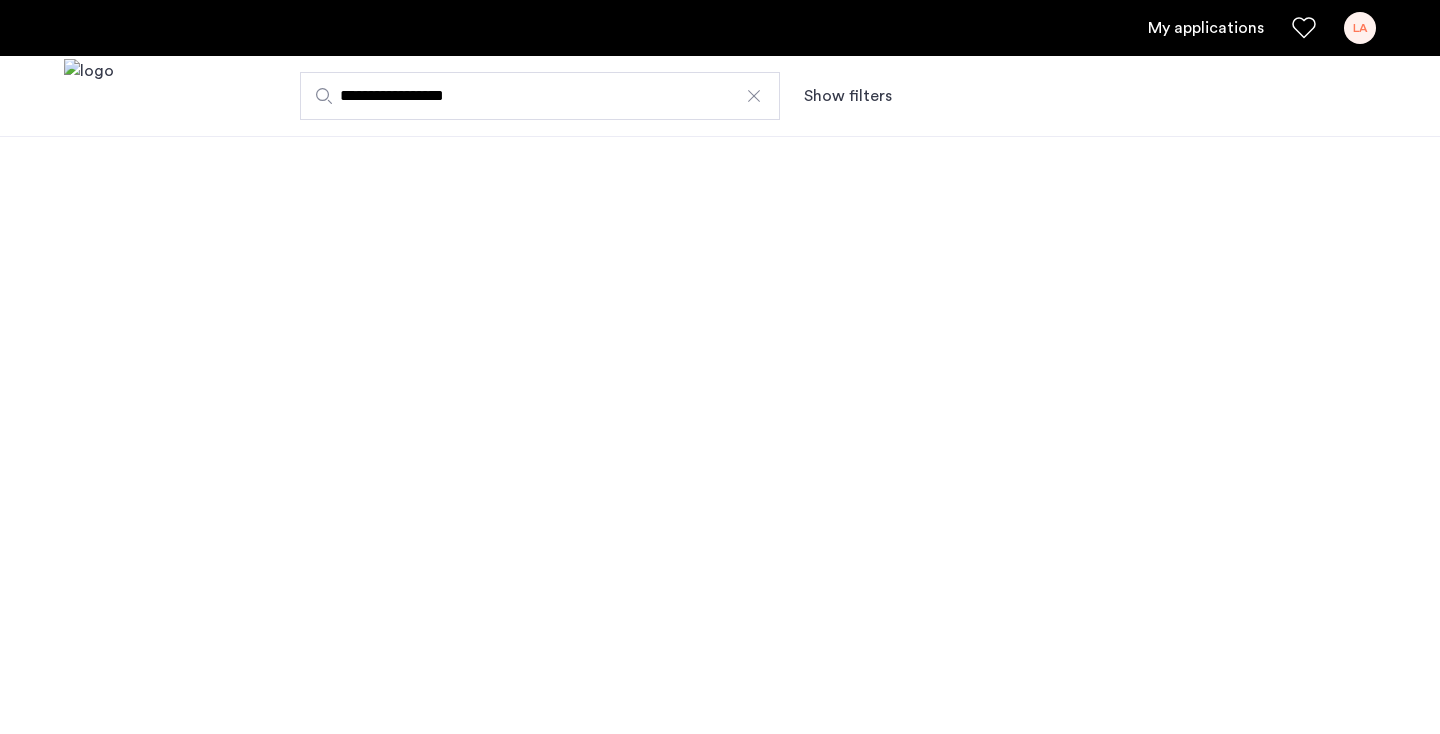scroll, scrollTop: 0, scrollLeft: 0, axis: both 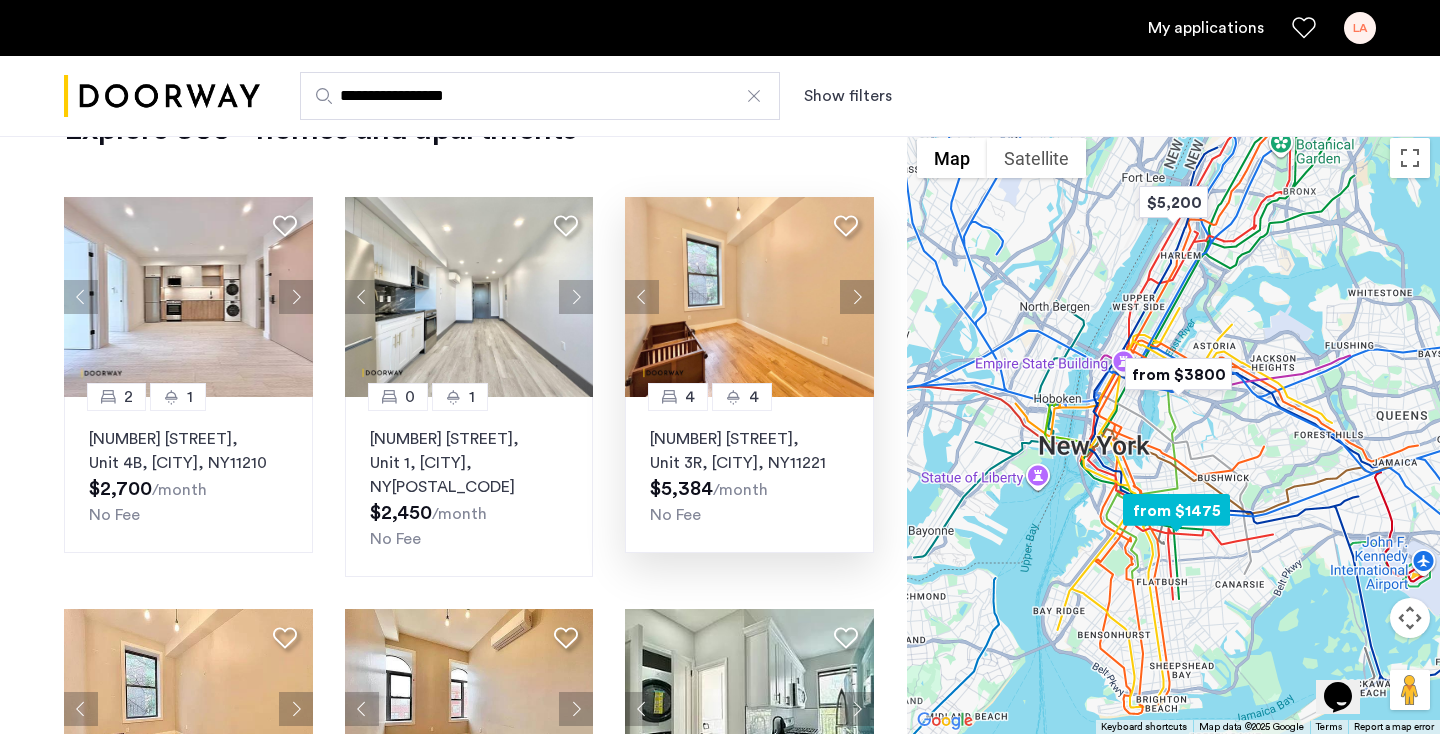 click 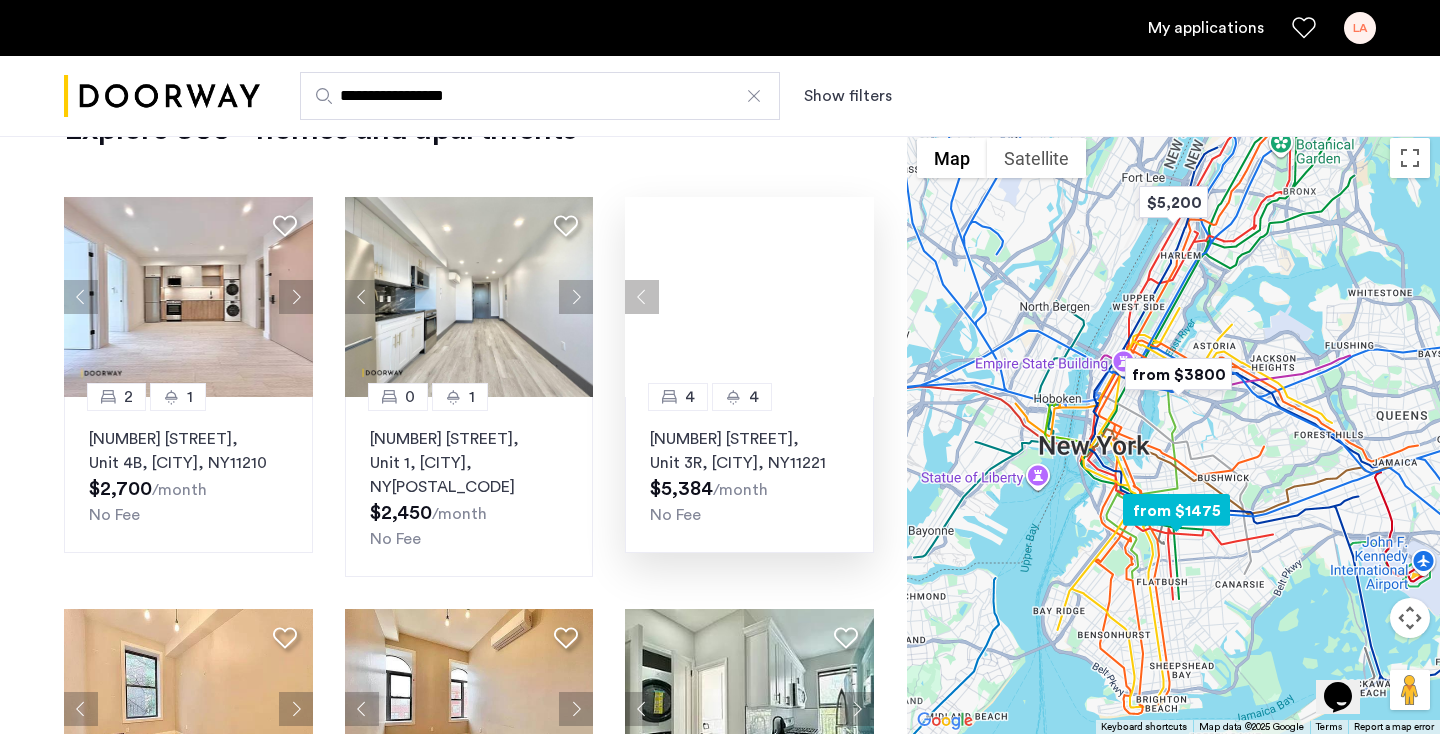 click 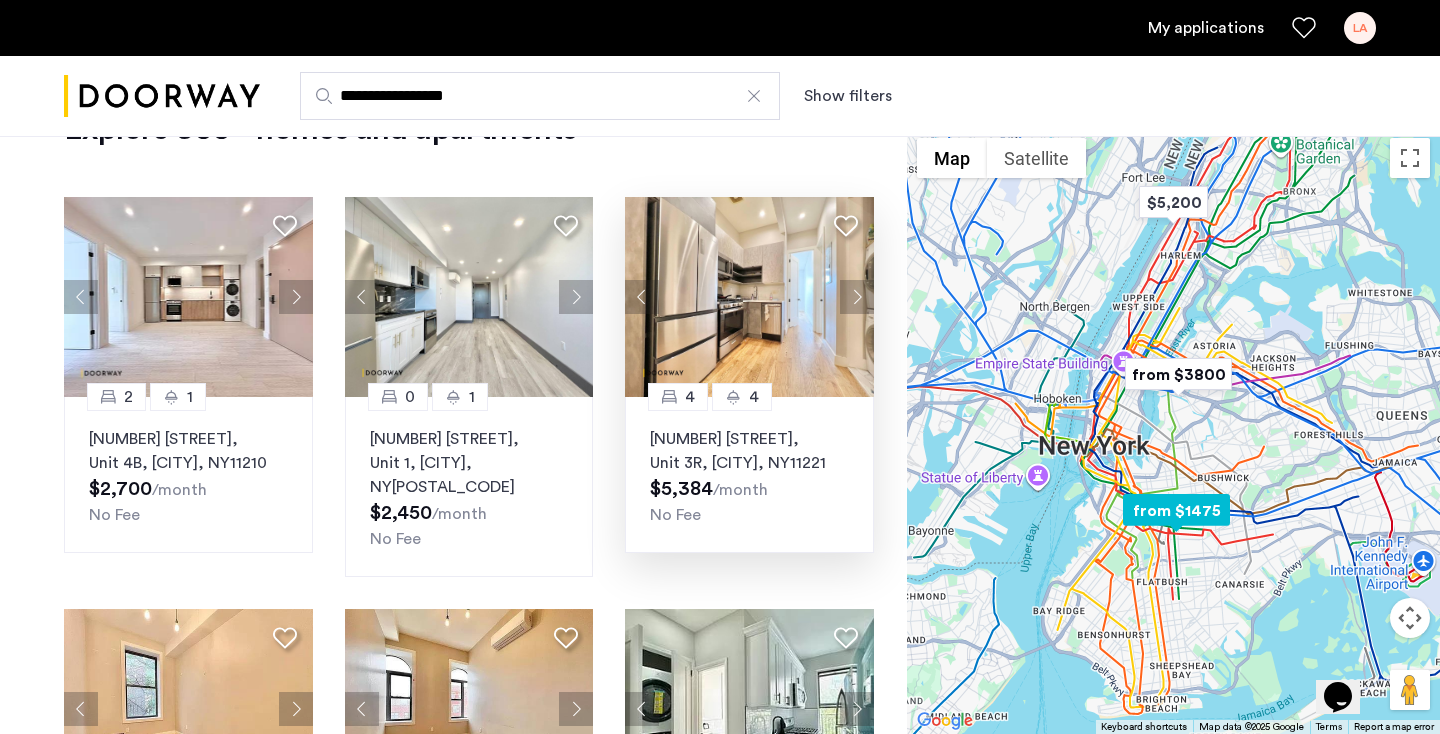 click 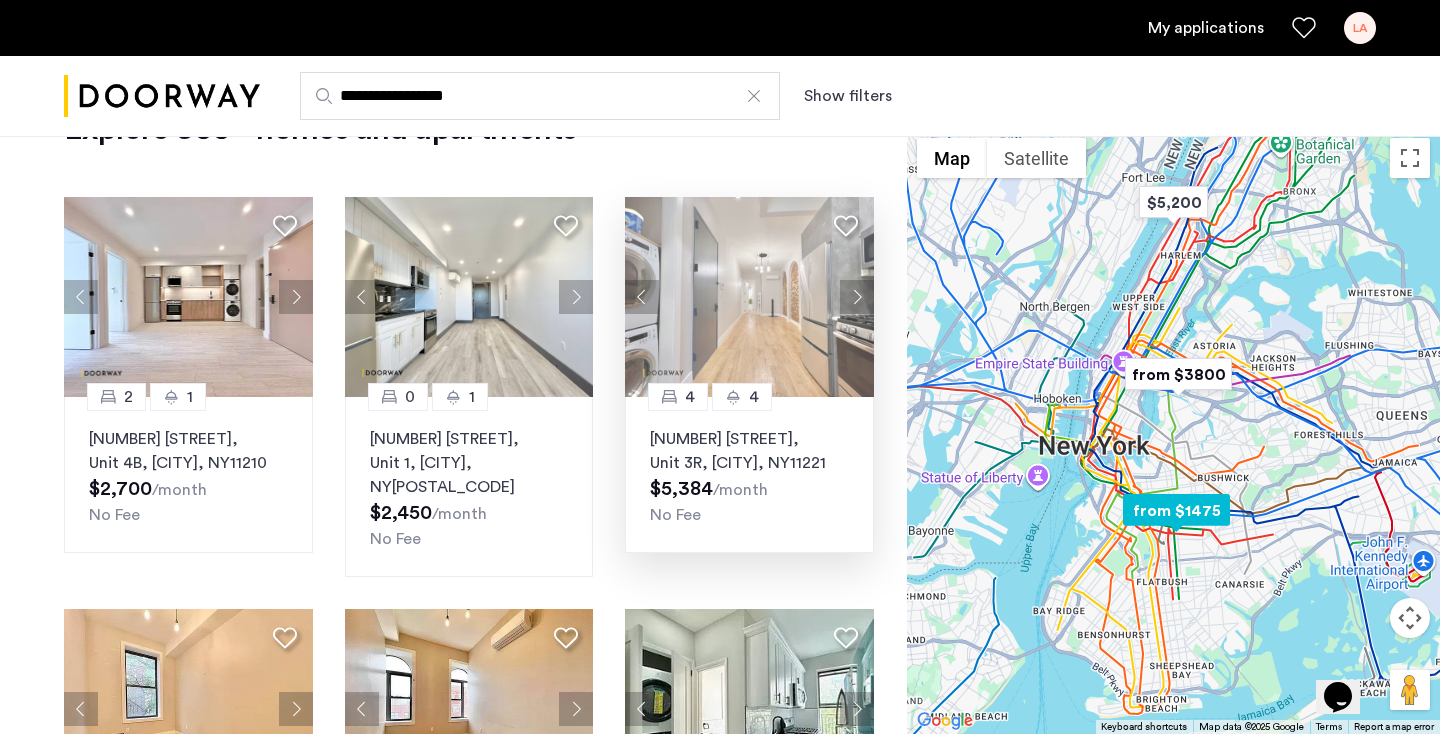click 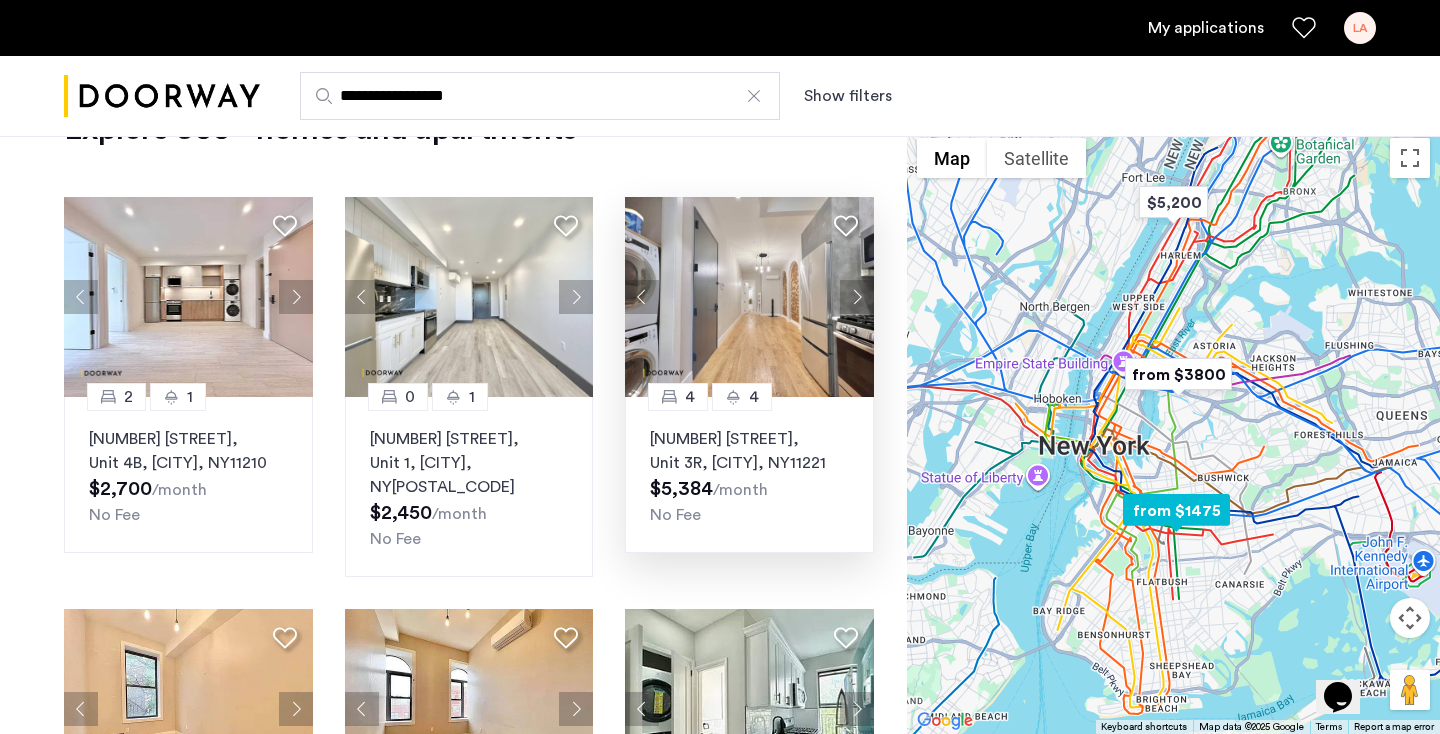 click 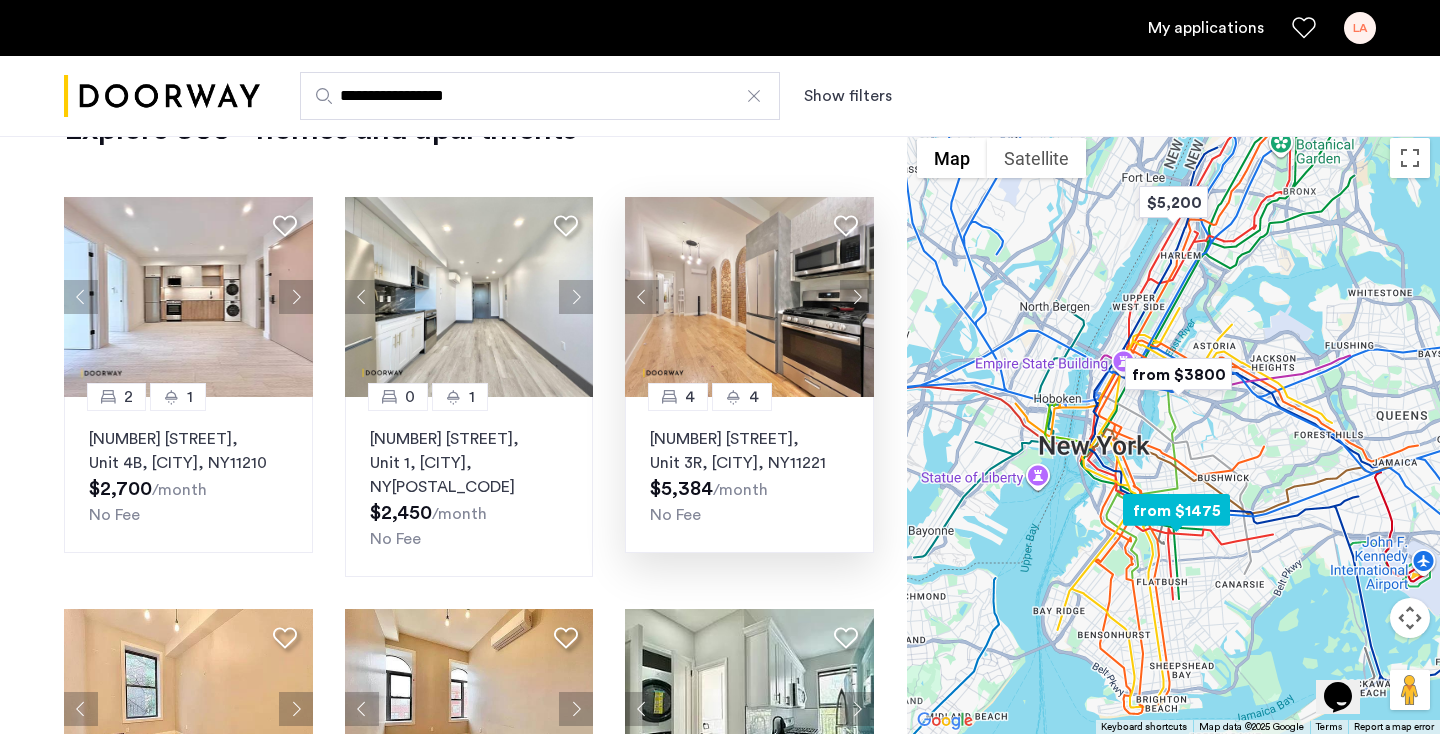 click 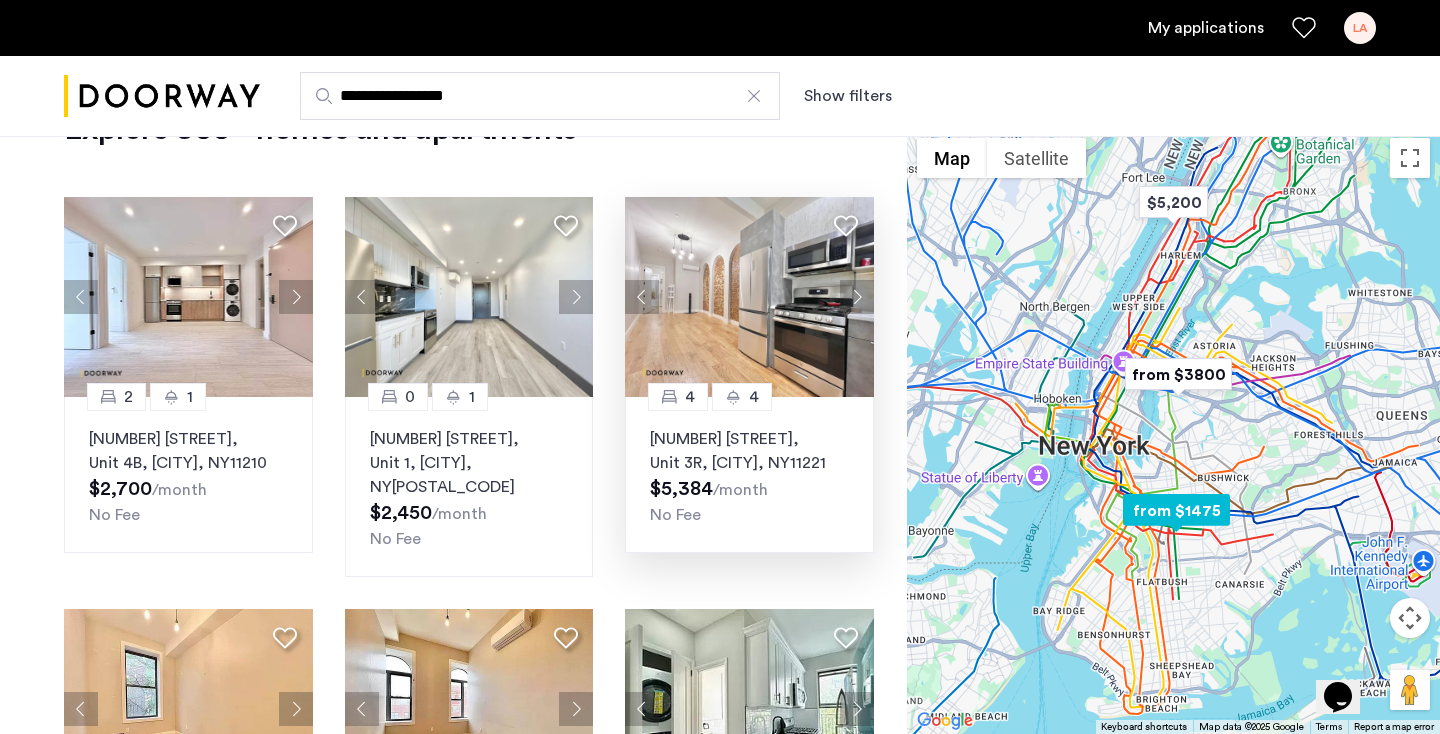 click 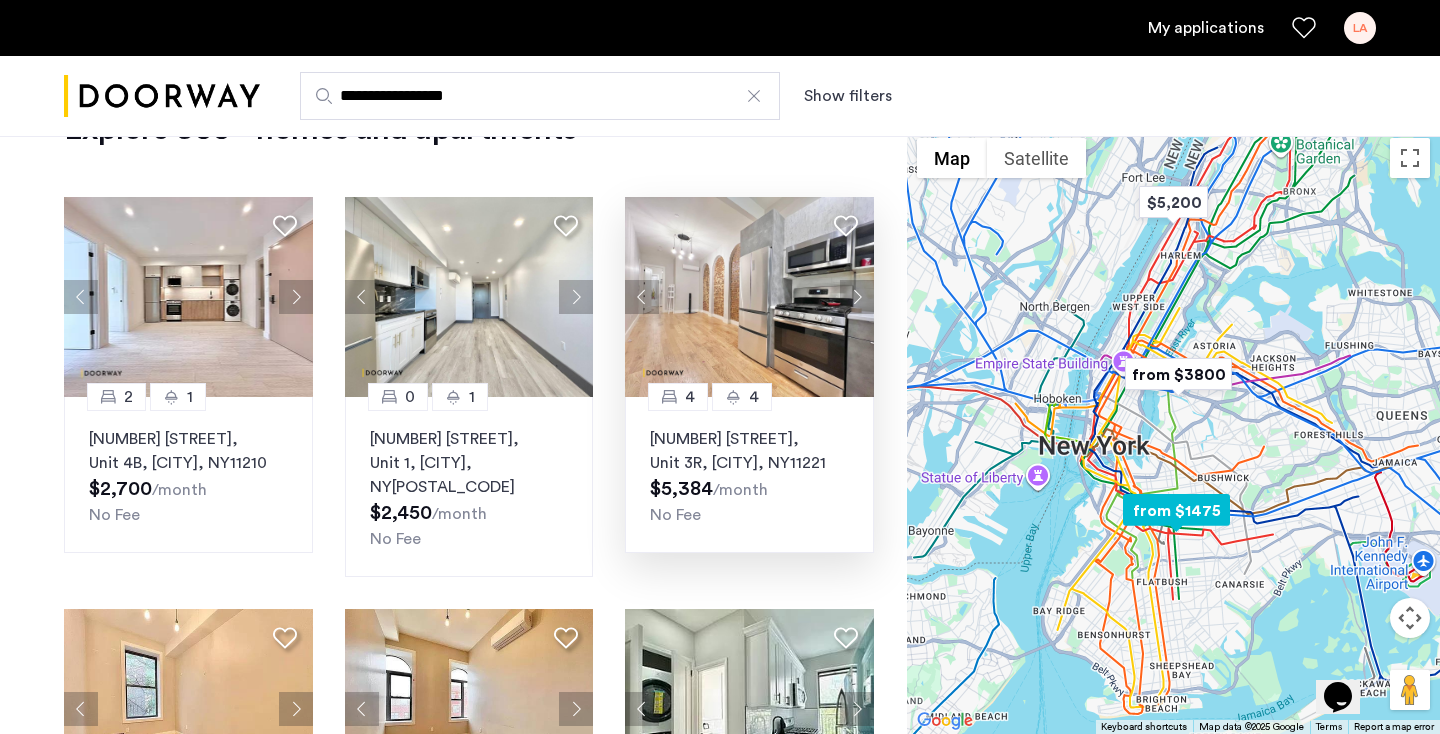 click 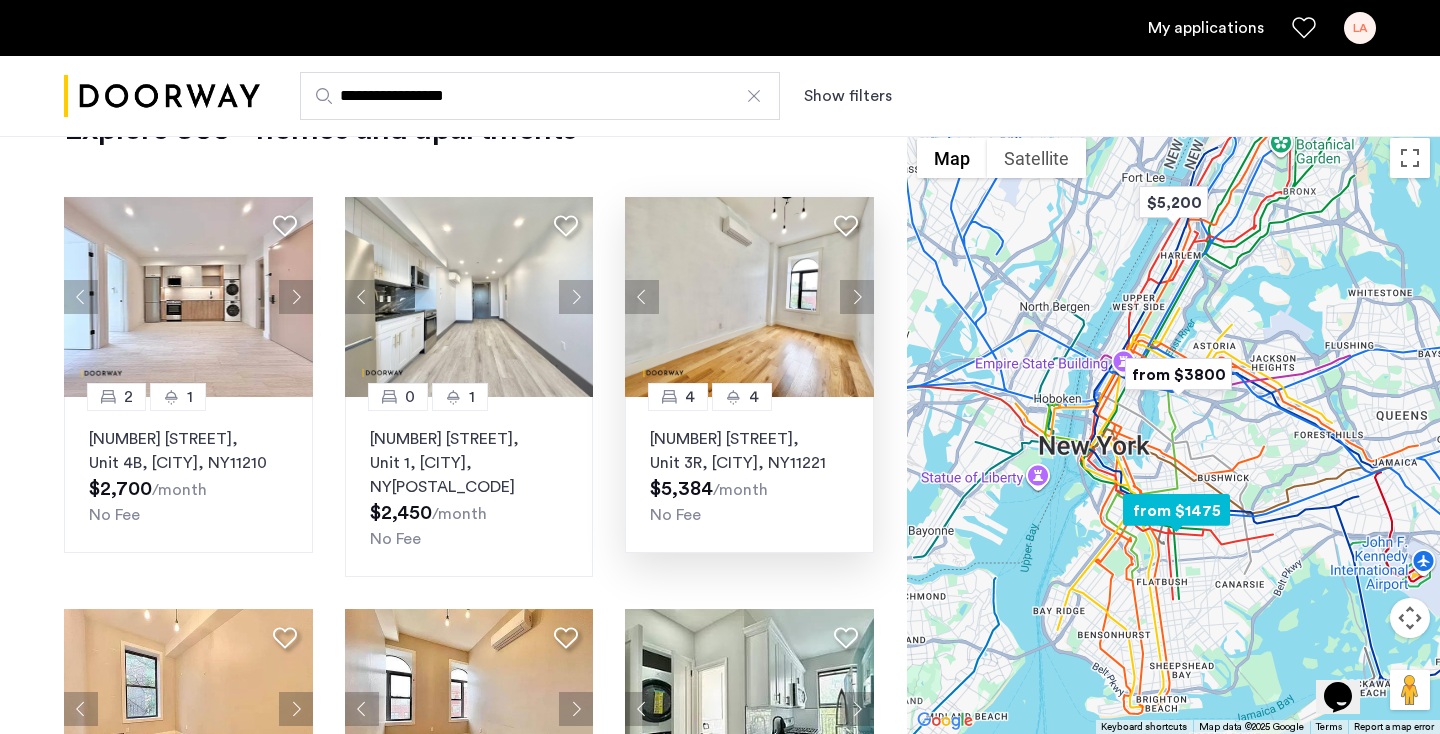 click 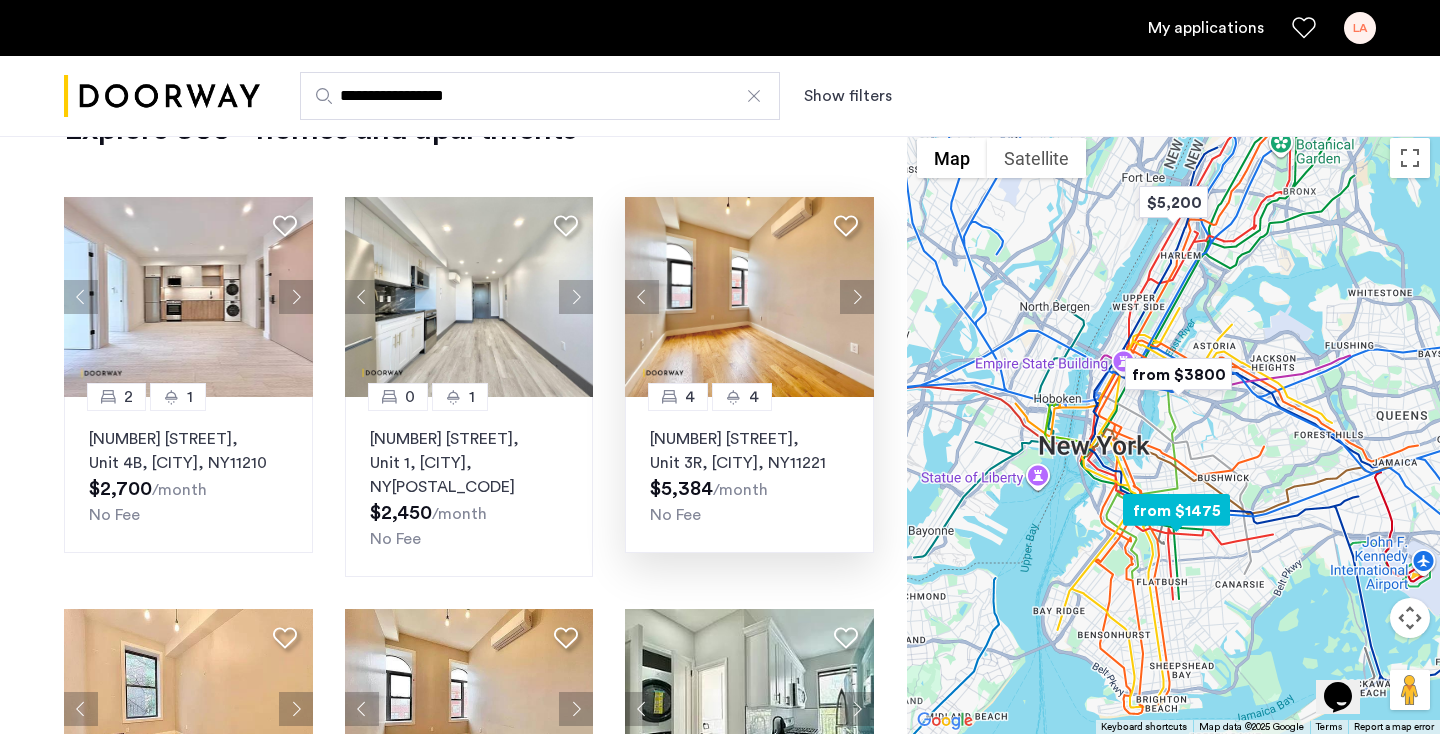 click 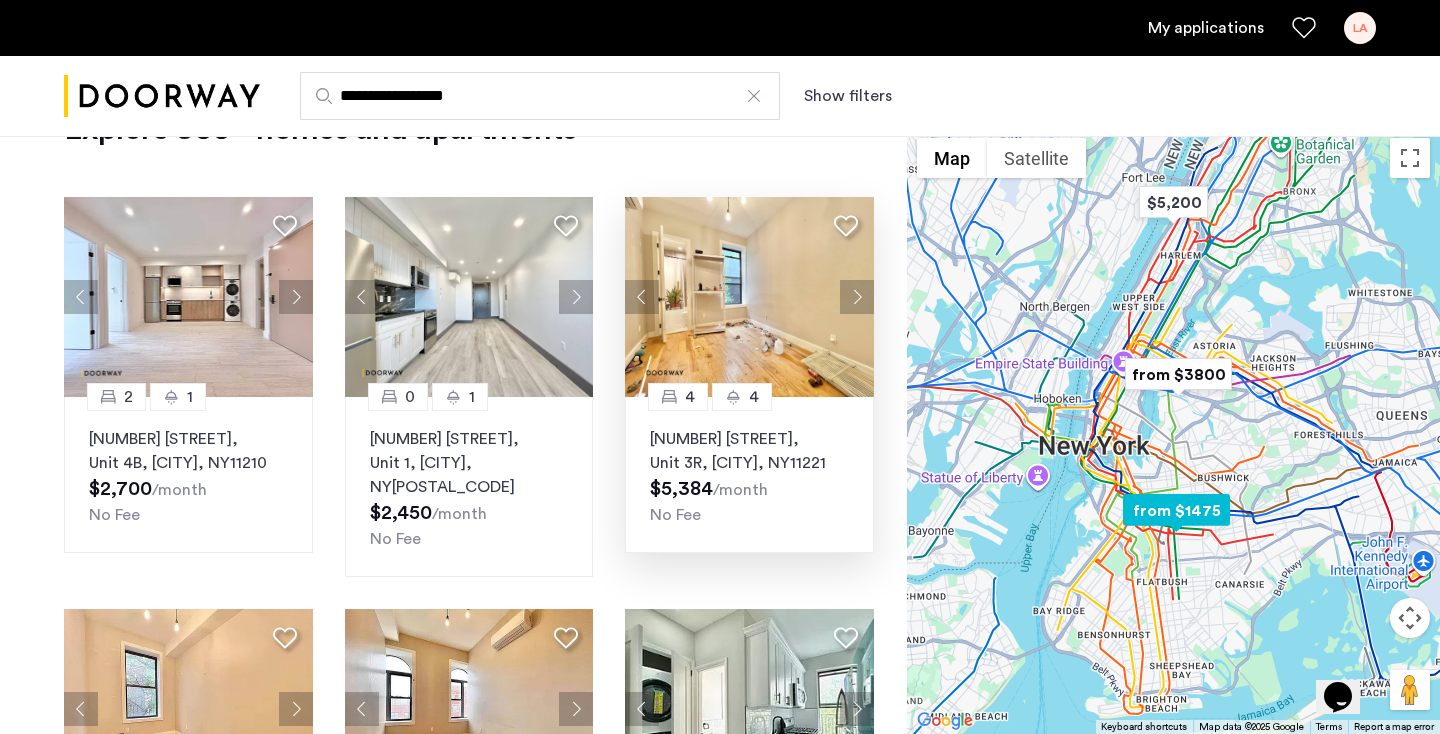 click 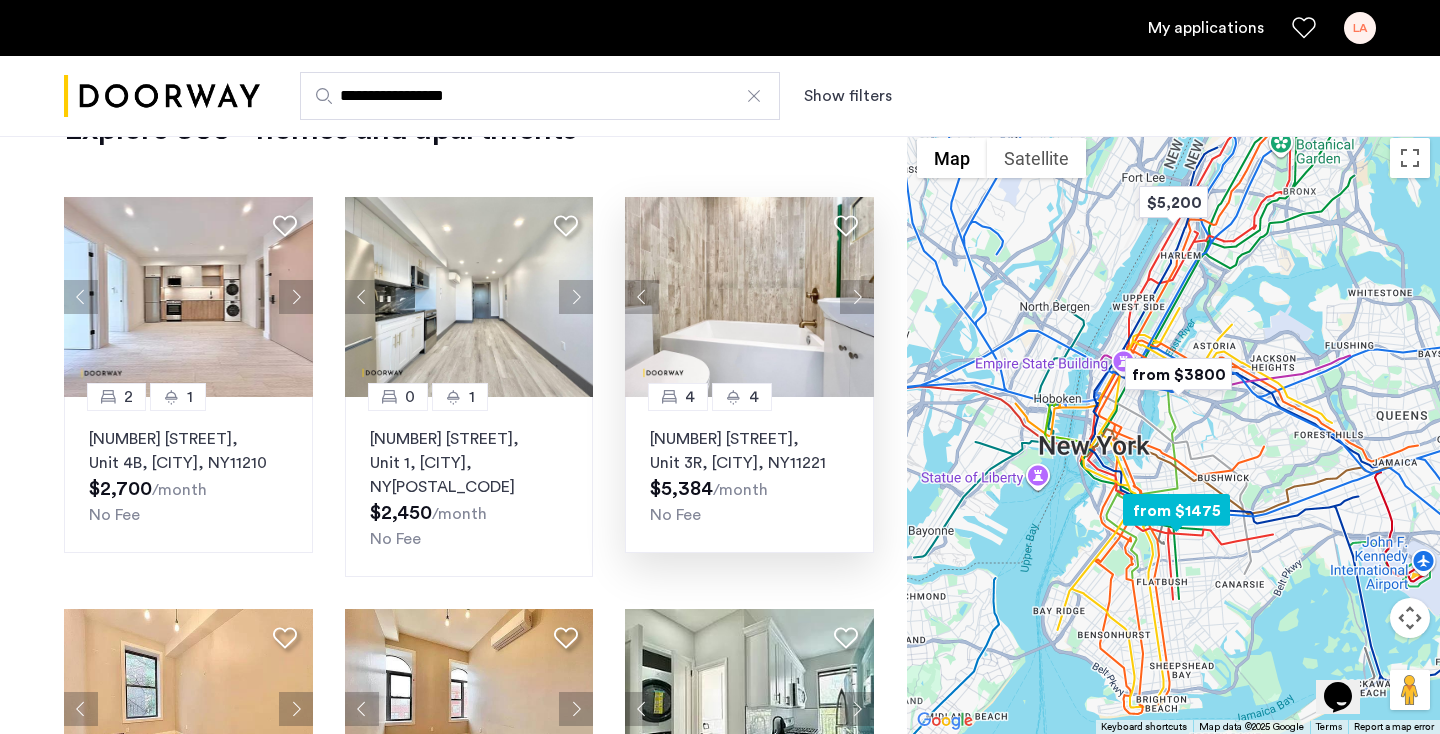 click 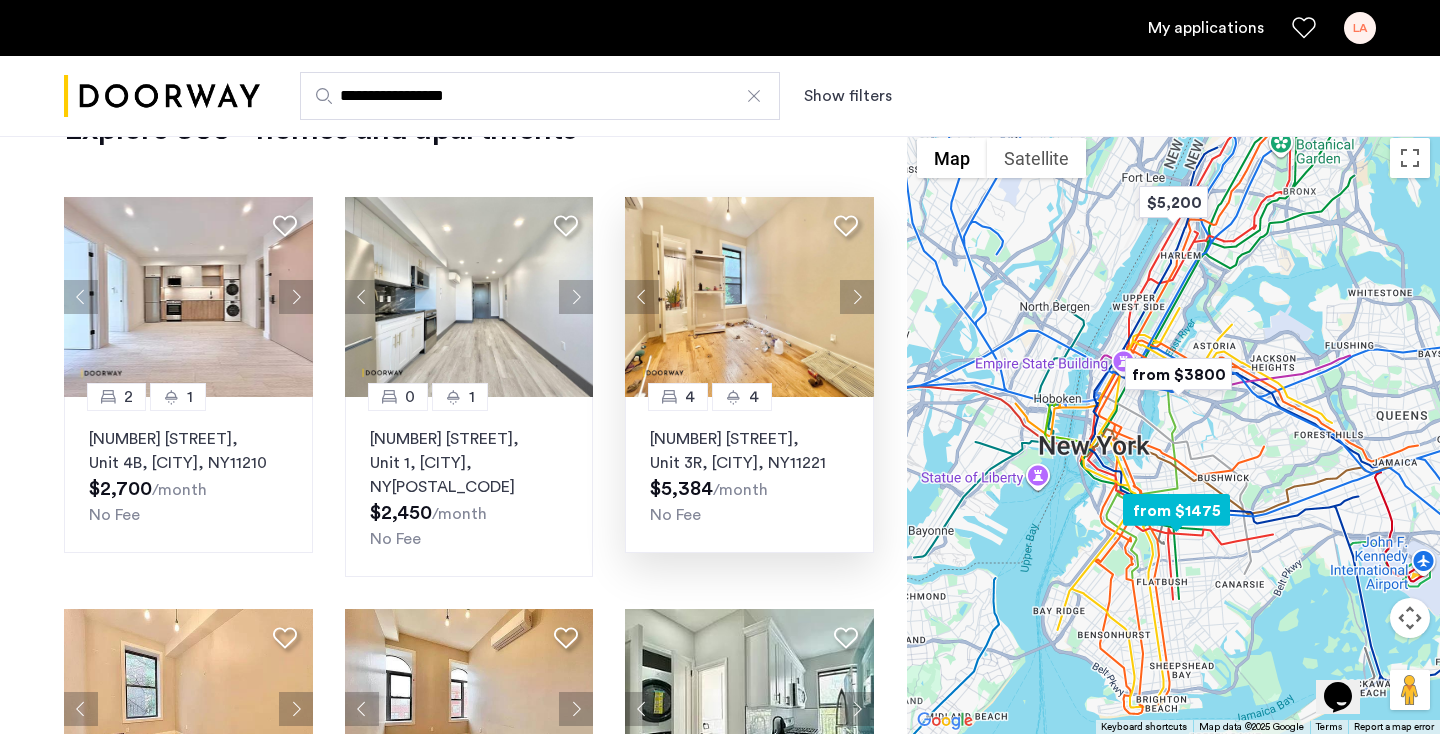 click 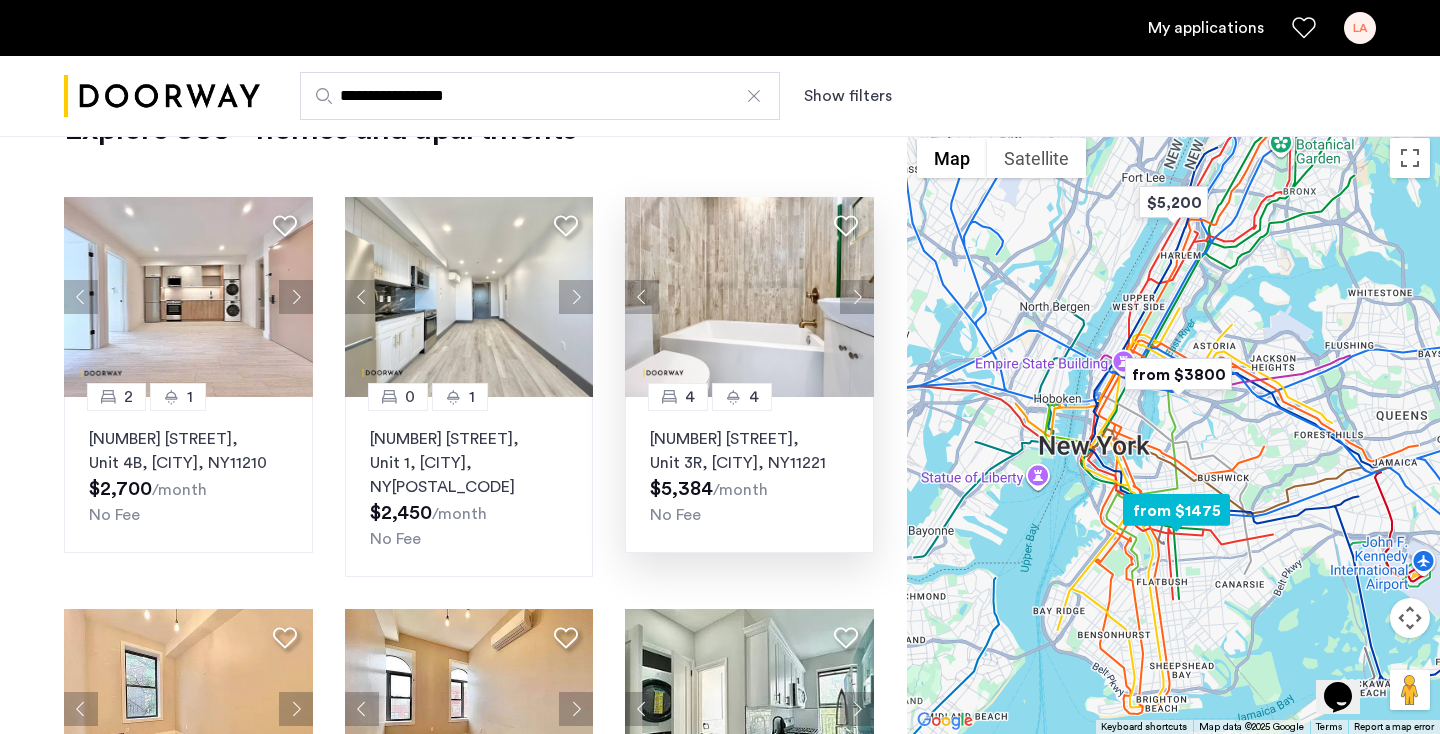 click 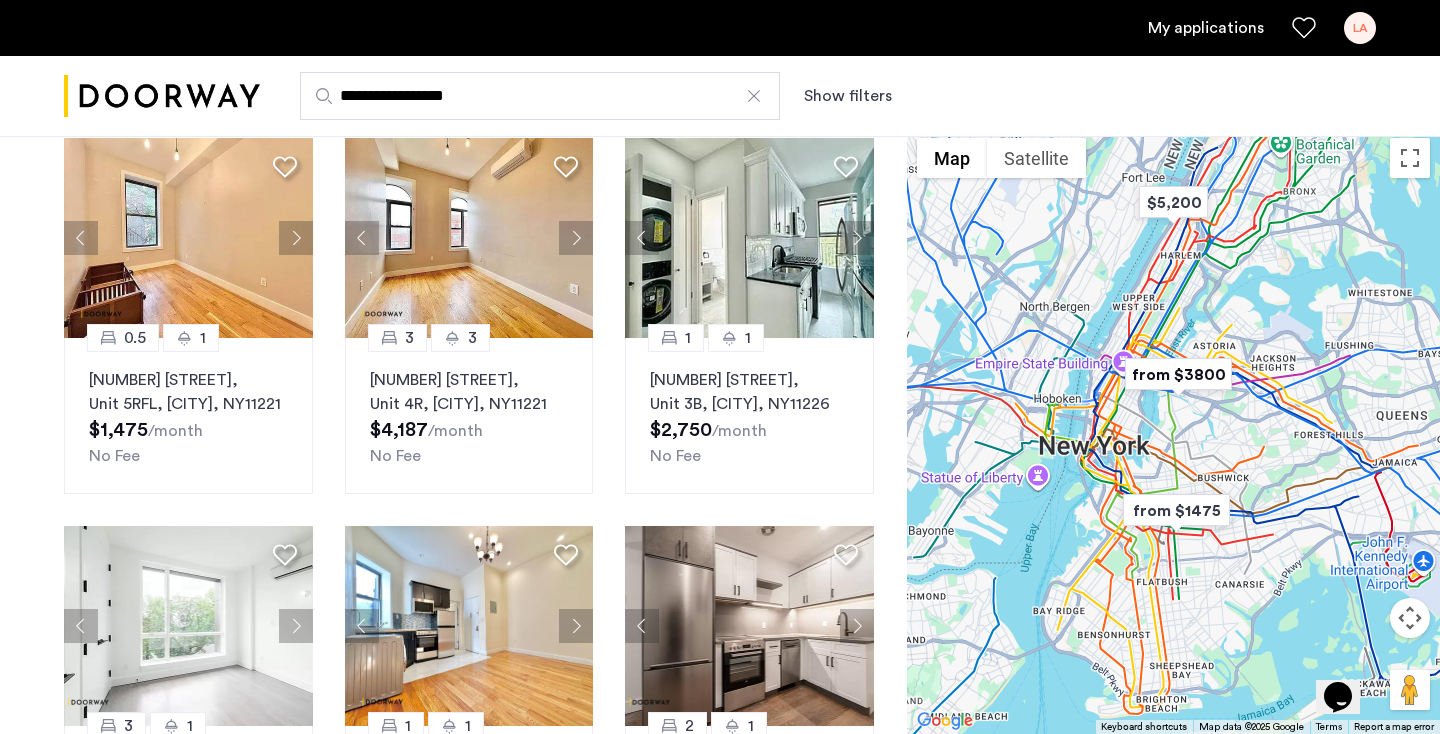 scroll, scrollTop: 545, scrollLeft: 0, axis: vertical 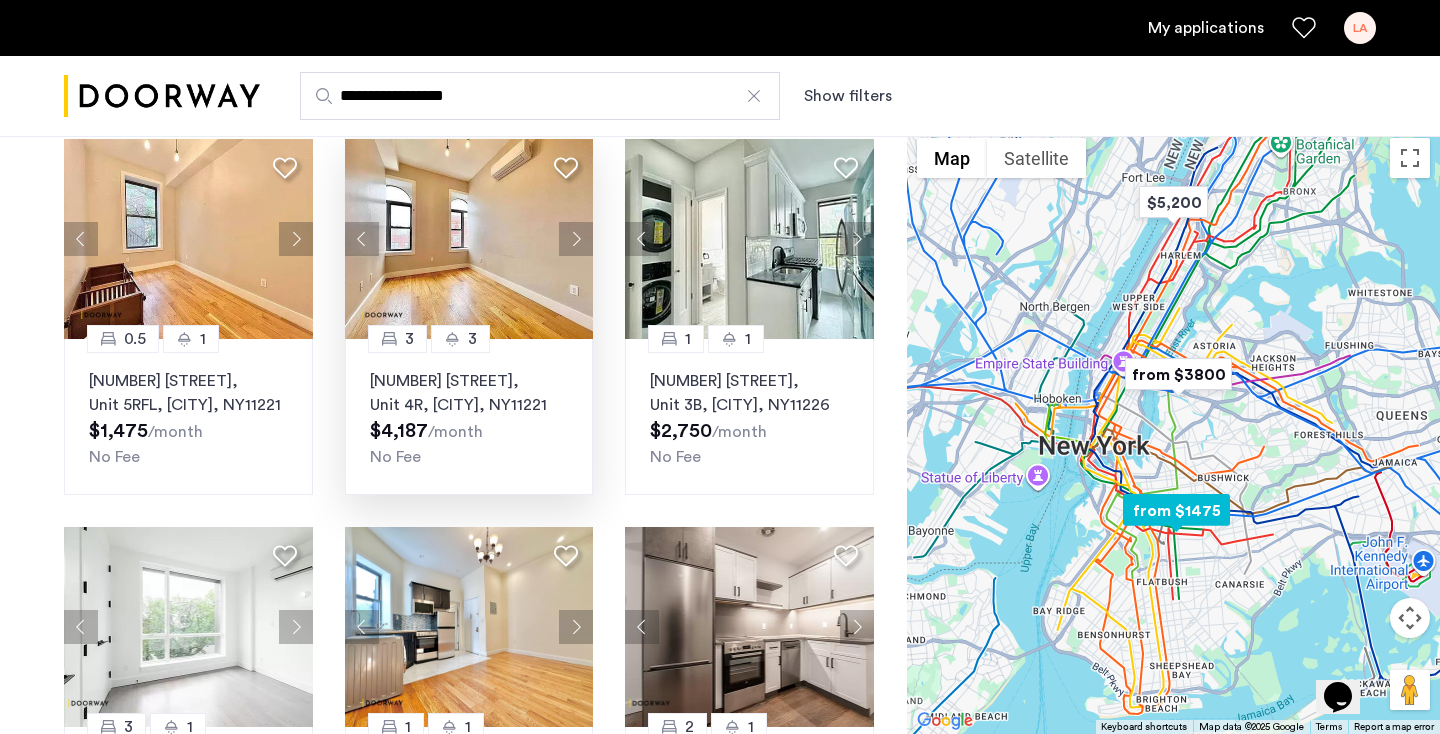 click 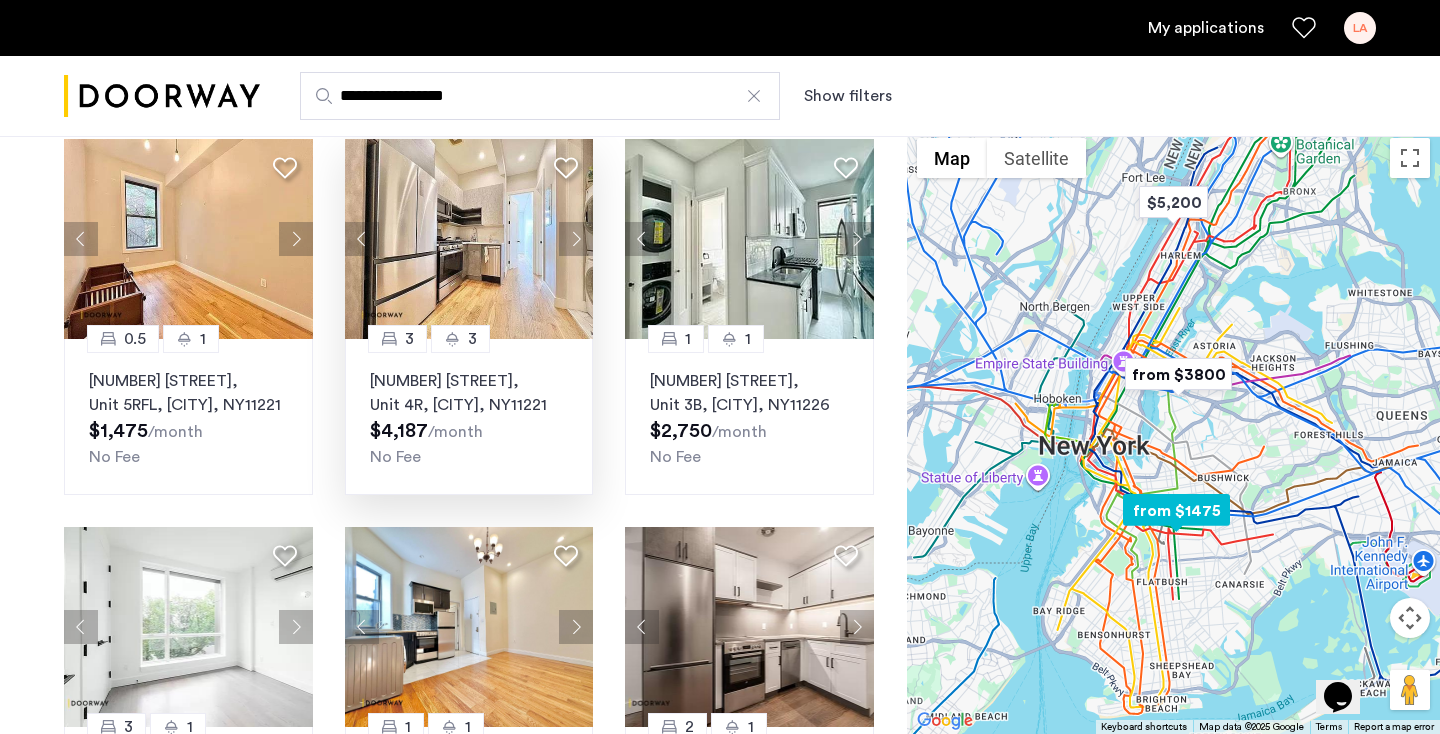 click 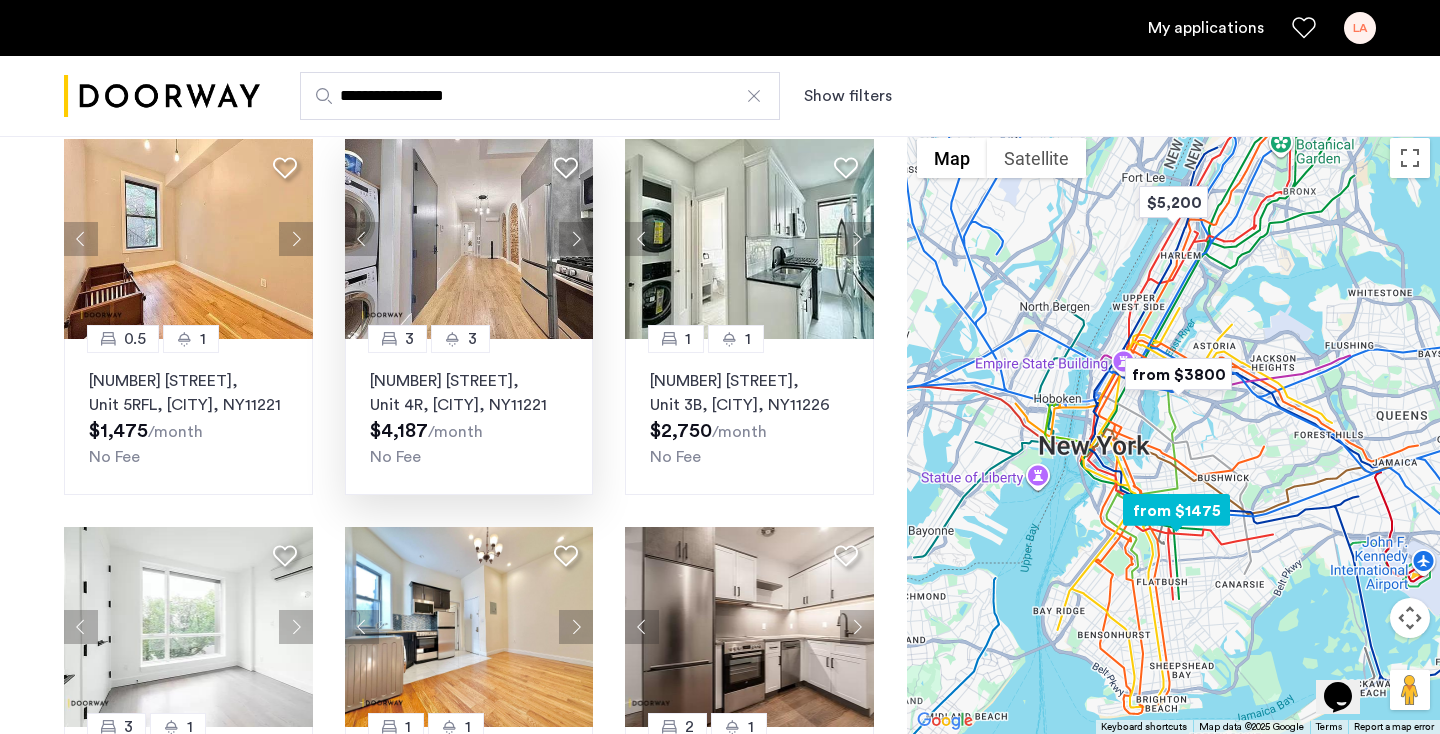 click 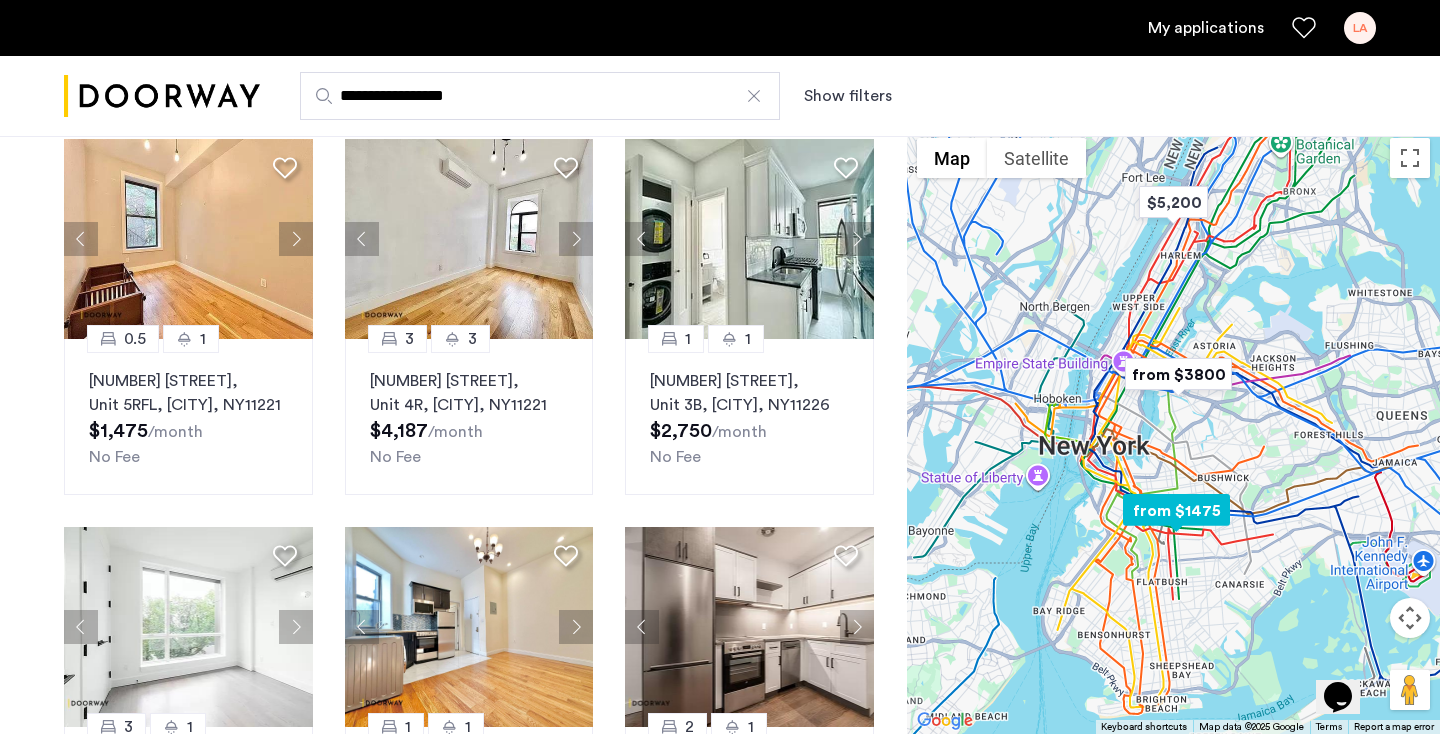 click 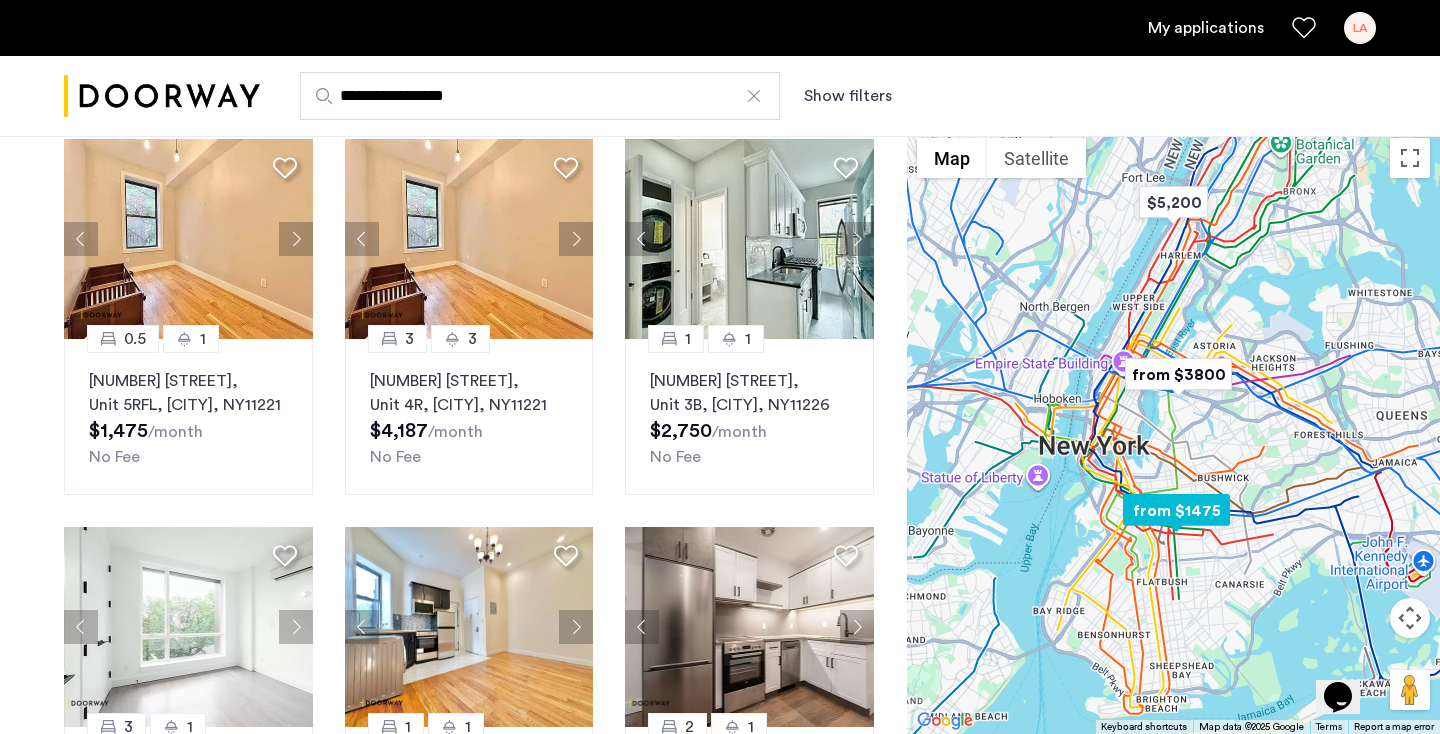 click 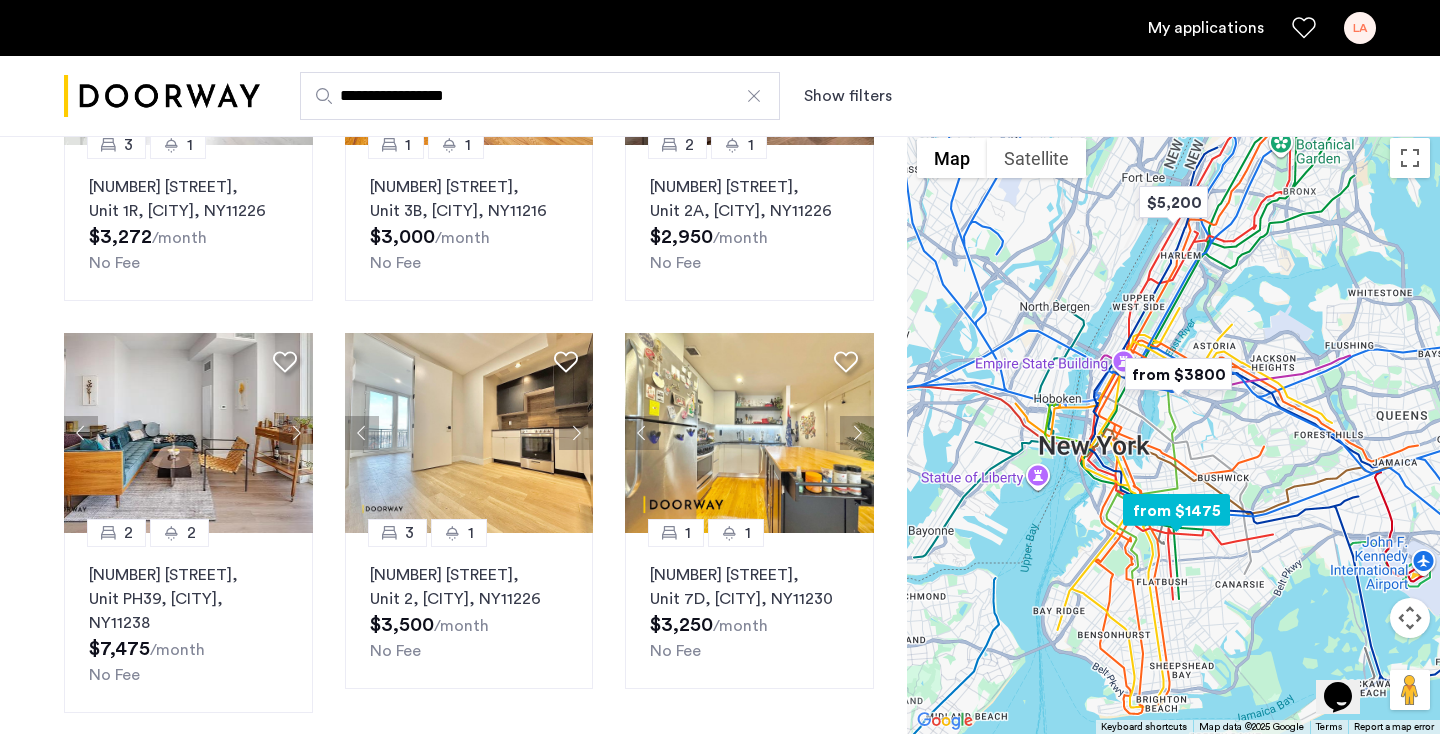 scroll, scrollTop: 1508, scrollLeft: 0, axis: vertical 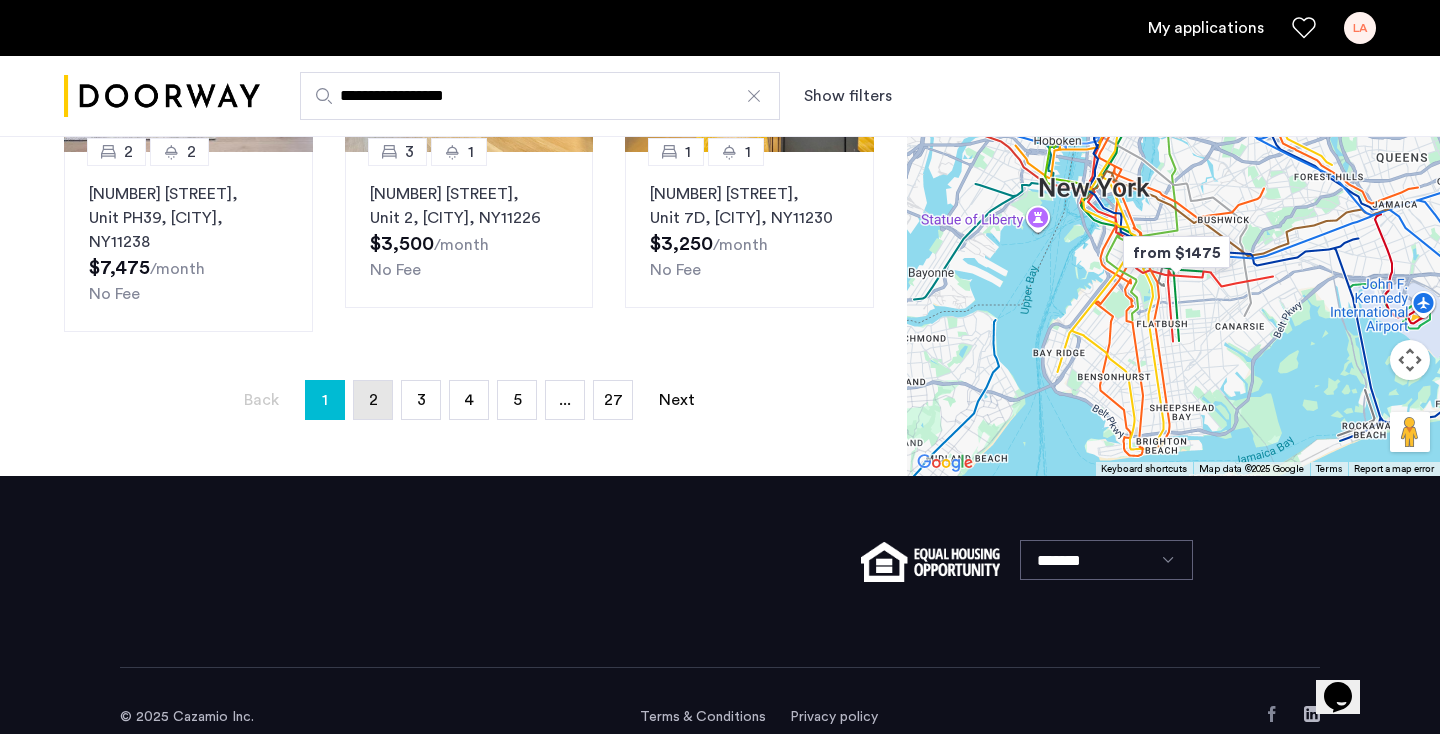 click on "page  2" at bounding box center (373, 400) 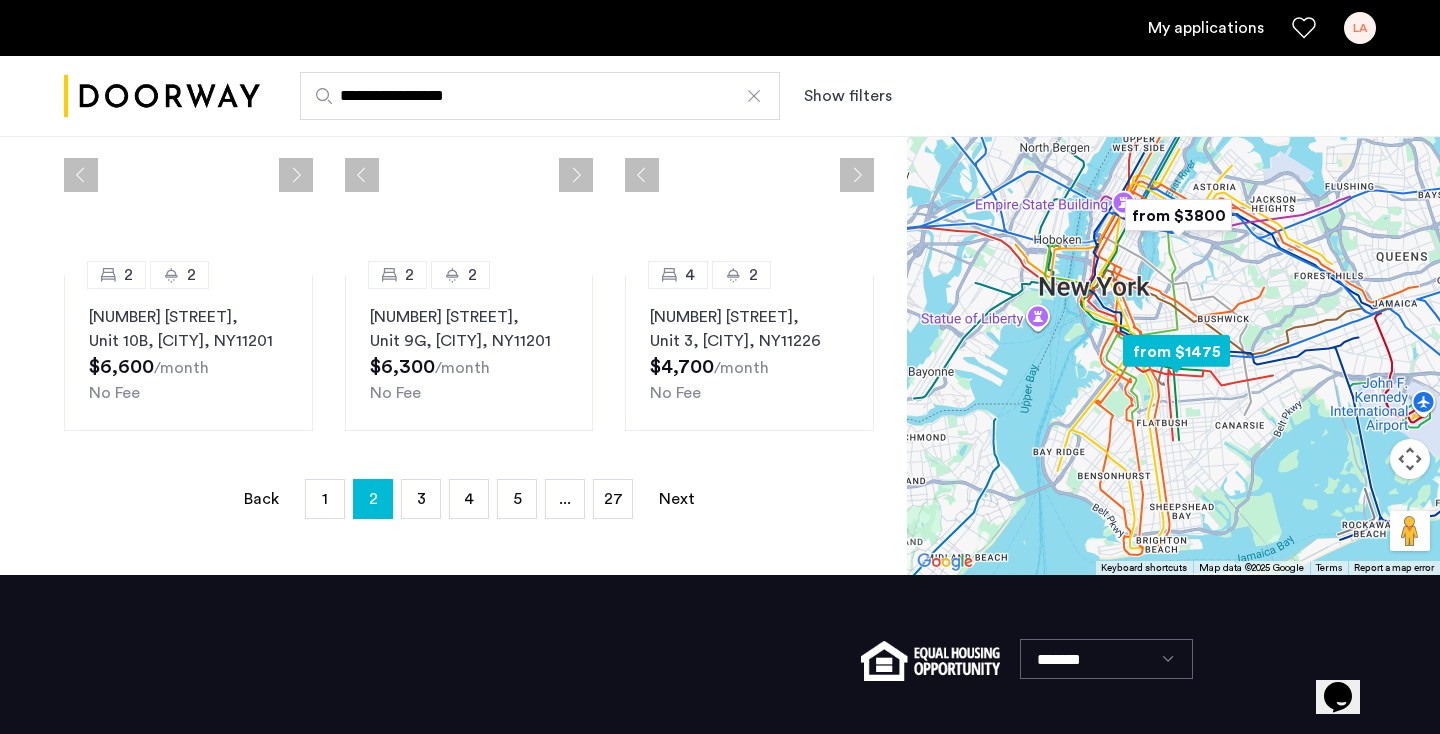 scroll, scrollTop: 0, scrollLeft: 0, axis: both 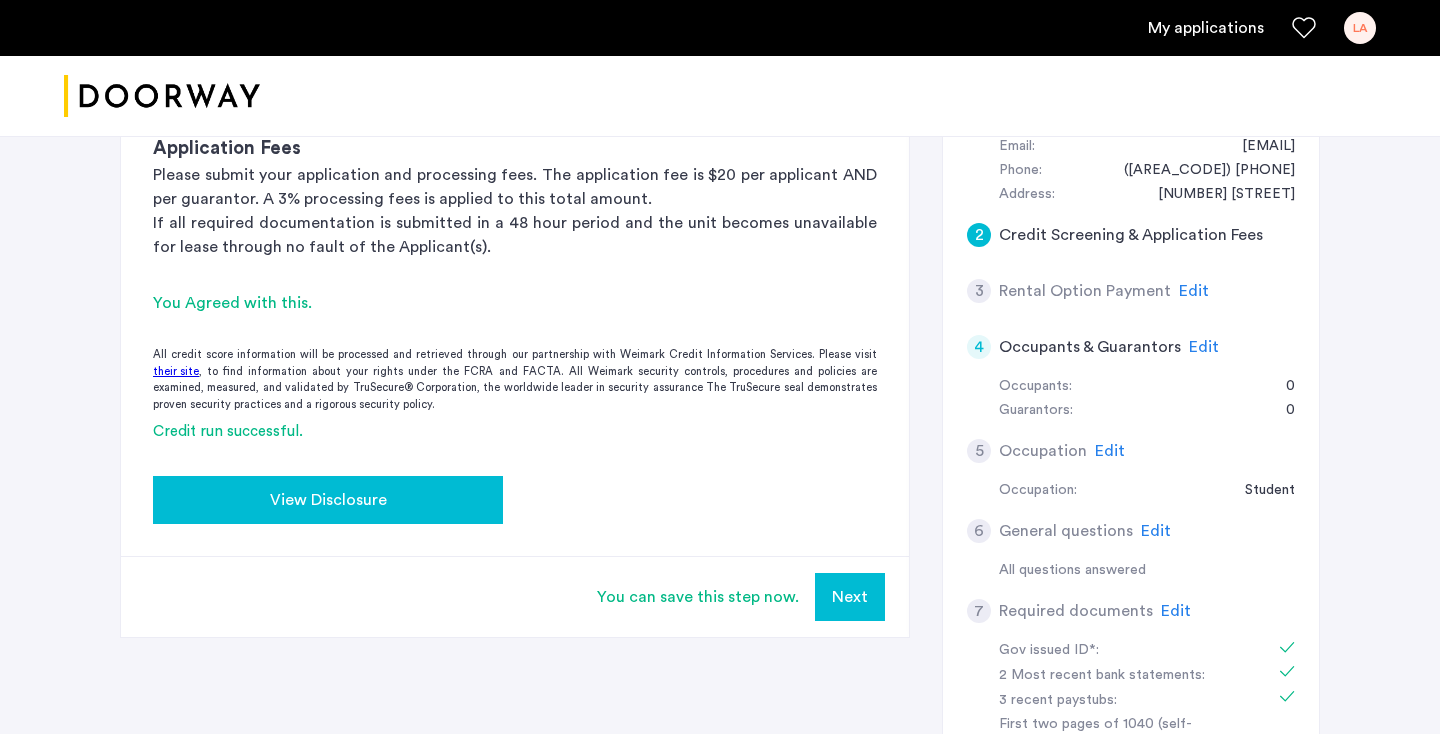 click on "View Disclosure" 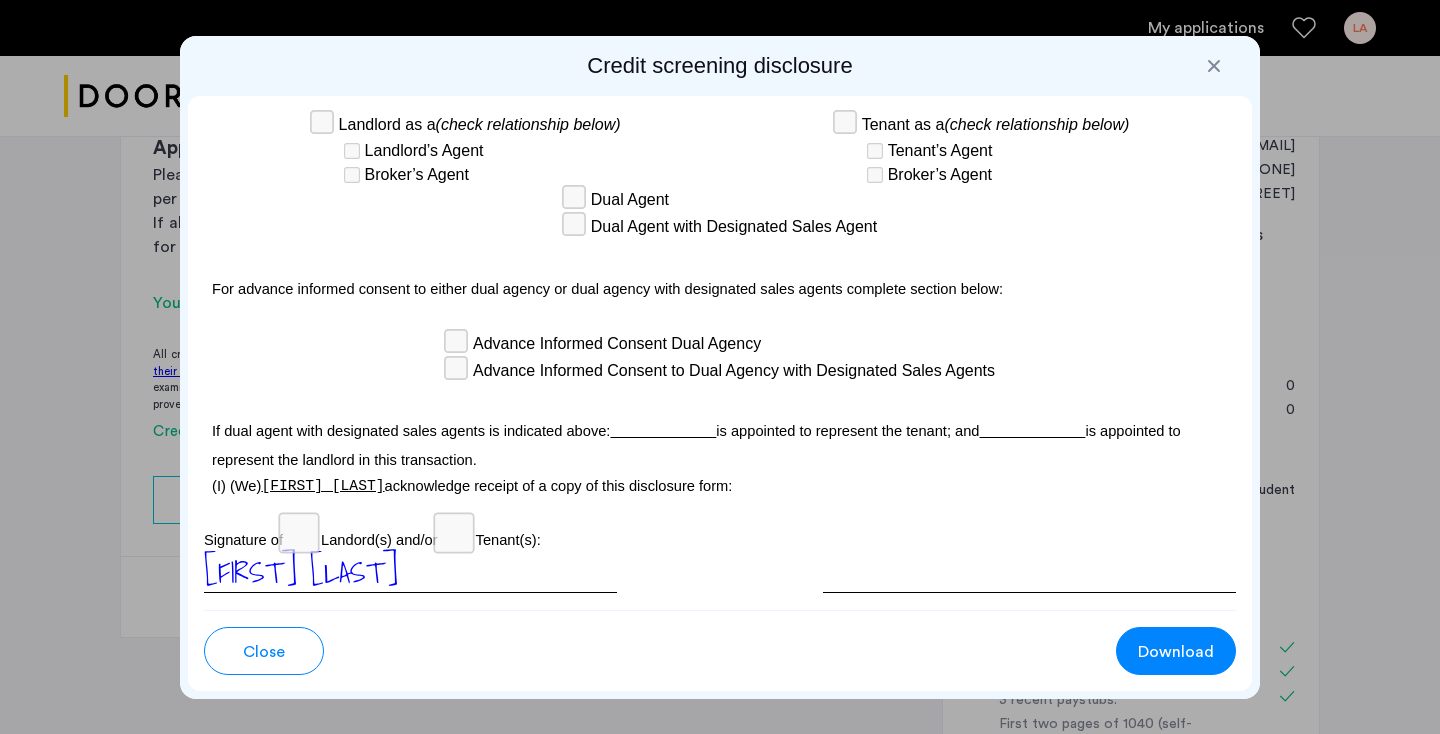 scroll, scrollTop: 5747, scrollLeft: 0, axis: vertical 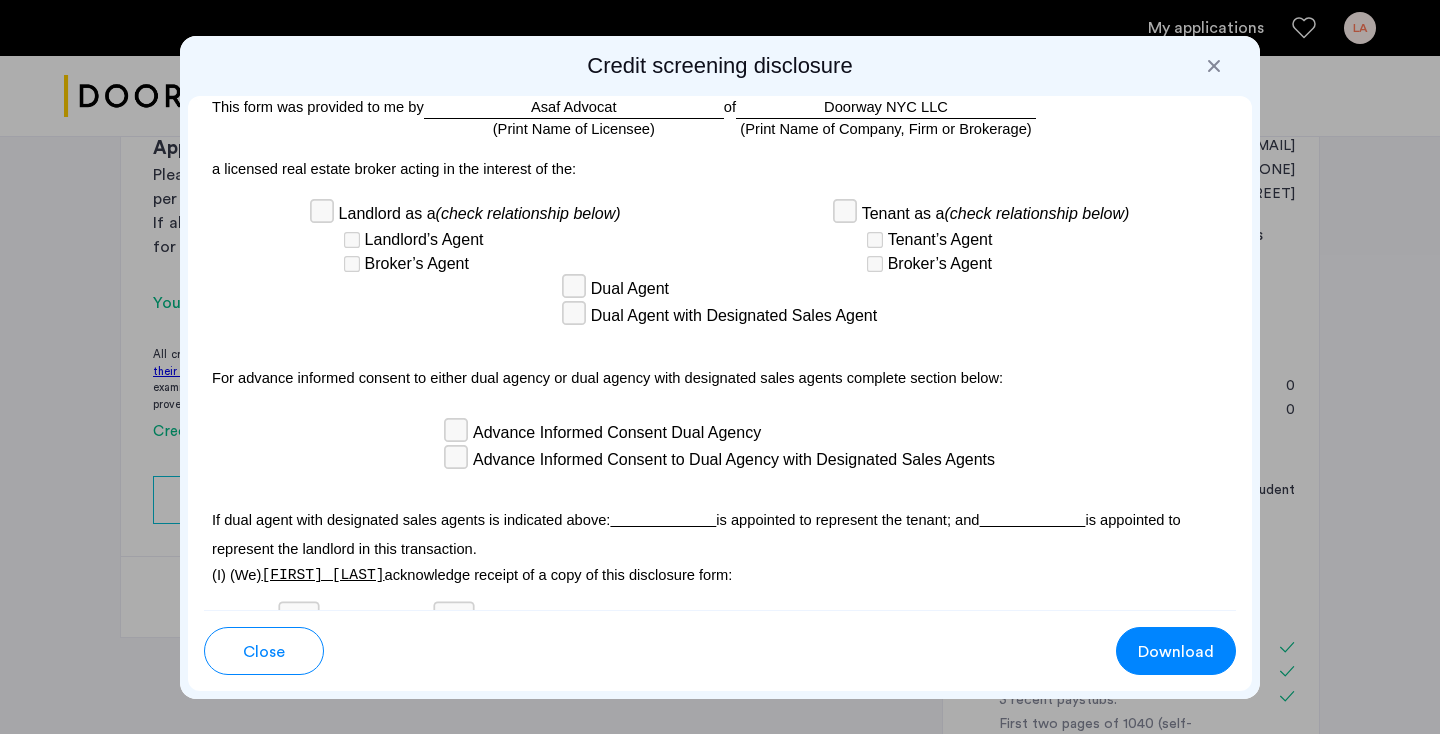 click at bounding box center [720, 367] 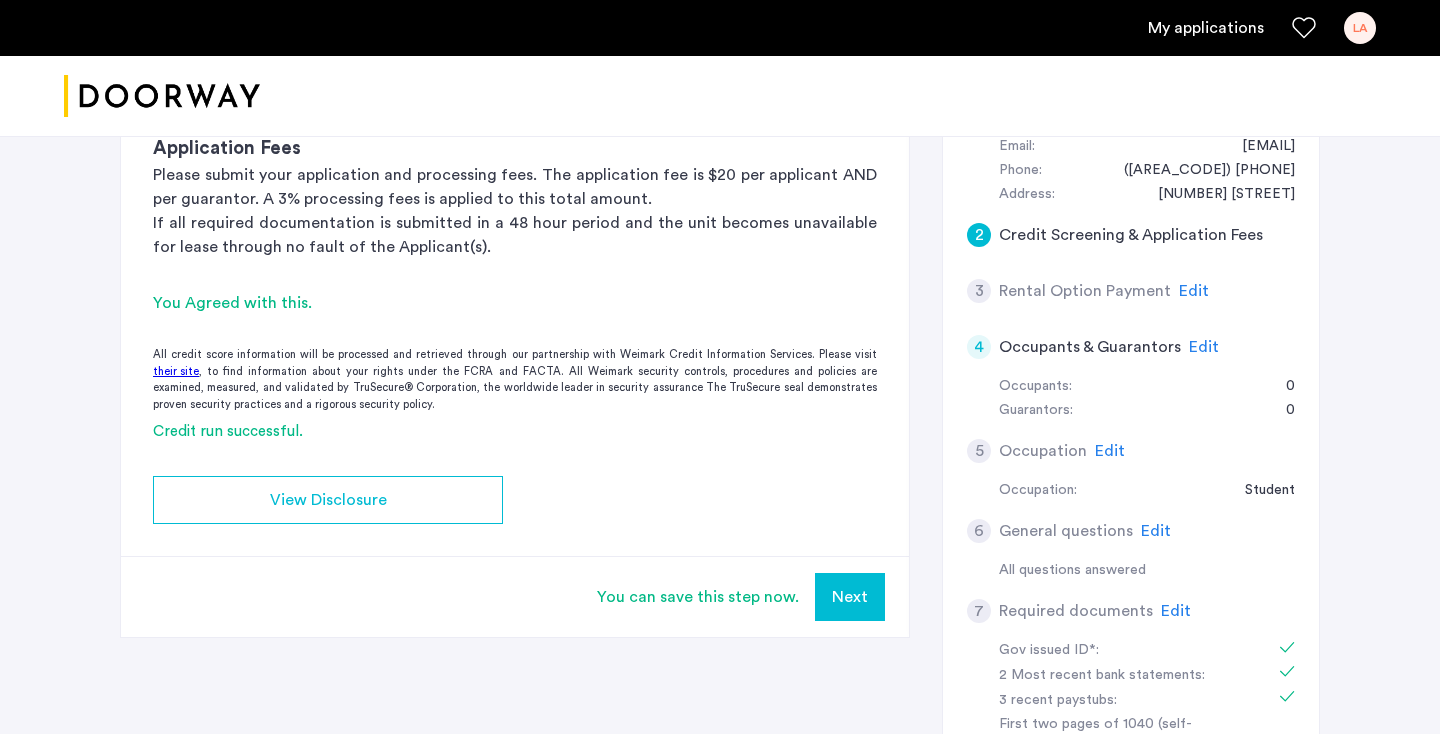 scroll, scrollTop: 414, scrollLeft: 0, axis: vertical 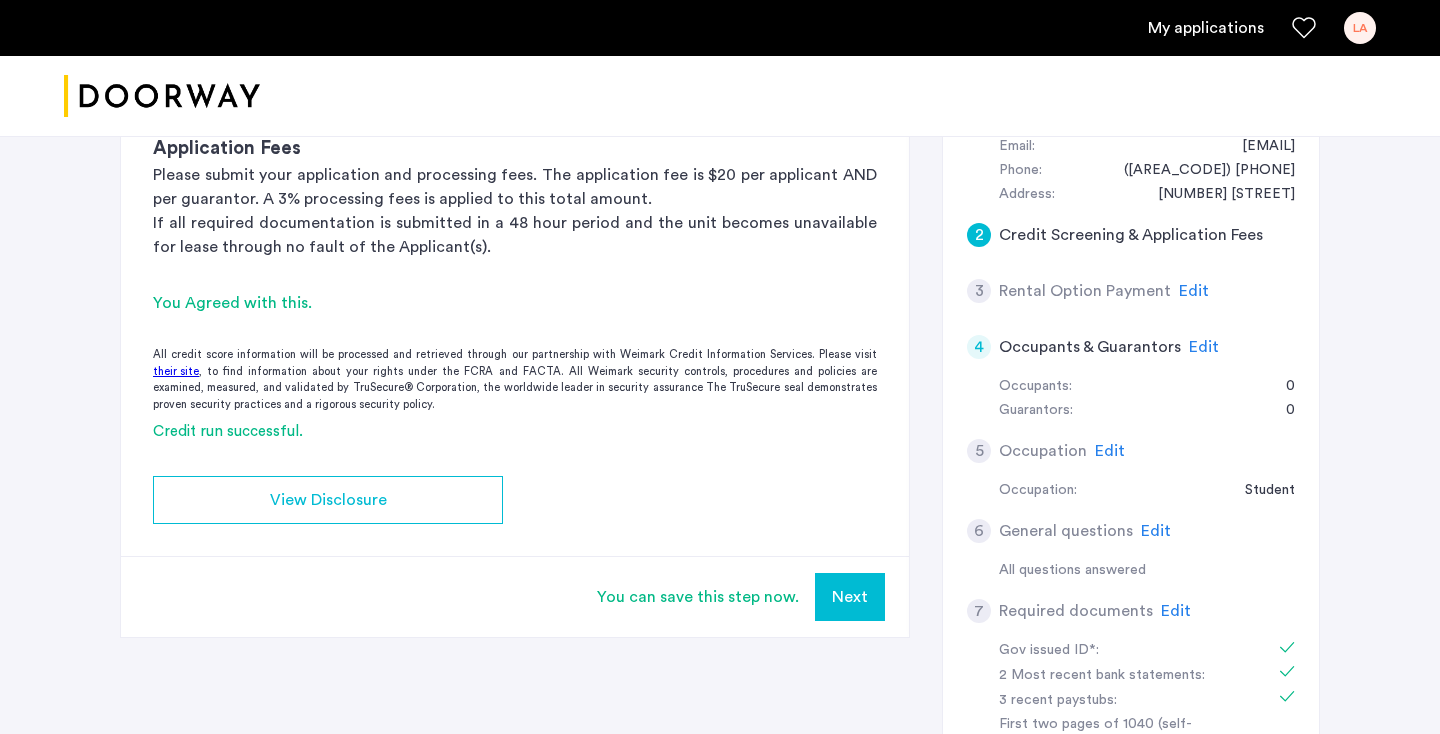 click on "Next" at bounding box center (850, 597) 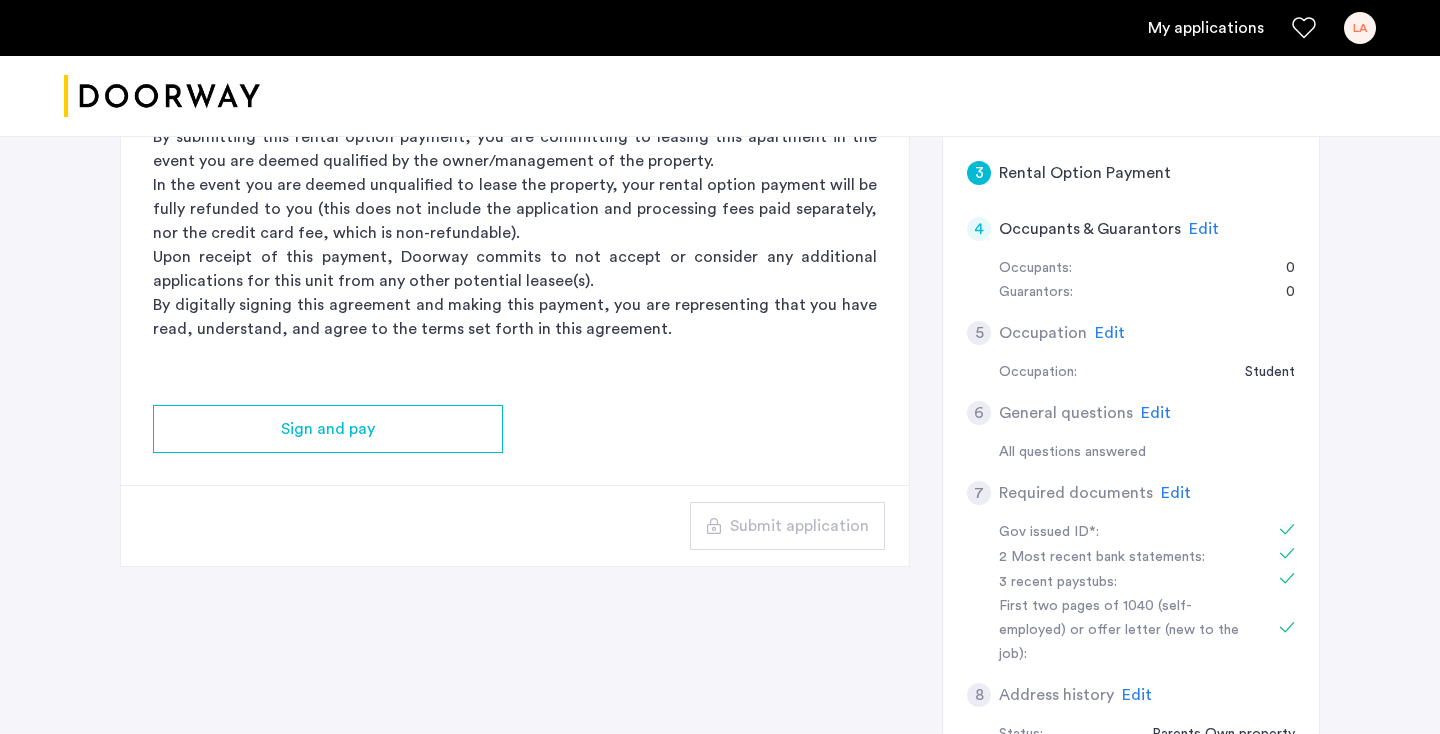 scroll, scrollTop: 533, scrollLeft: 0, axis: vertical 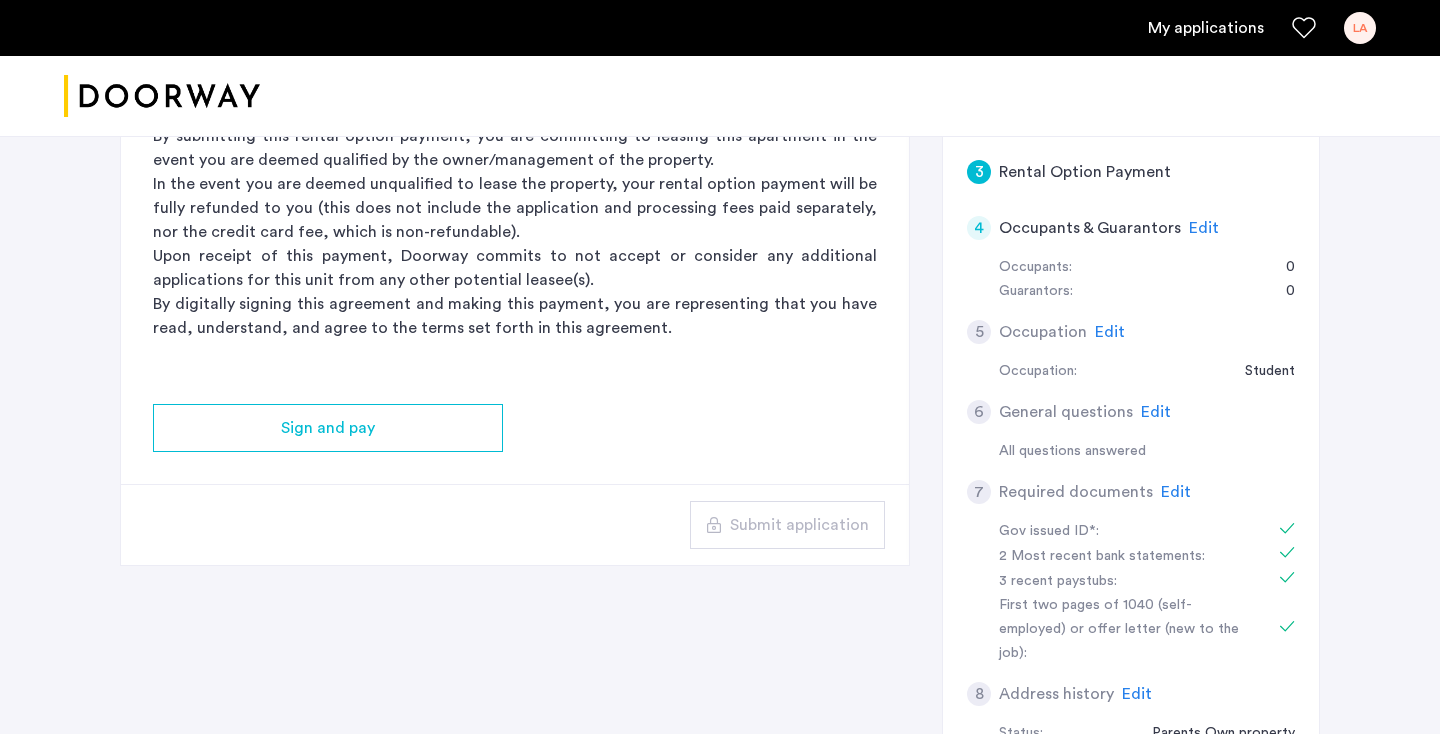 click on "Sign and pay" 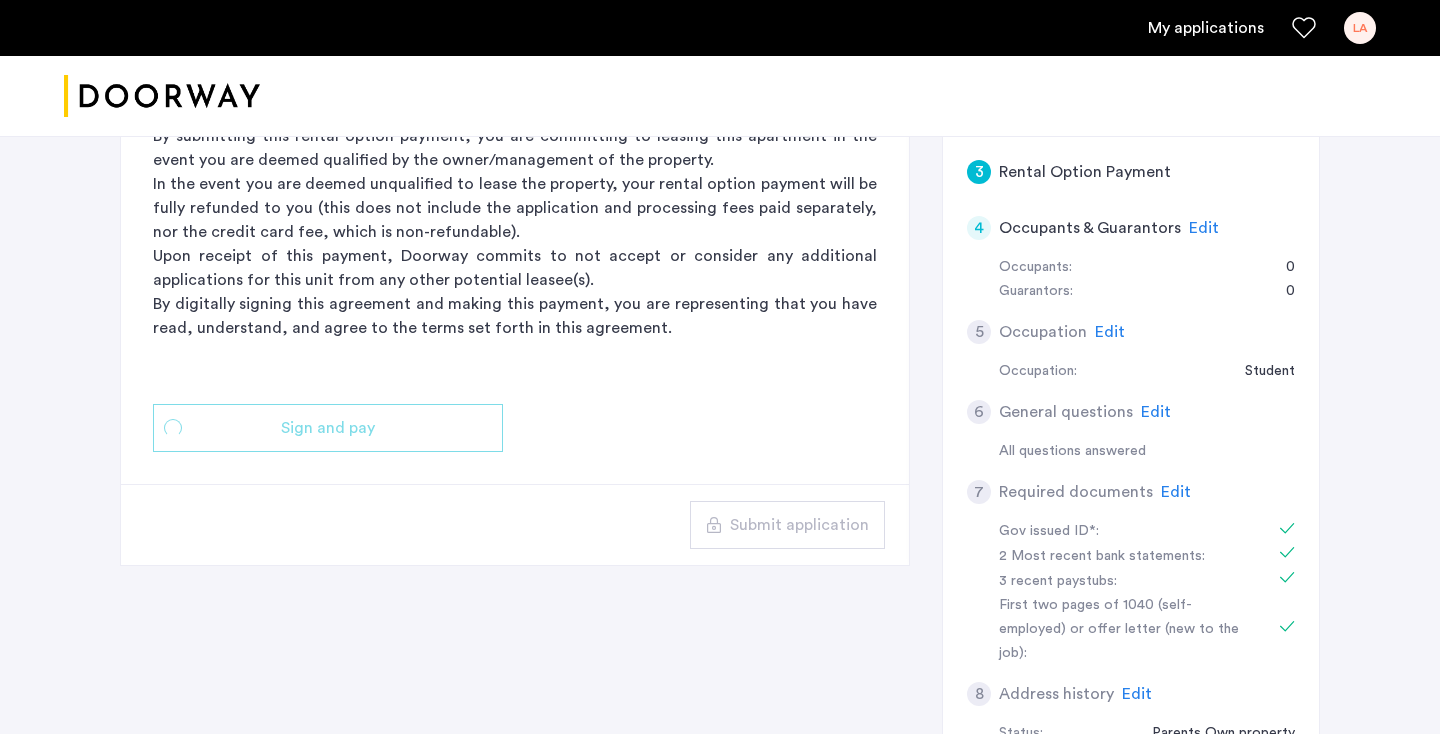 scroll, scrollTop: 0, scrollLeft: 0, axis: both 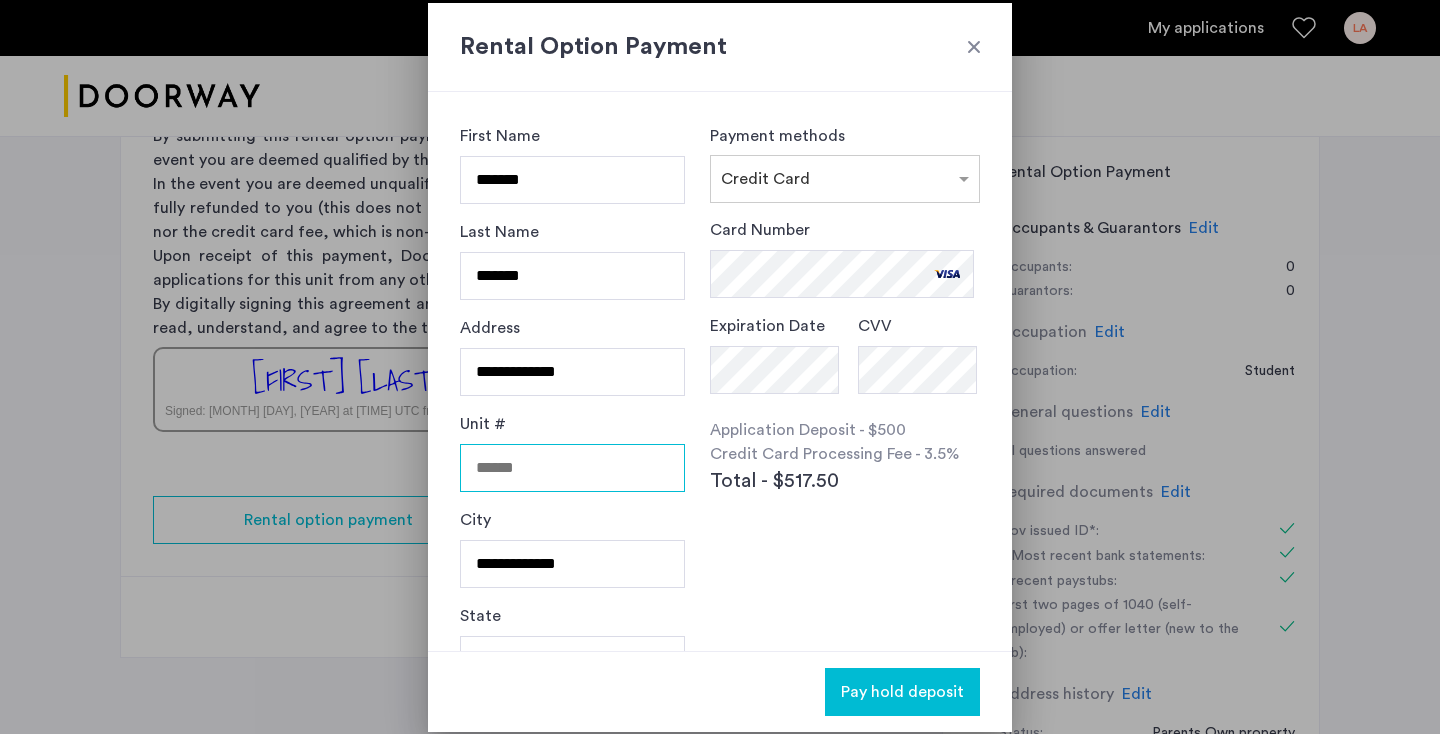 click on "Unit #" at bounding box center [572, 468] 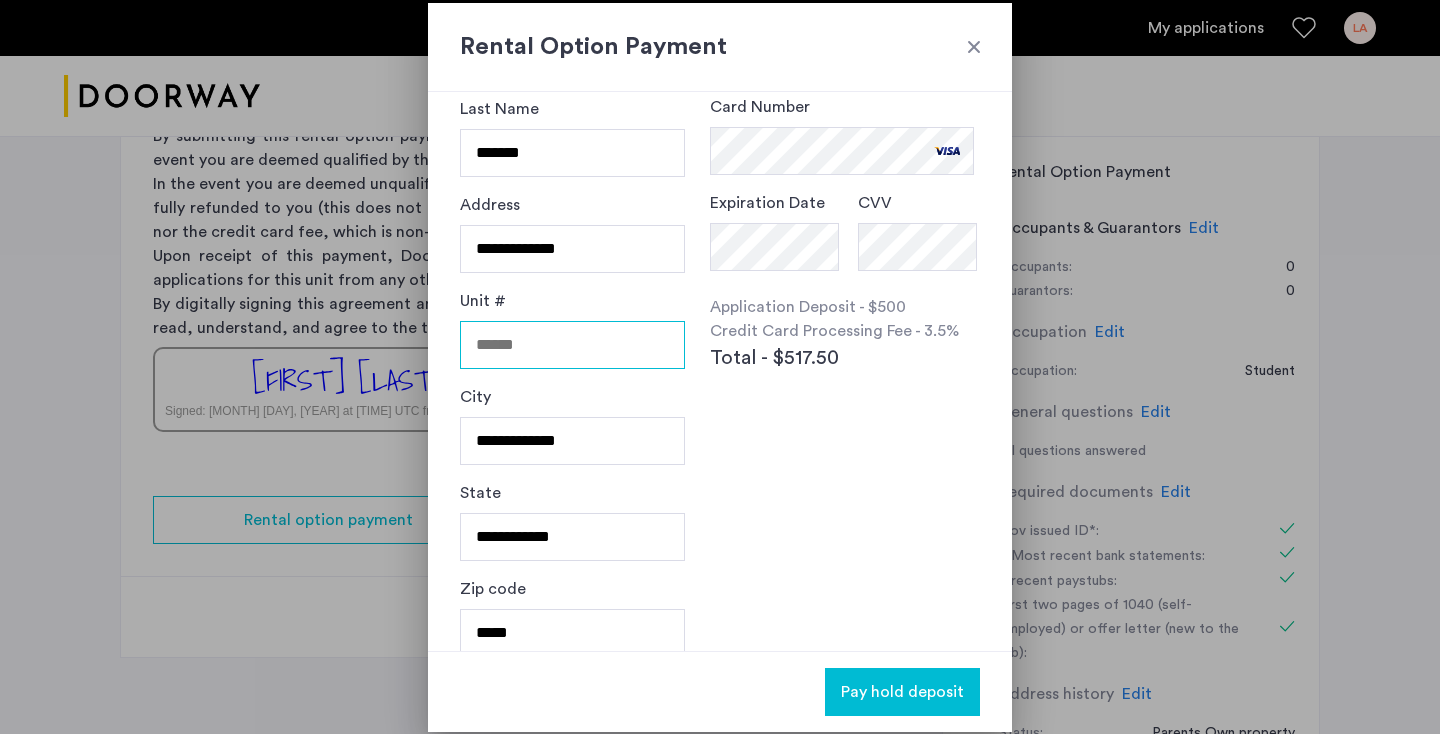 scroll, scrollTop: 145, scrollLeft: 0, axis: vertical 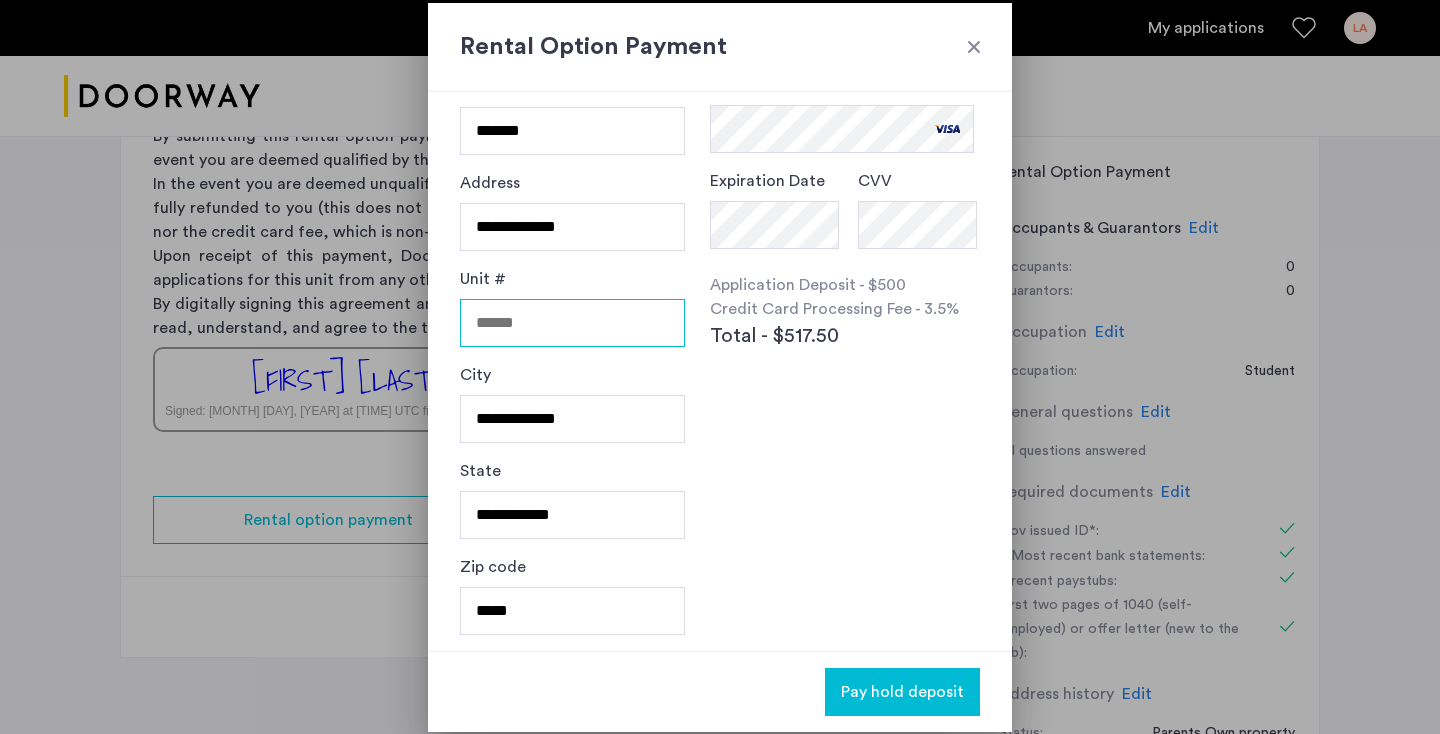 click on "Unit #" at bounding box center (572, 323) 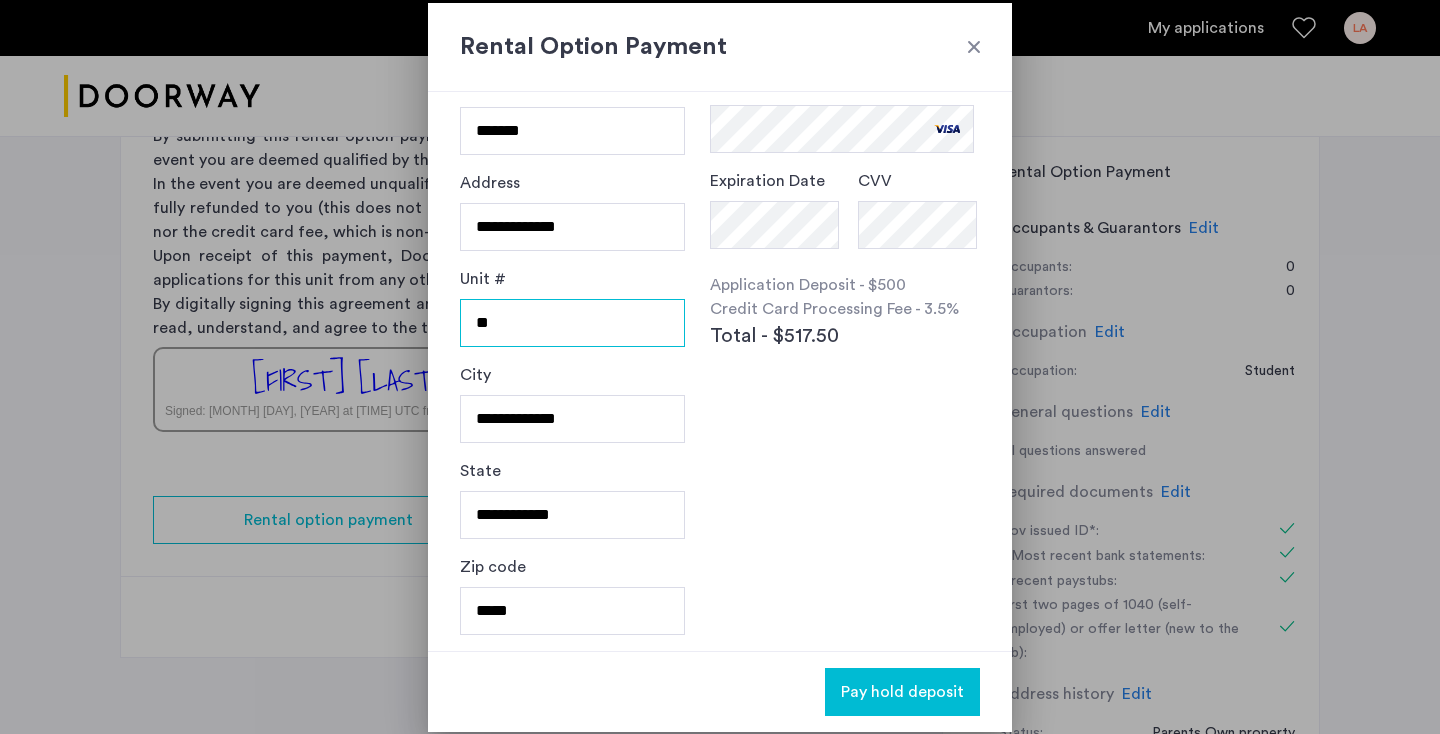 type on "**" 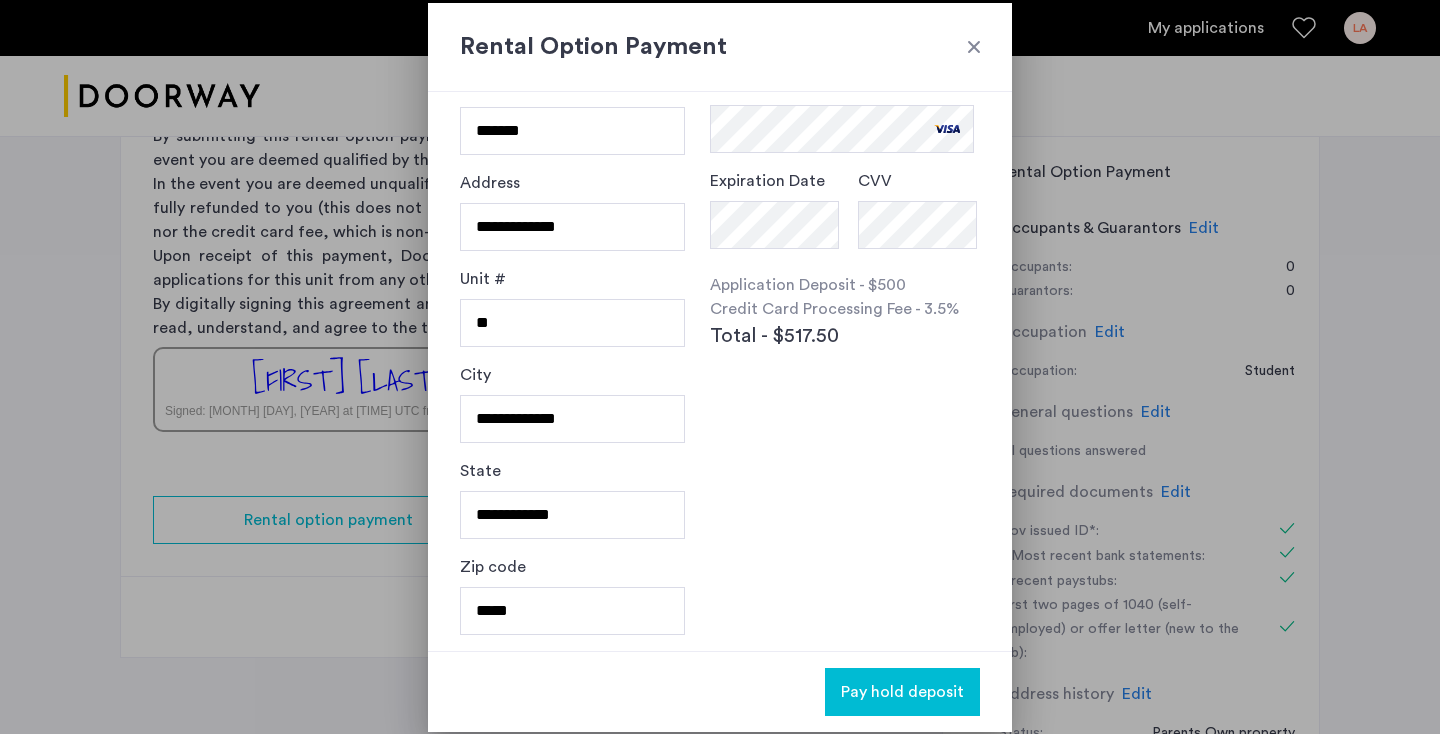 click on "Card Number Expiration Date CVV Application Deposit - $500  Credit Card Processing Fee - 3.5% Total - $517.50" at bounding box center [845, 257] 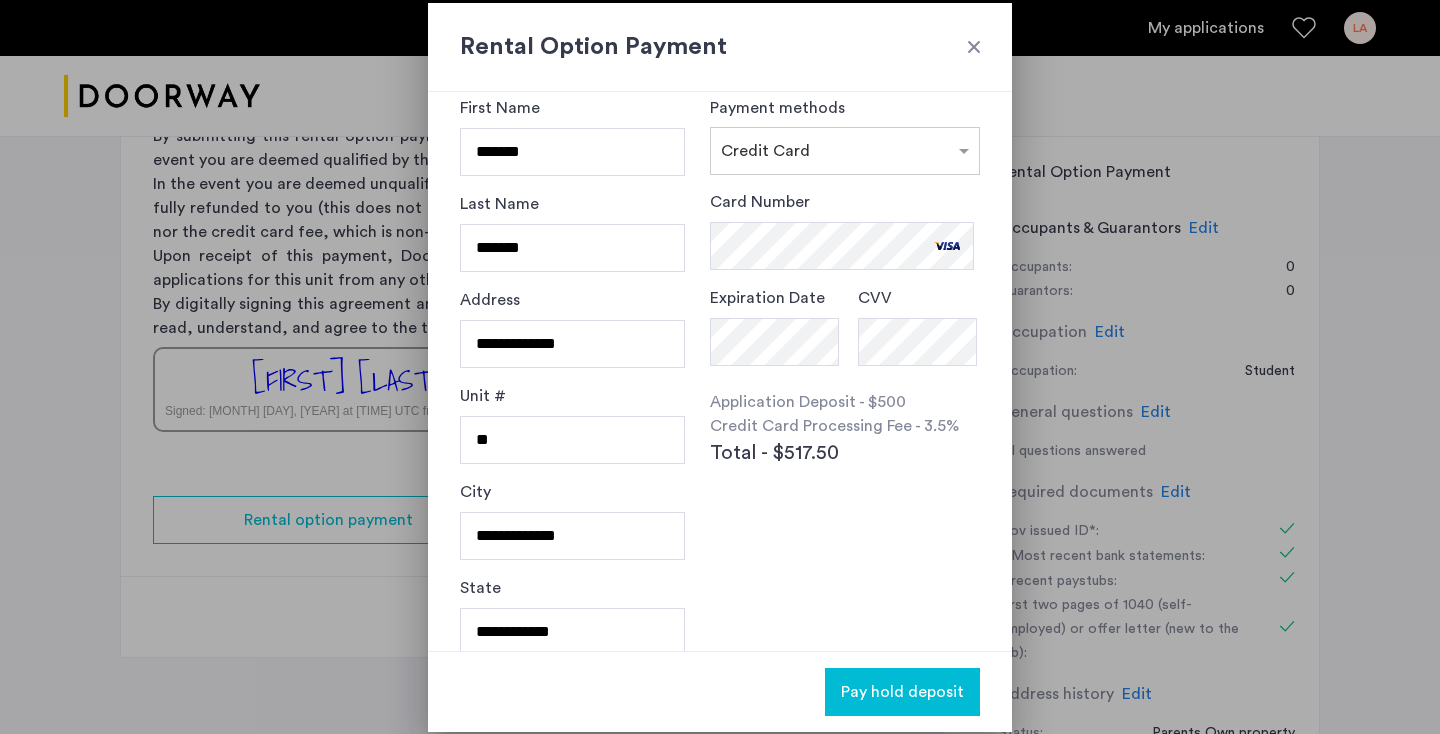 scroll, scrollTop: 15, scrollLeft: 0, axis: vertical 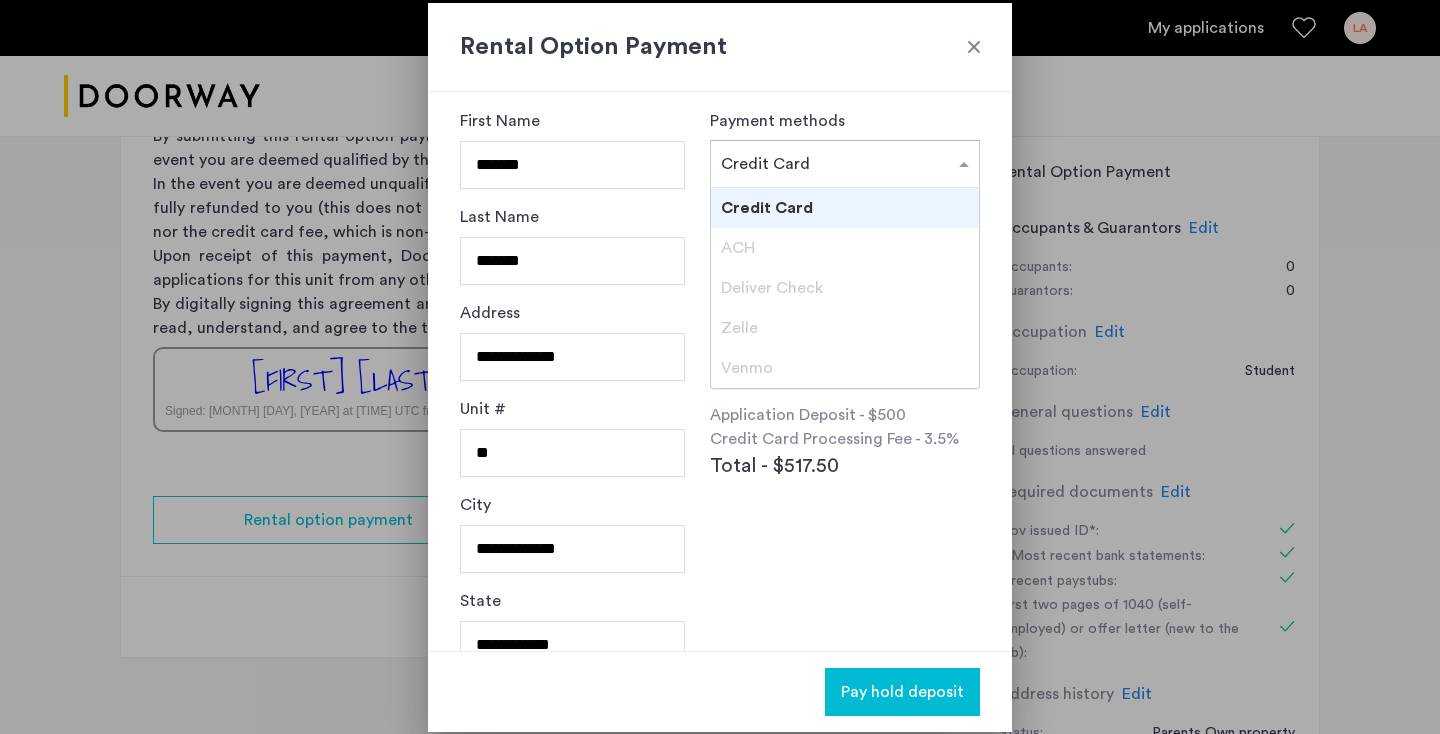 click at bounding box center [825, 160] 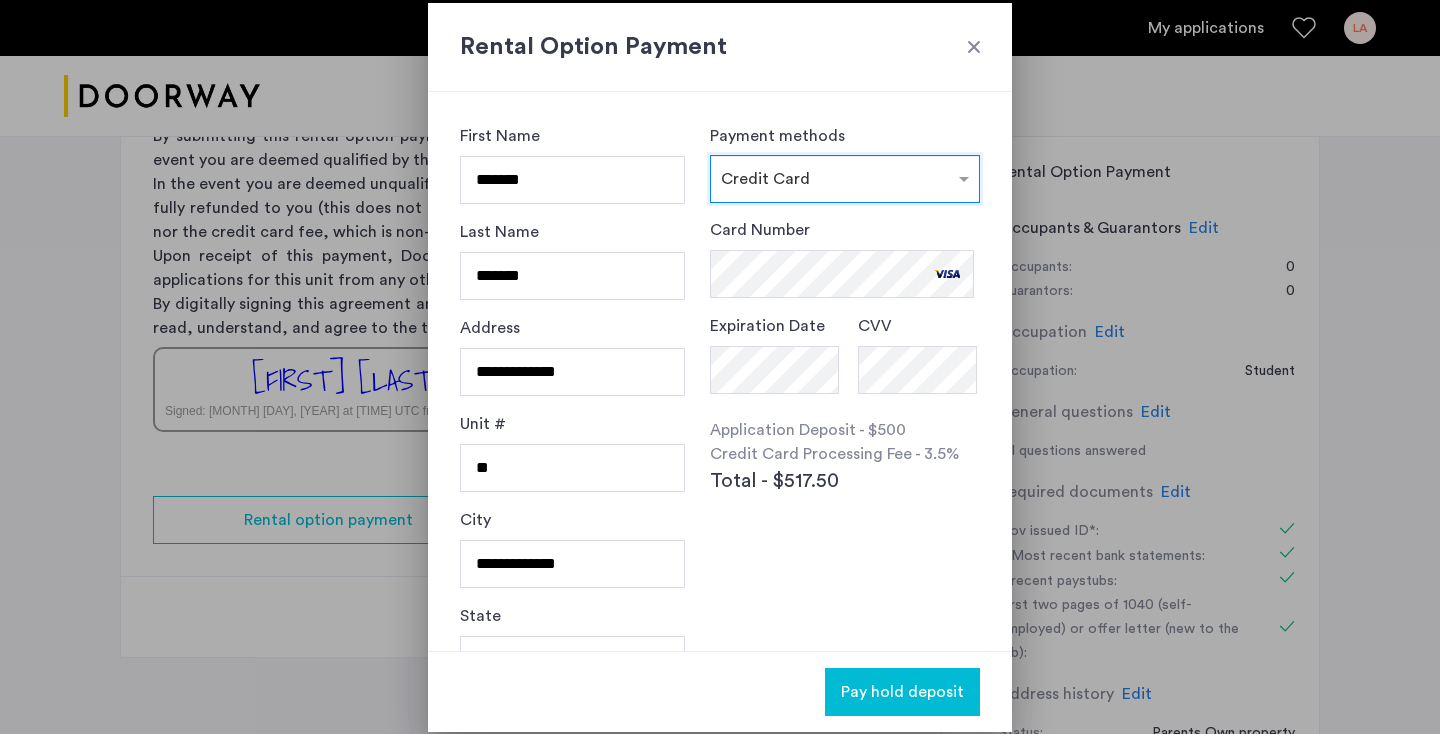 scroll, scrollTop: 145, scrollLeft: 0, axis: vertical 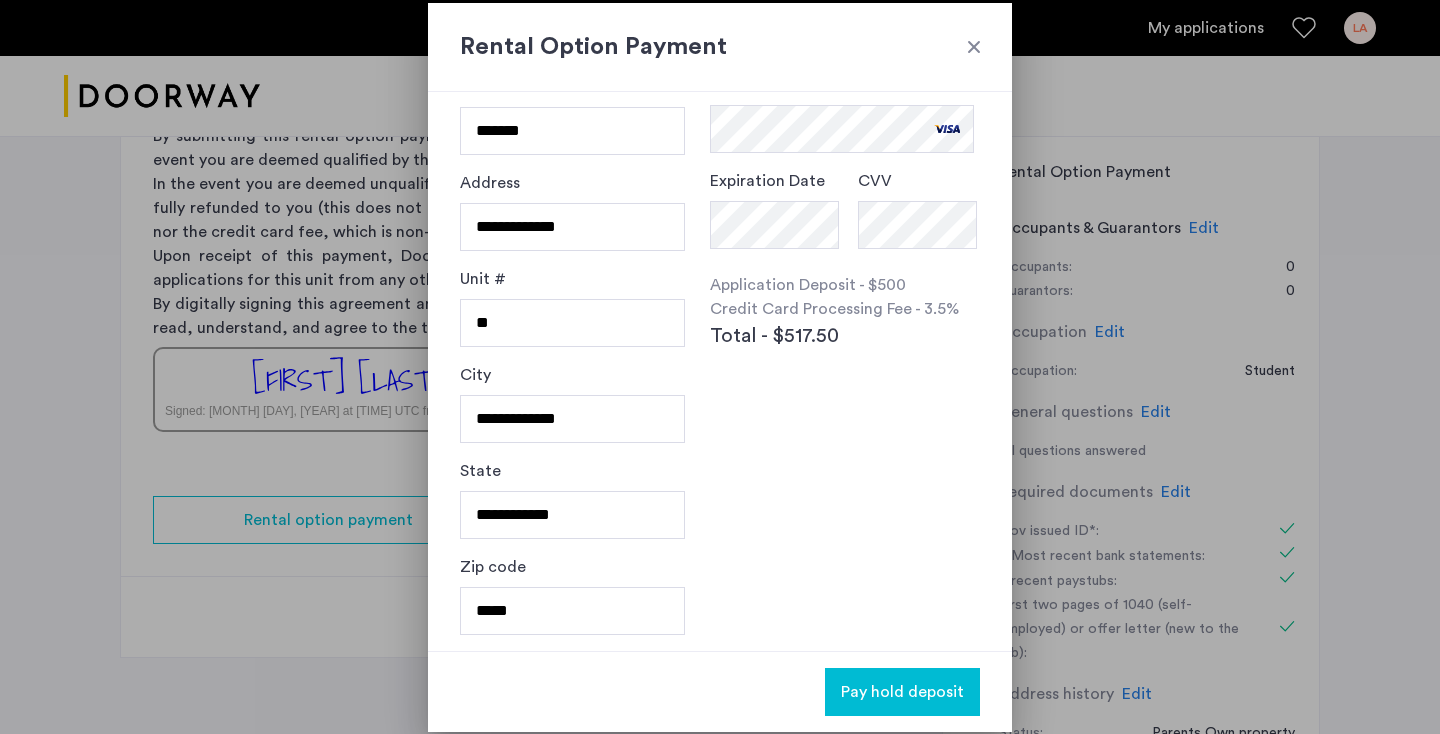 click on "Pay hold deposit" at bounding box center (902, 692) 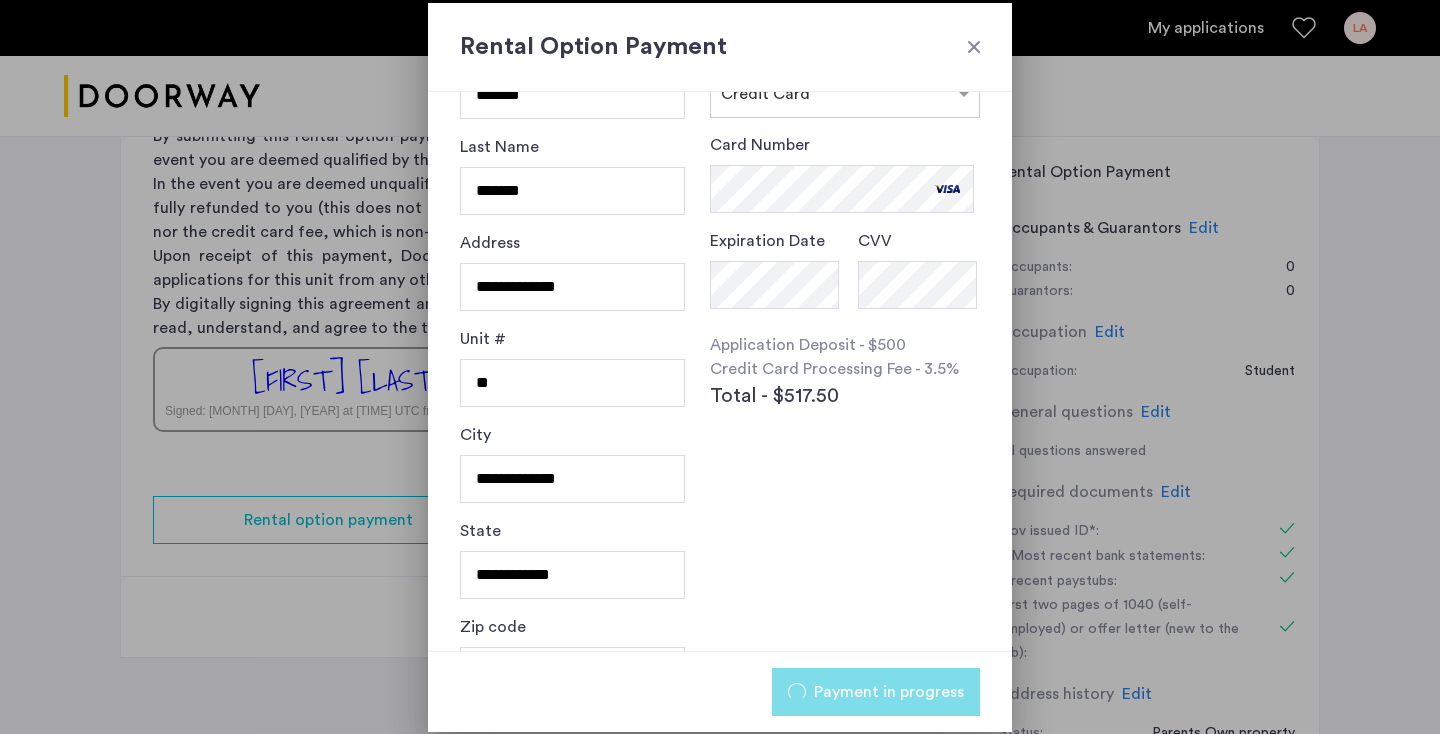 scroll, scrollTop: 0, scrollLeft: 0, axis: both 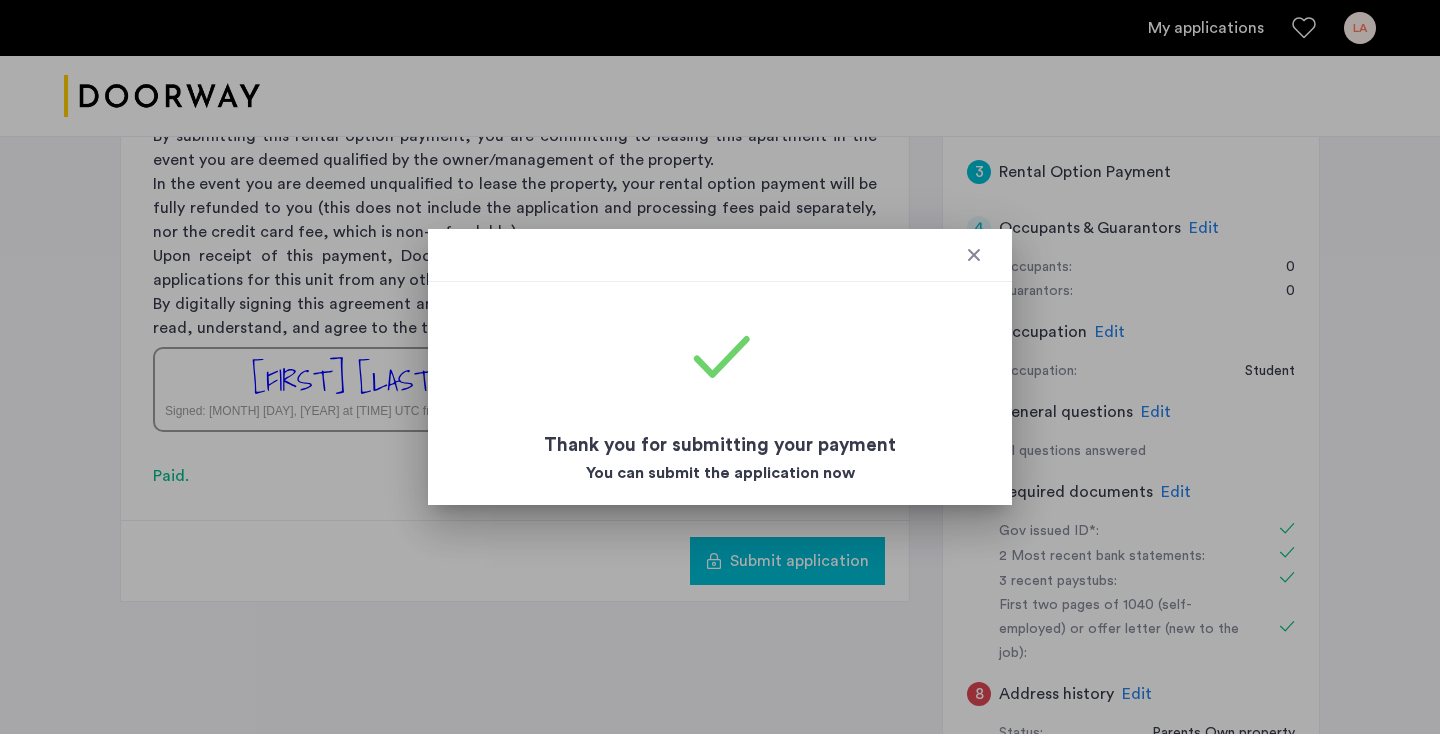 click at bounding box center (974, 255) 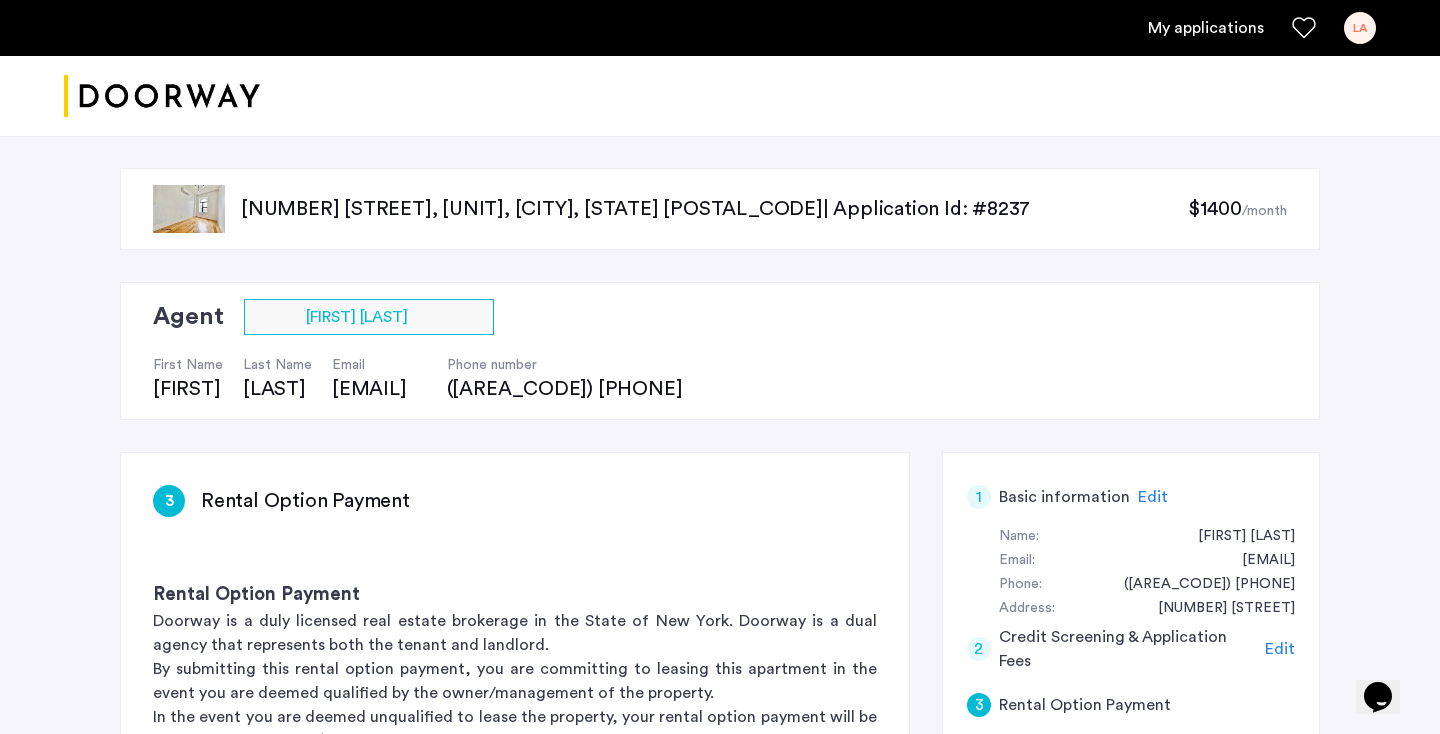 scroll, scrollTop: 533, scrollLeft: 0, axis: vertical 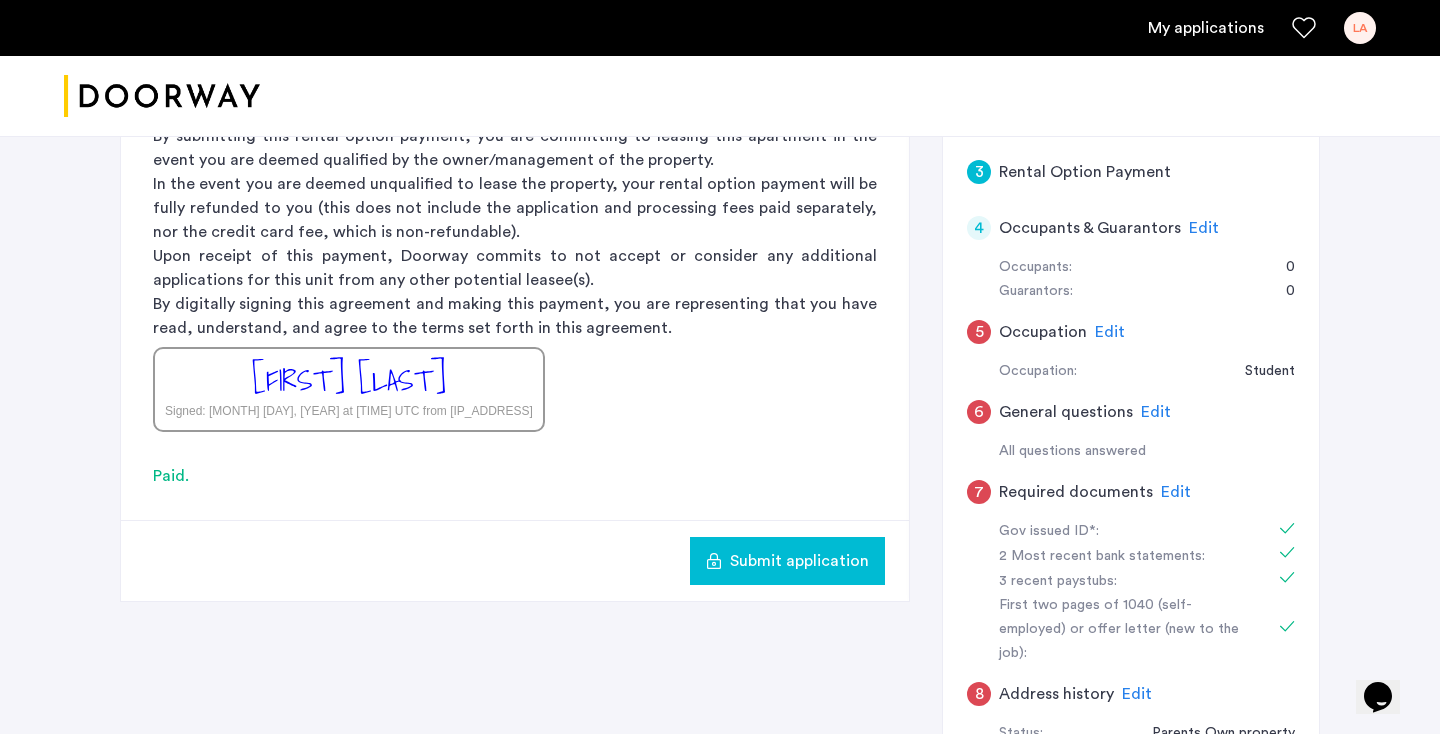 click on "Edit" 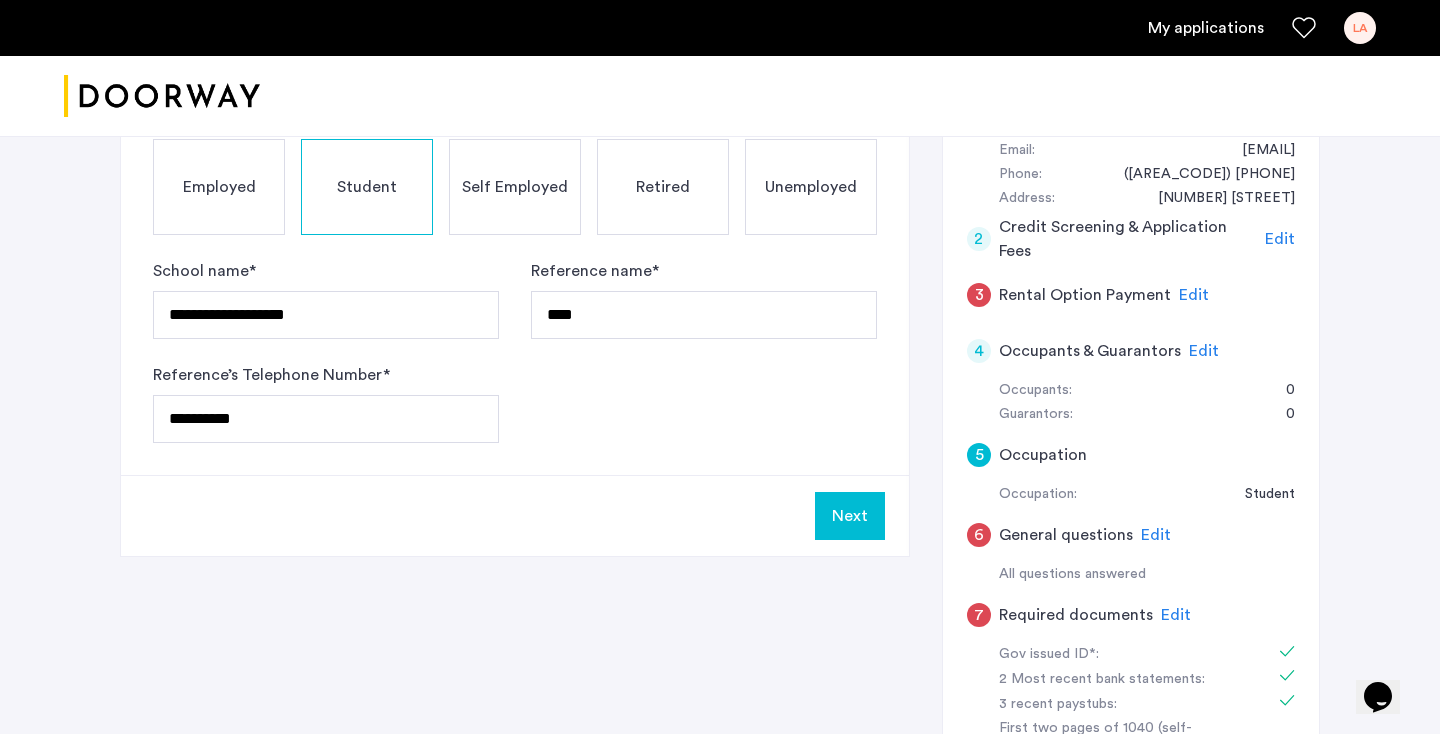 scroll, scrollTop: 365, scrollLeft: 0, axis: vertical 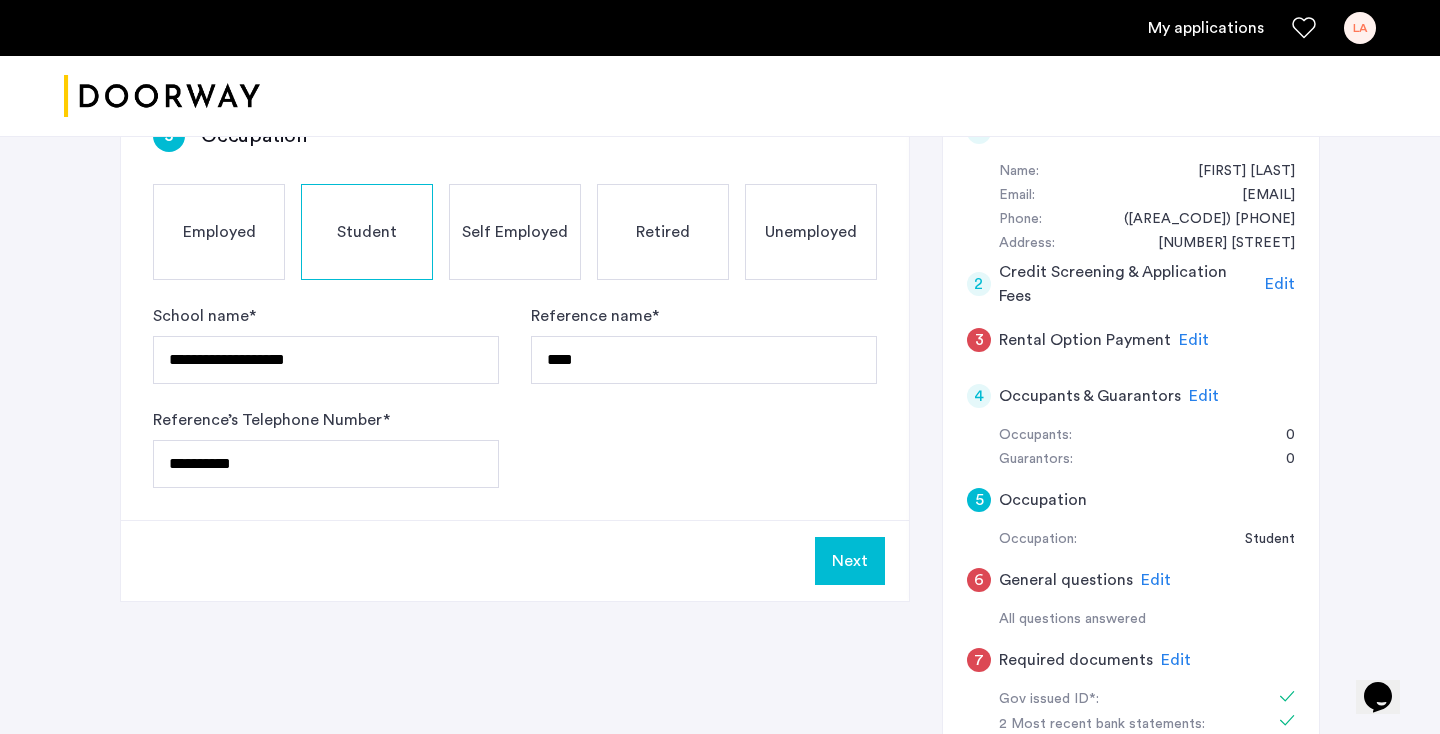 click on "Next" 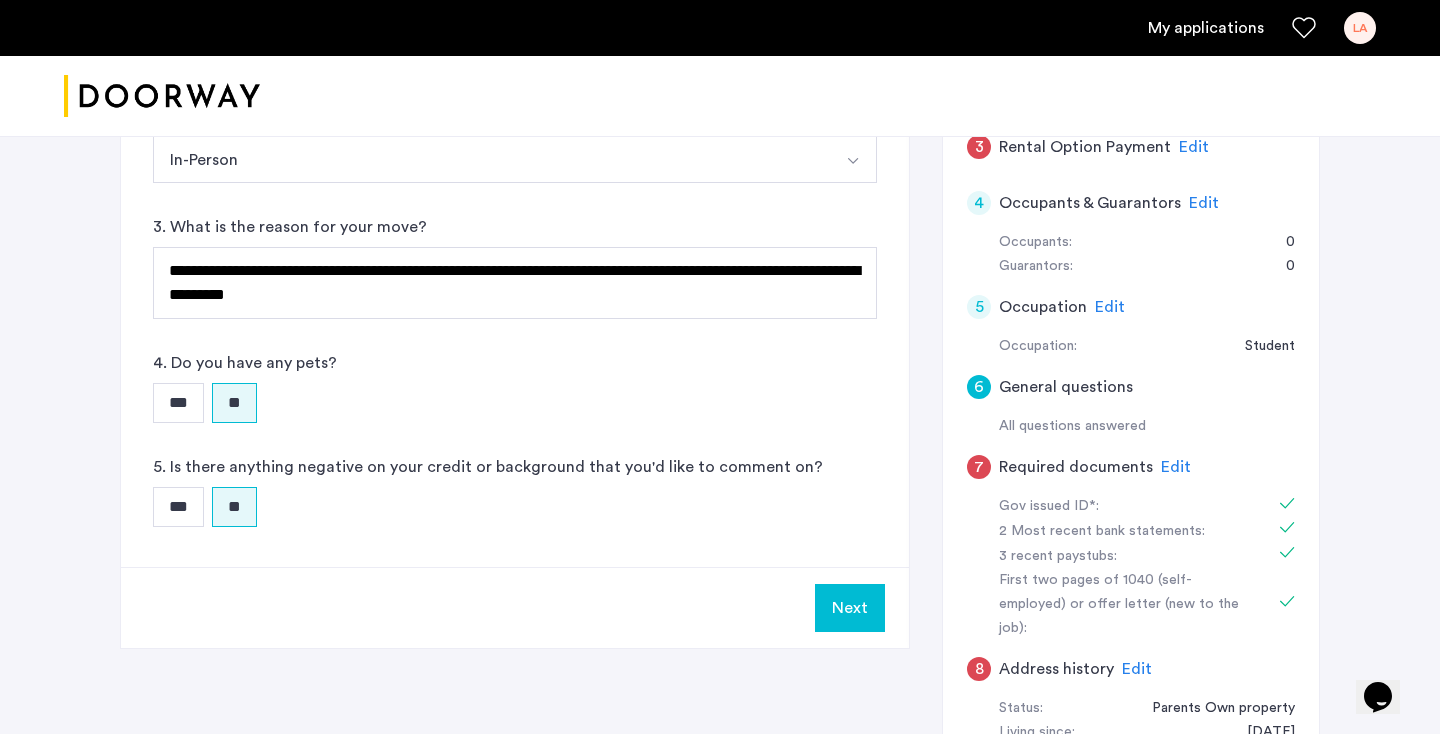 scroll, scrollTop: 553, scrollLeft: 0, axis: vertical 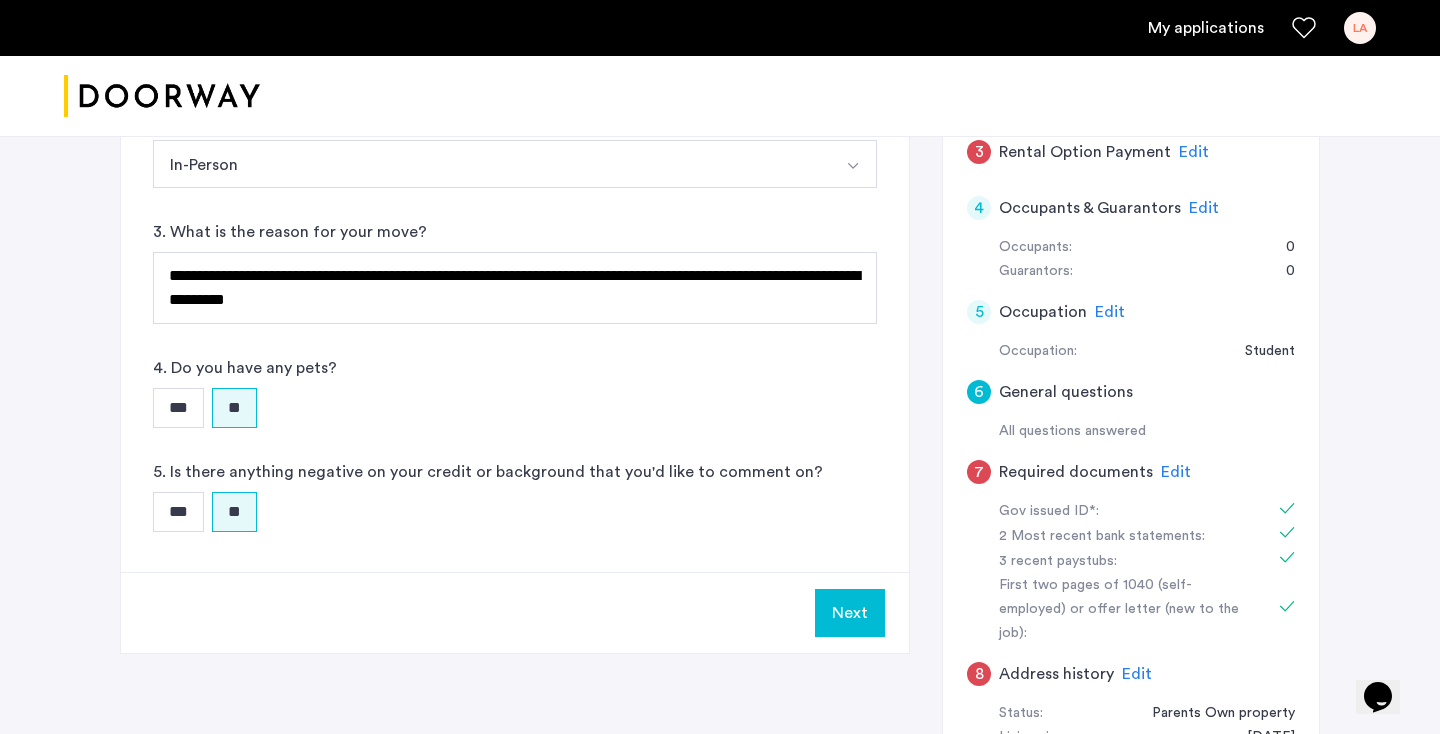 click on "Next" at bounding box center [850, 613] 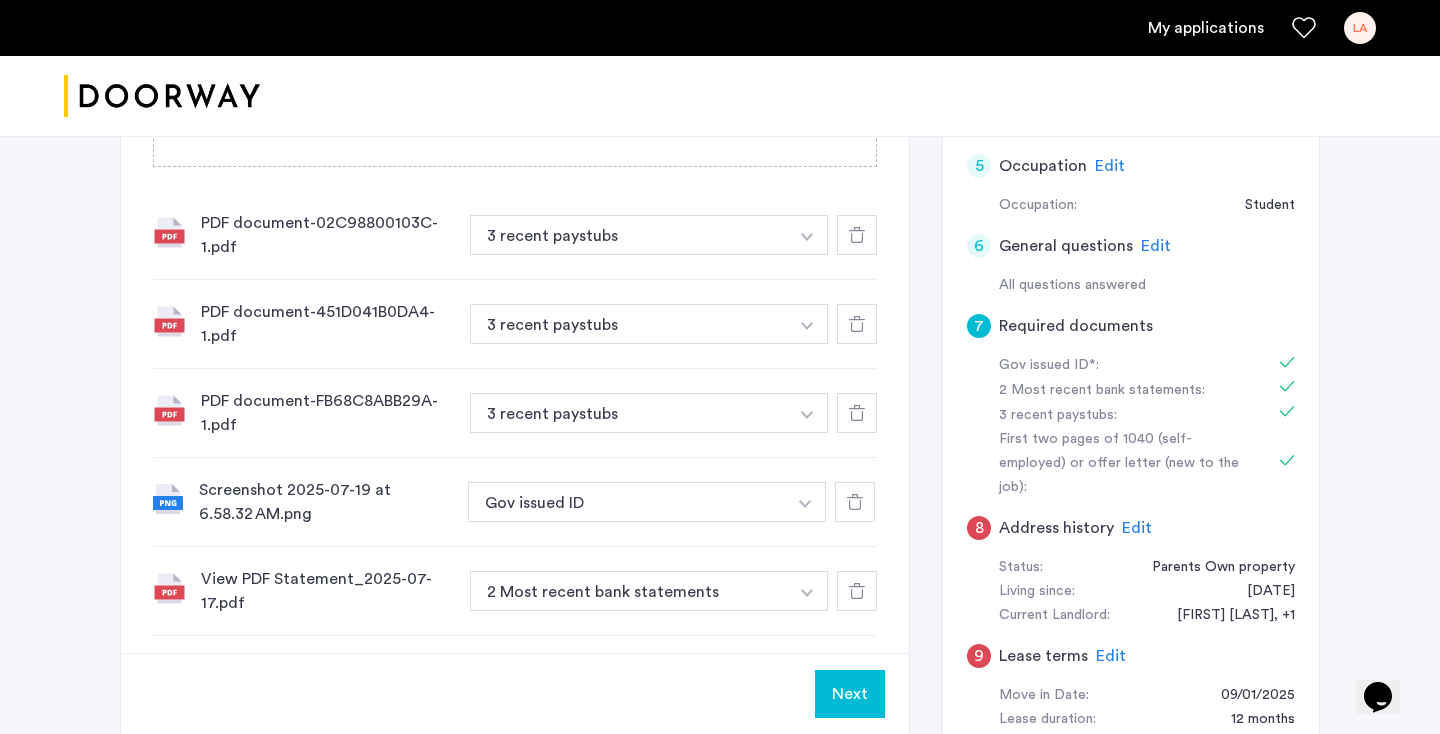 scroll, scrollTop: 691, scrollLeft: 0, axis: vertical 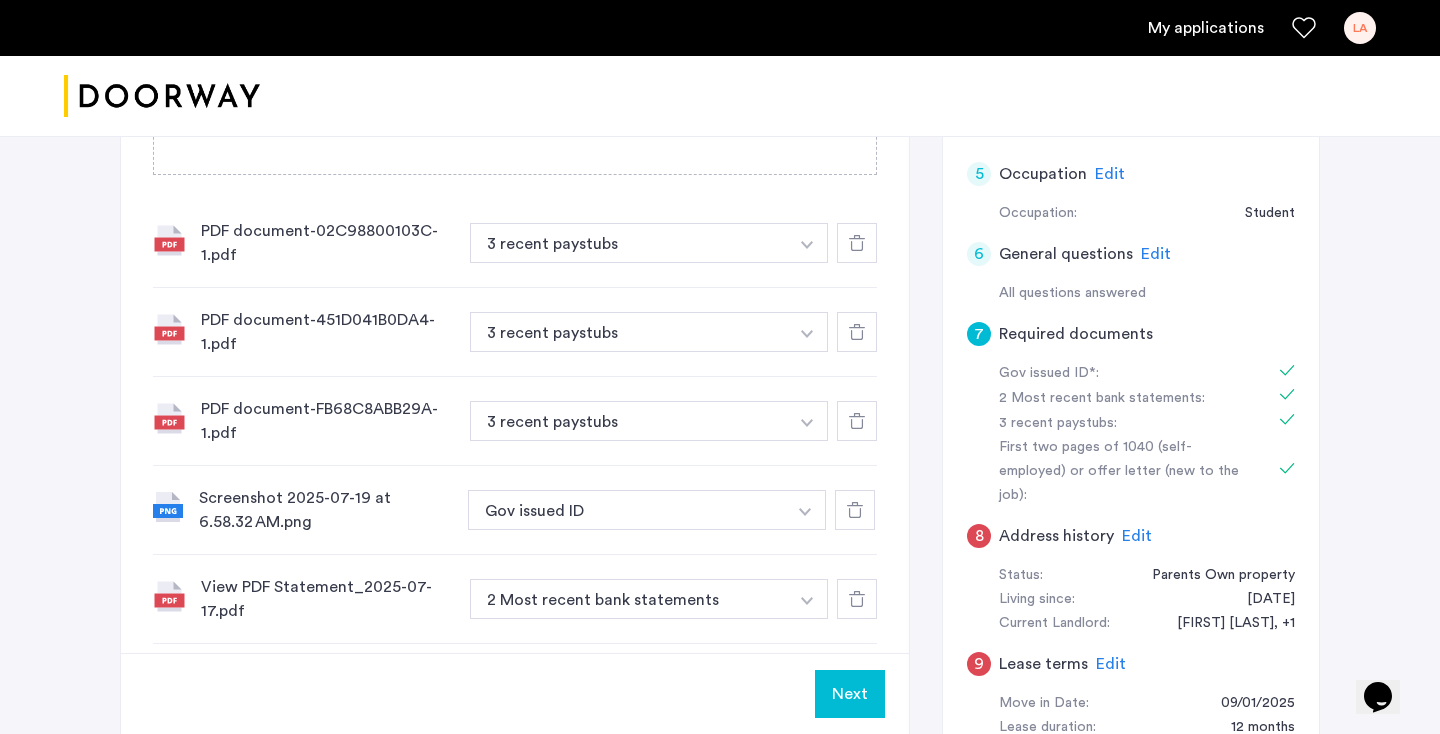 click on "My applications LA" at bounding box center [720, 28] 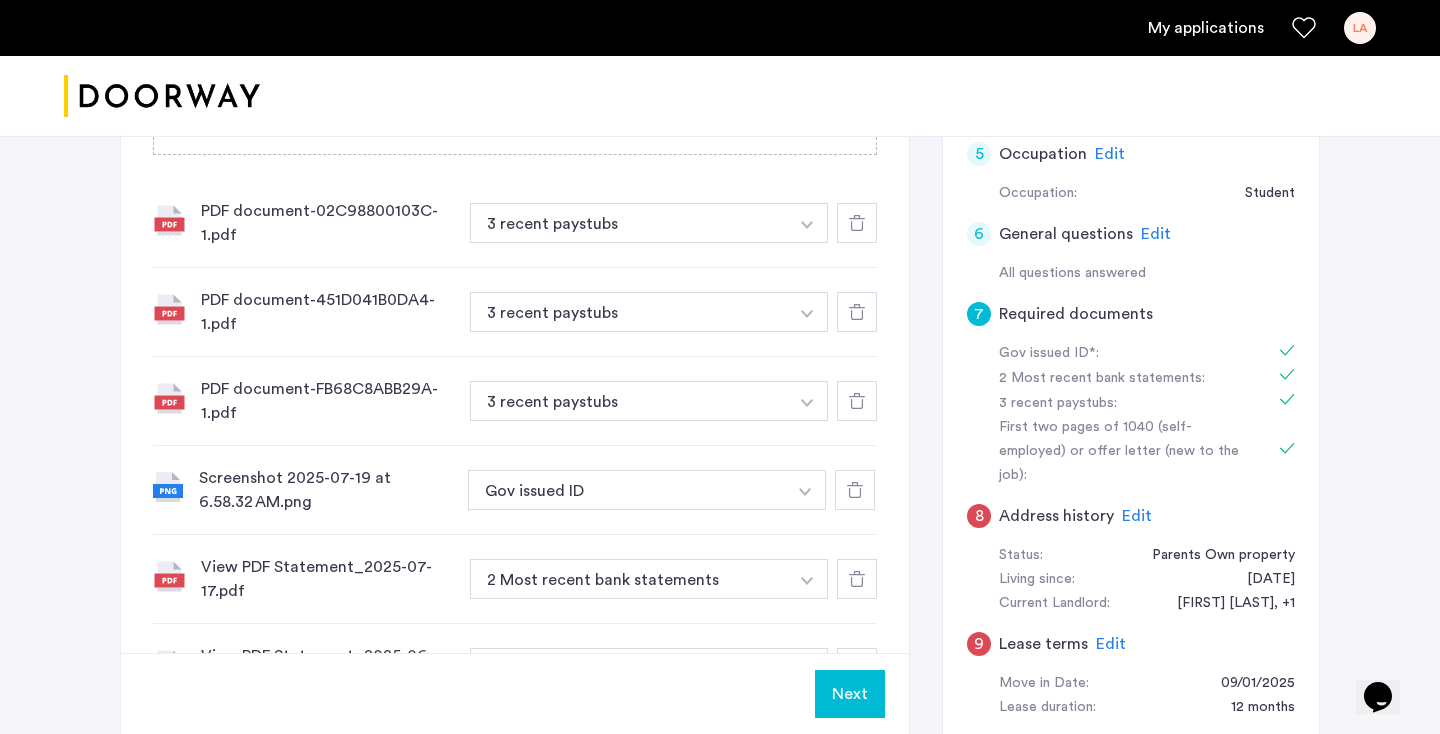 scroll, scrollTop: 656, scrollLeft: 0, axis: vertical 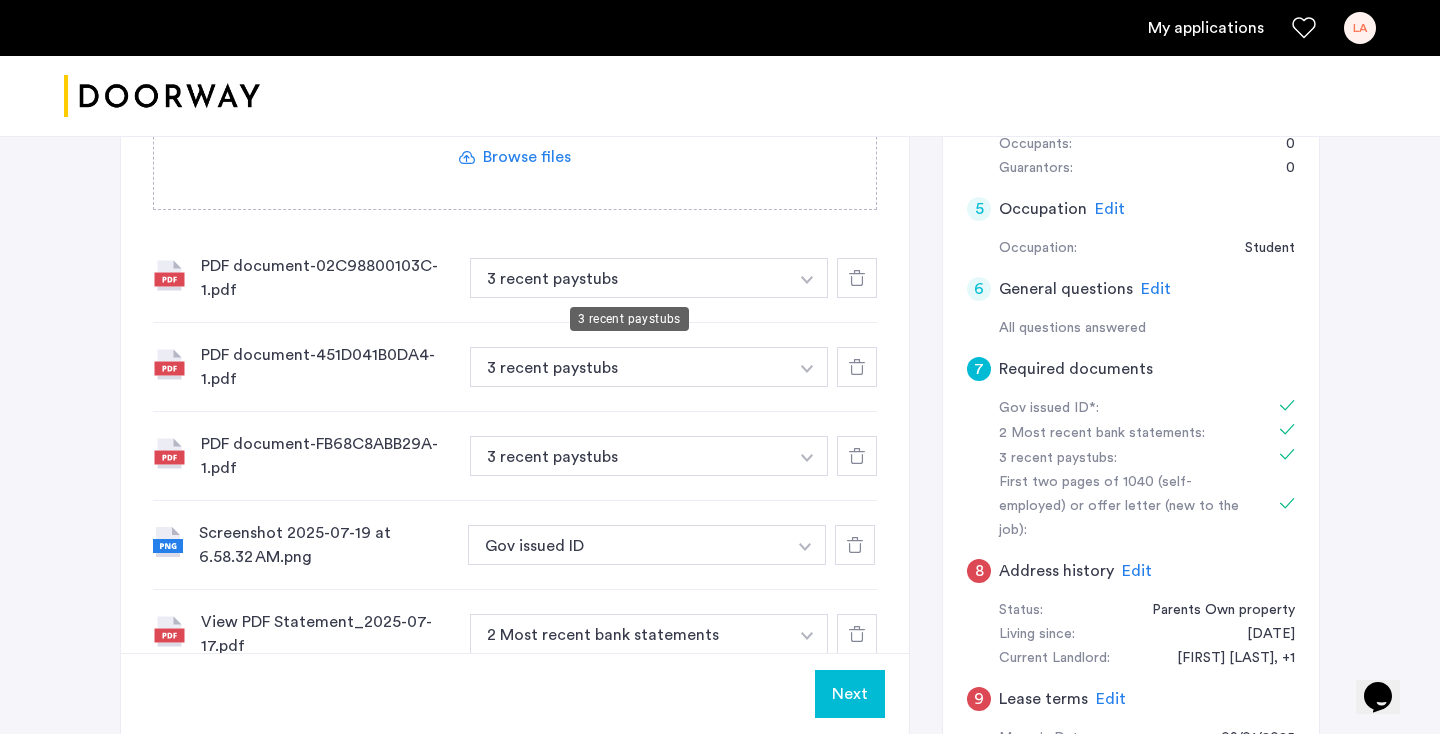 click on "3 recent paystubs" at bounding box center (629, 278) 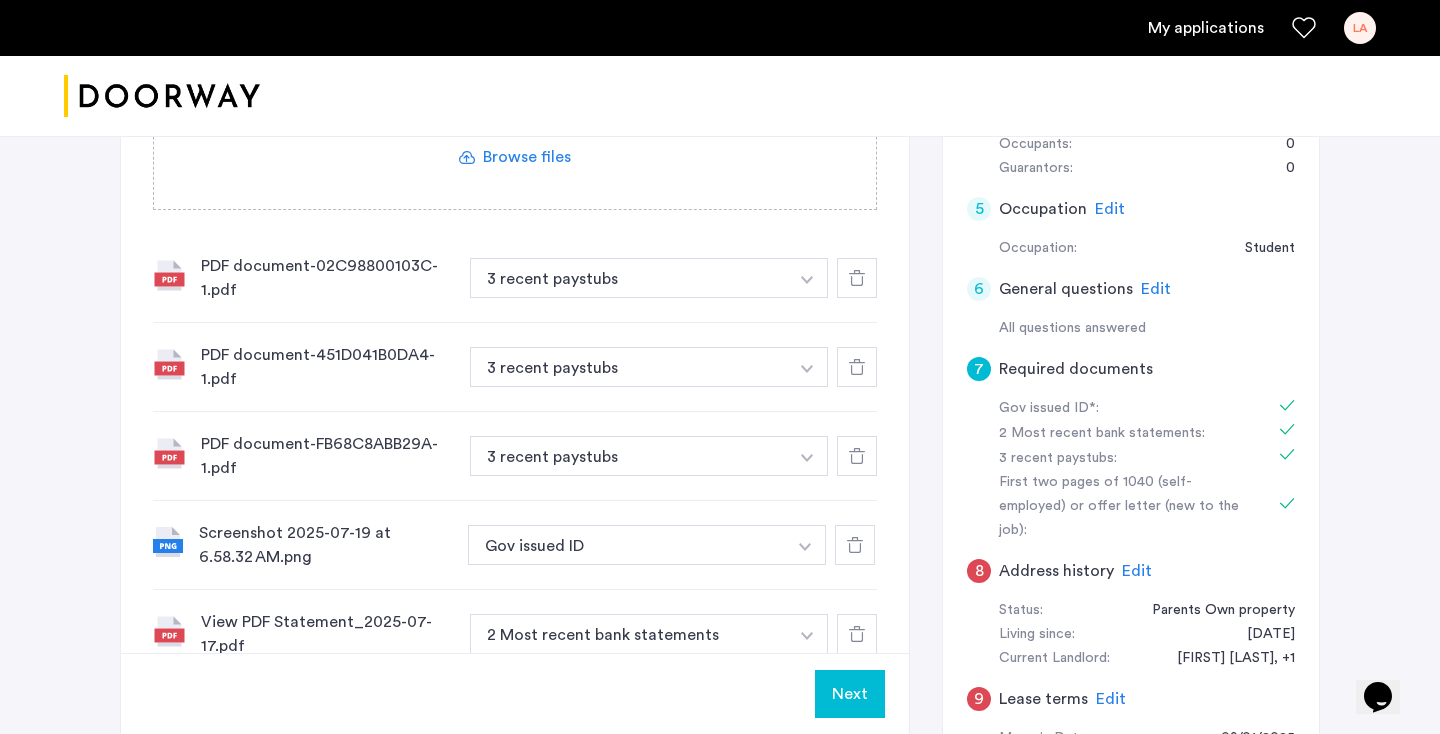 click 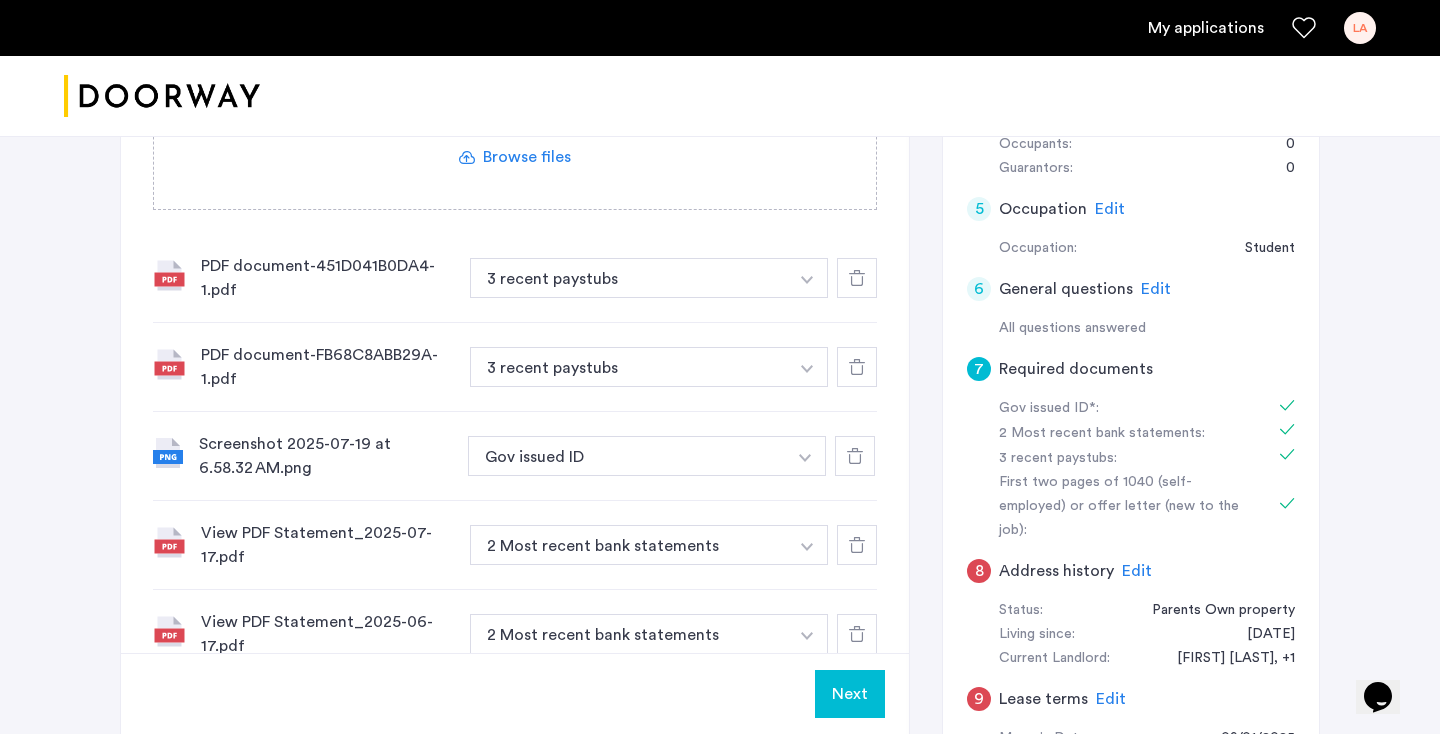 click 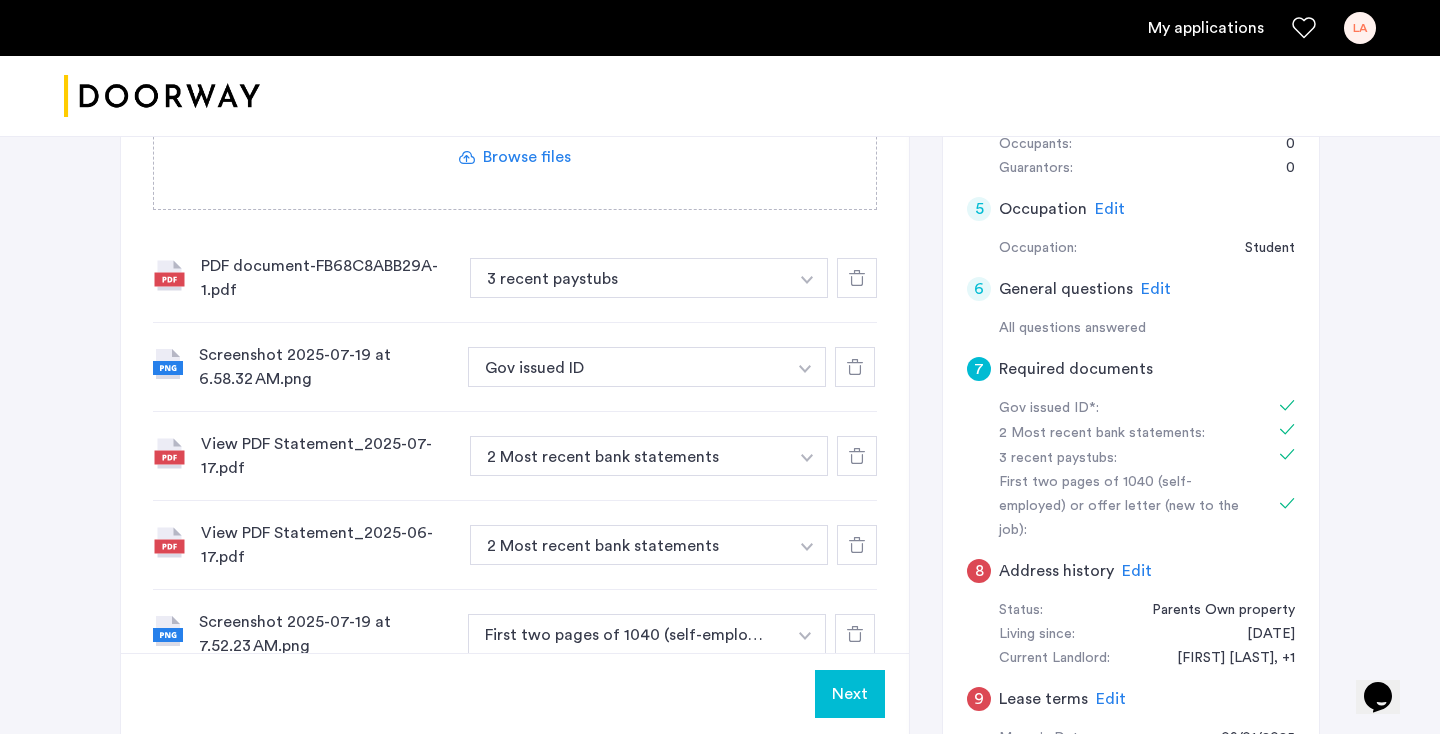 click 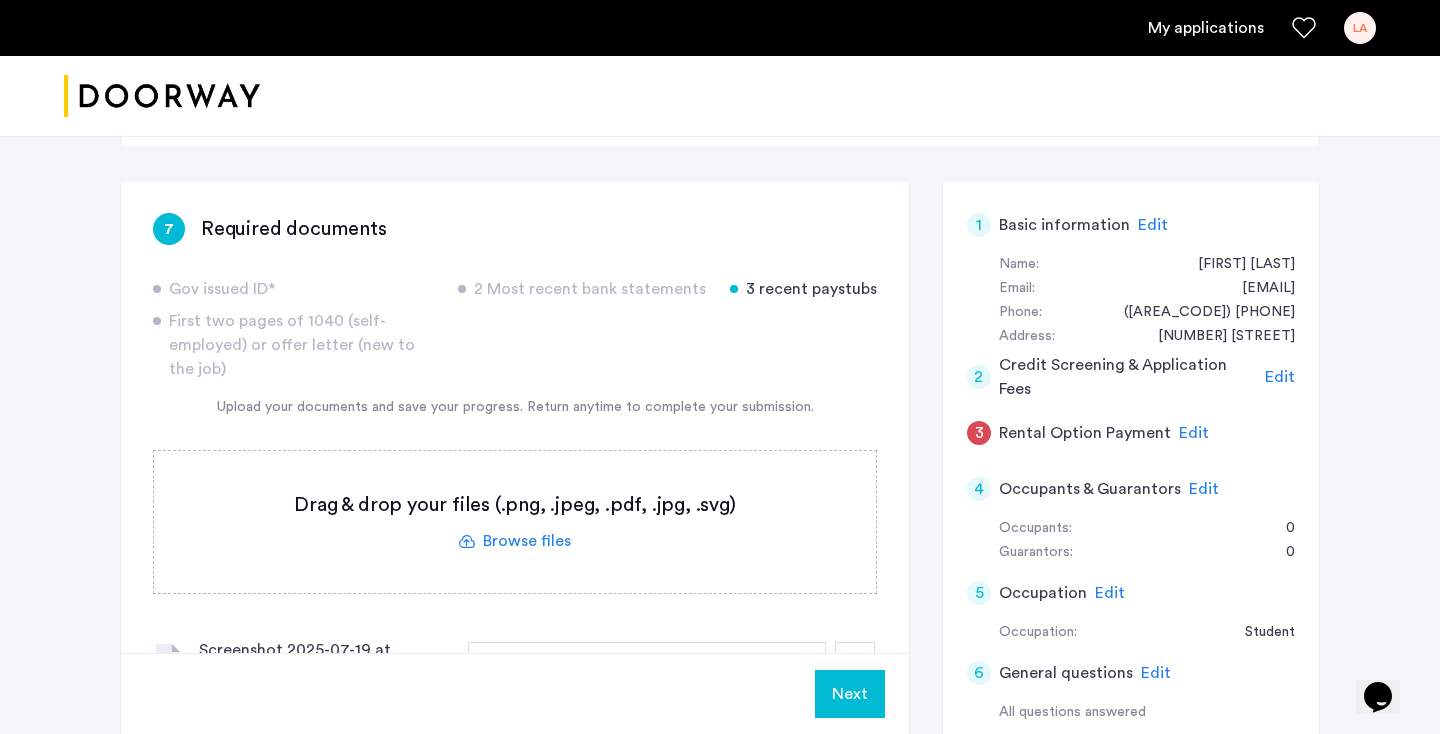 scroll, scrollTop: 269, scrollLeft: 0, axis: vertical 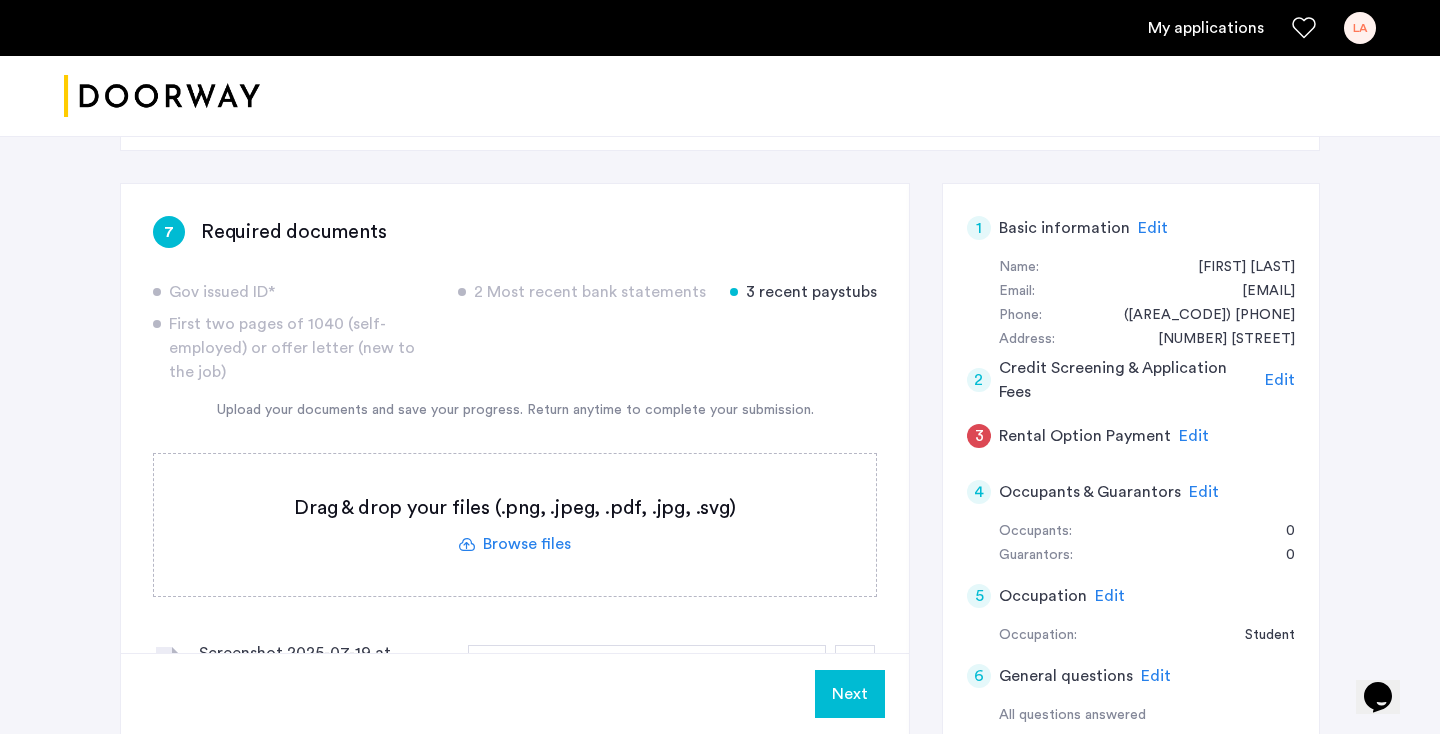 click 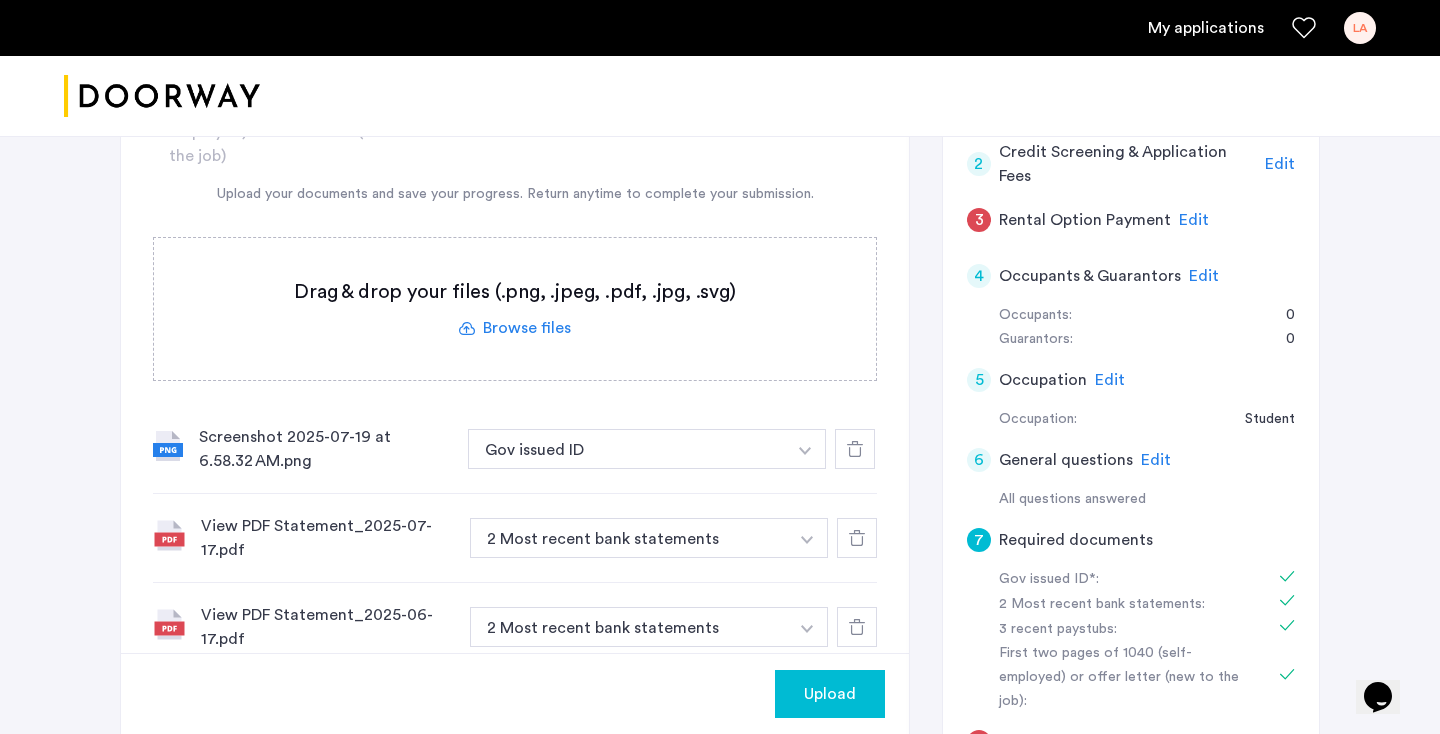 scroll, scrollTop: 481, scrollLeft: 0, axis: vertical 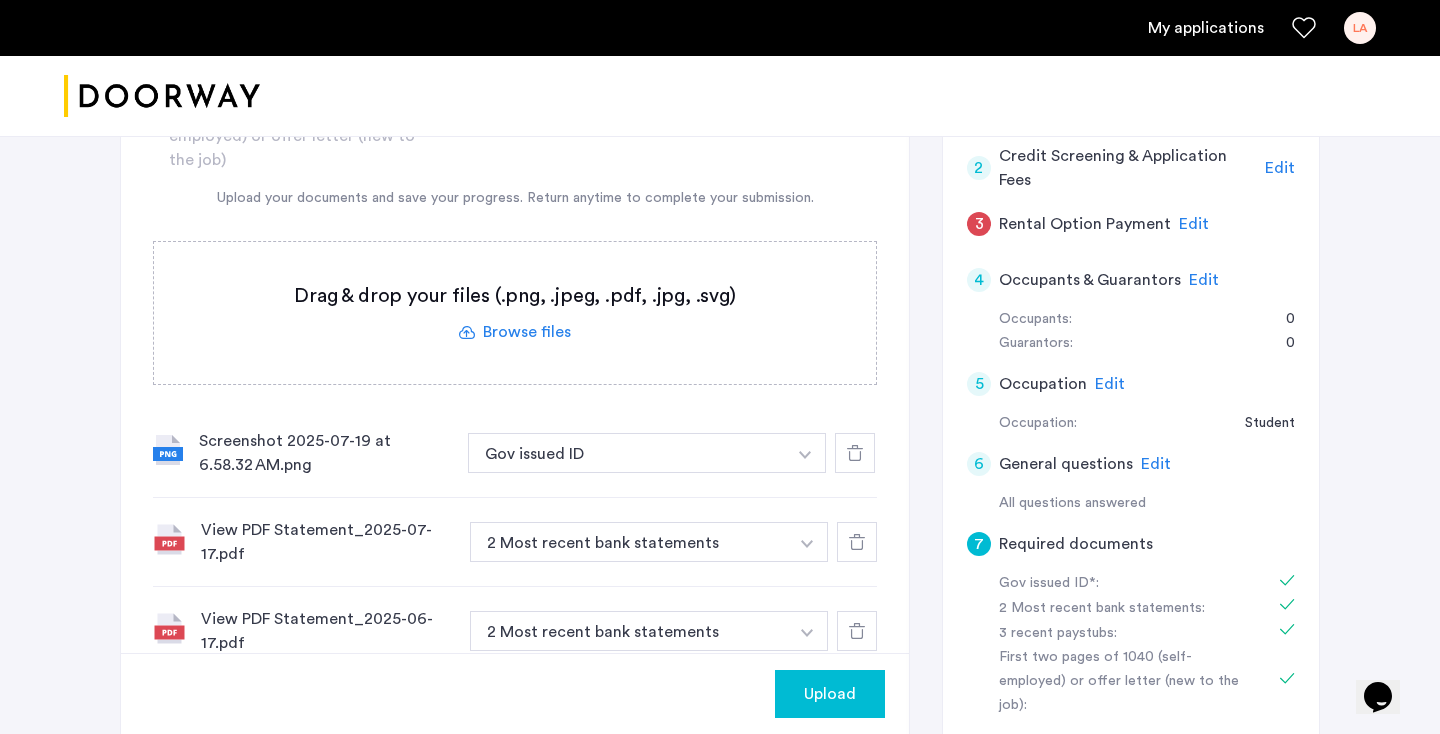 click 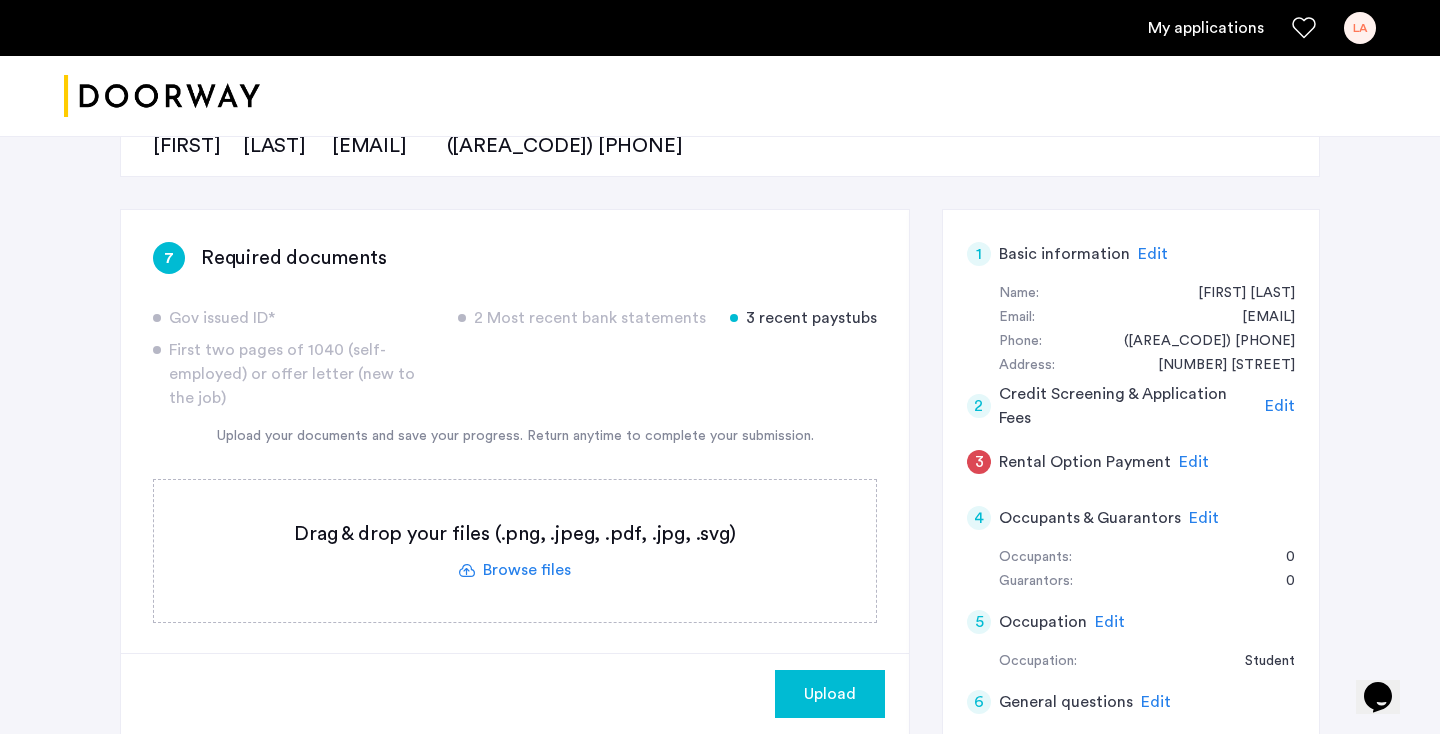scroll, scrollTop: 336, scrollLeft: 0, axis: vertical 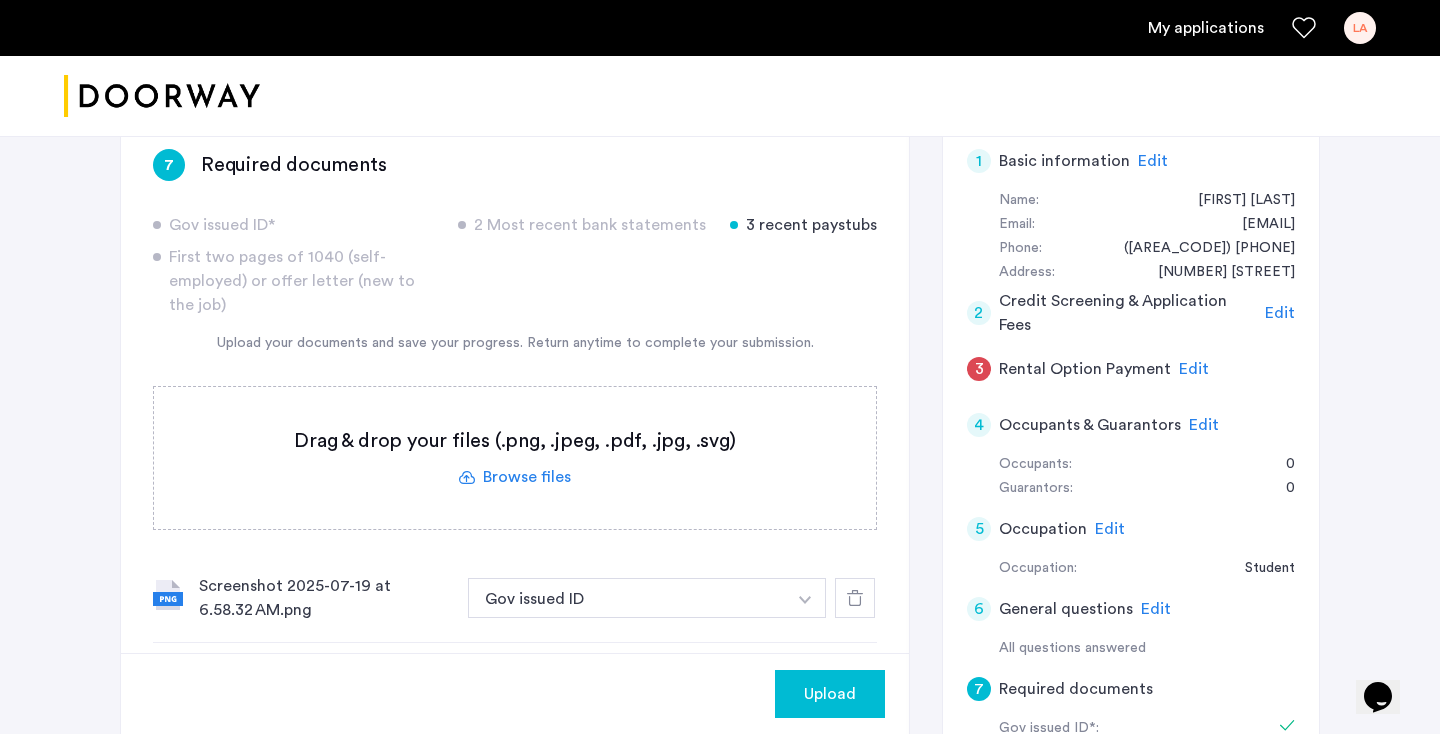click 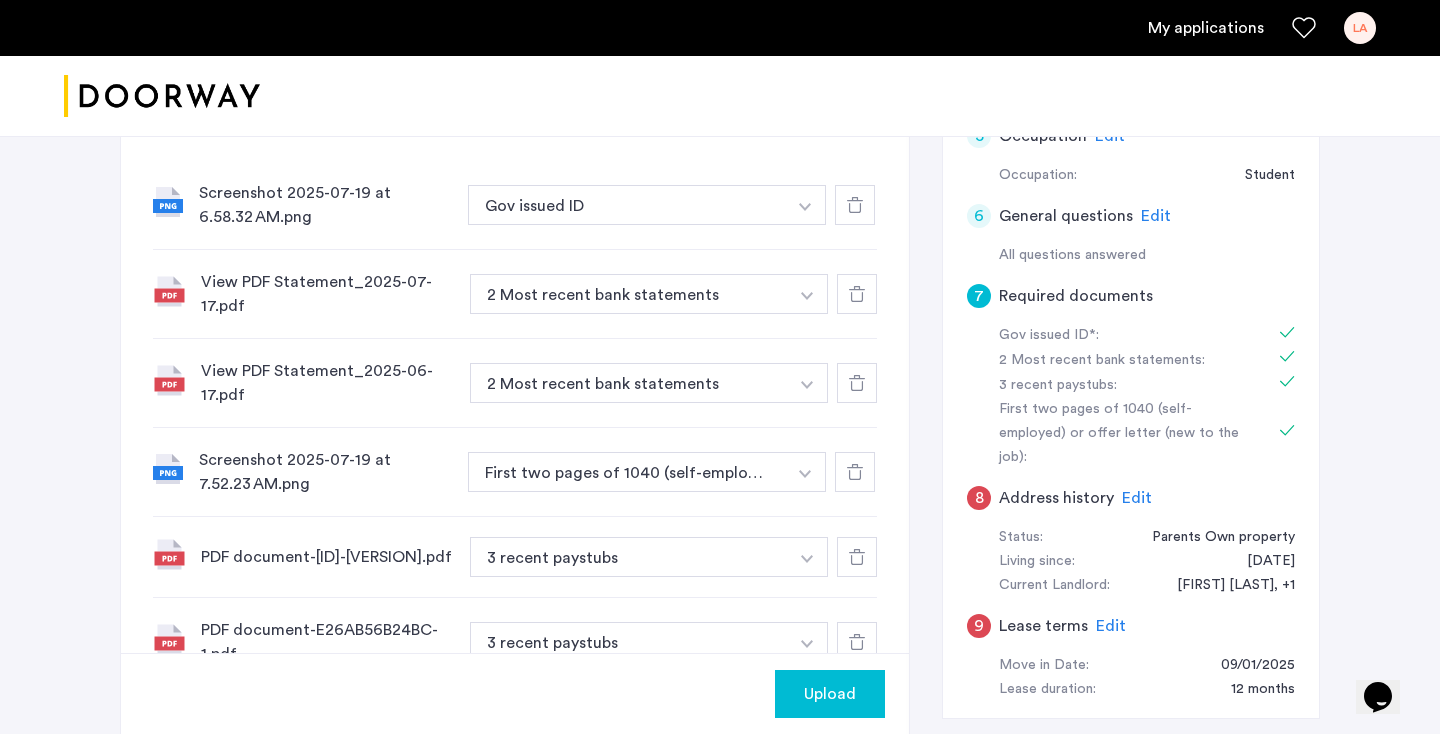 scroll, scrollTop: 1054, scrollLeft: 0, axis: vertical 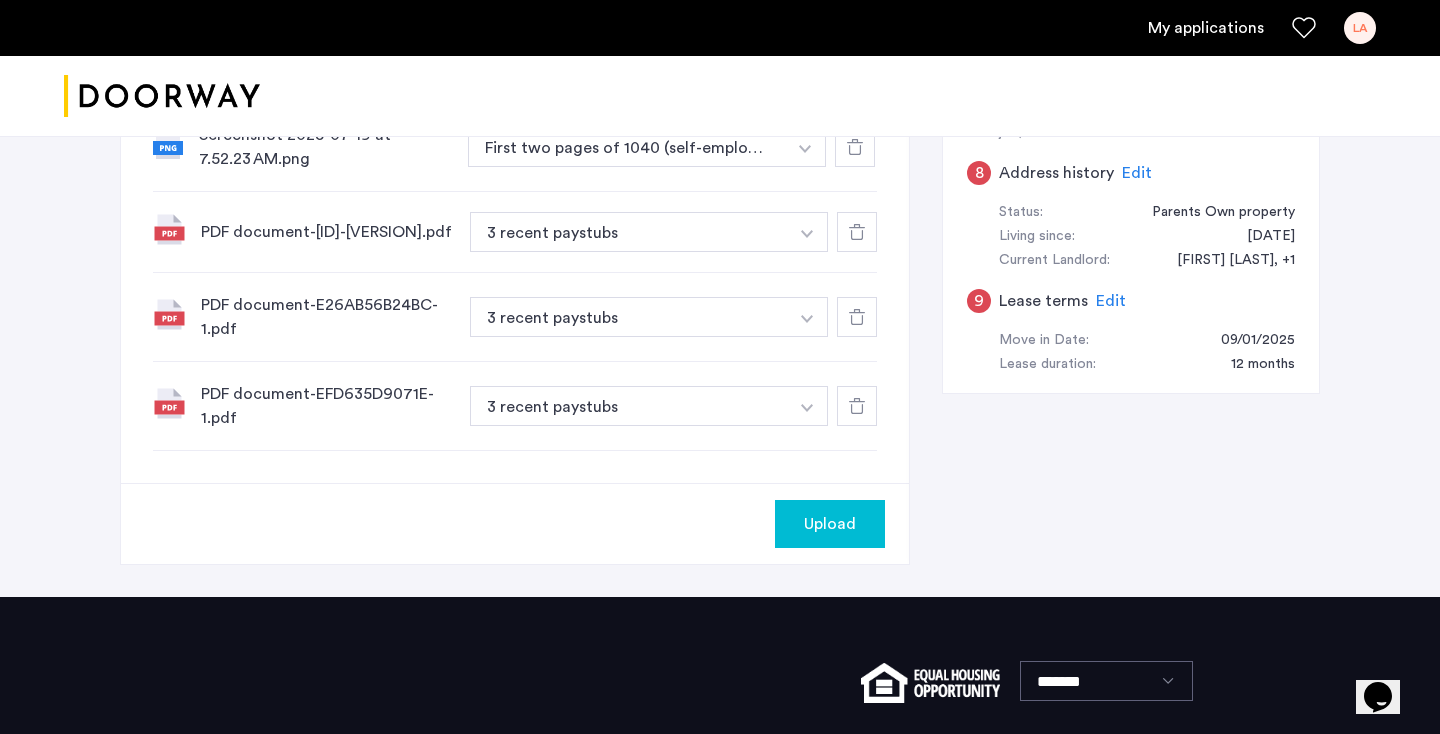 click on "Upload" 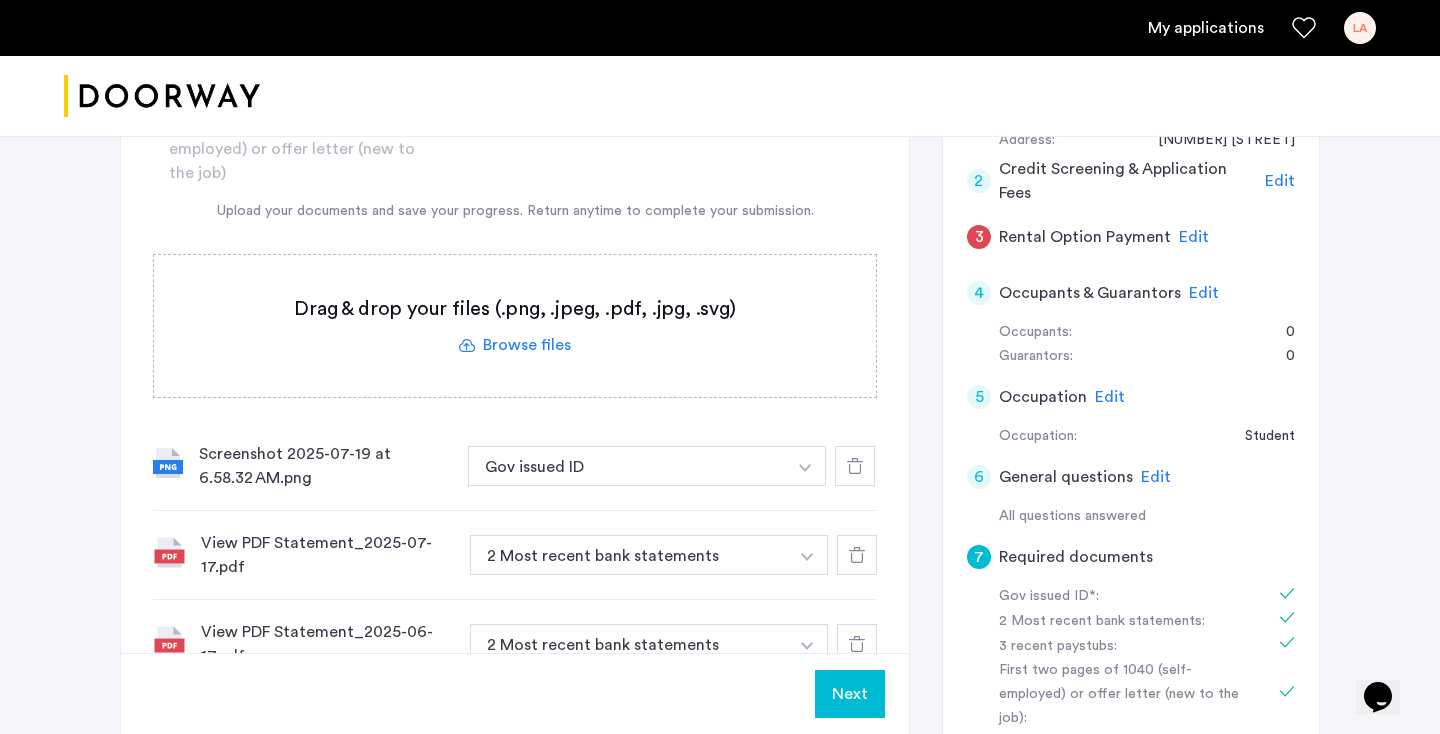 scroll, scrollTop: 461, scrollLeft: 0, axis: vertical 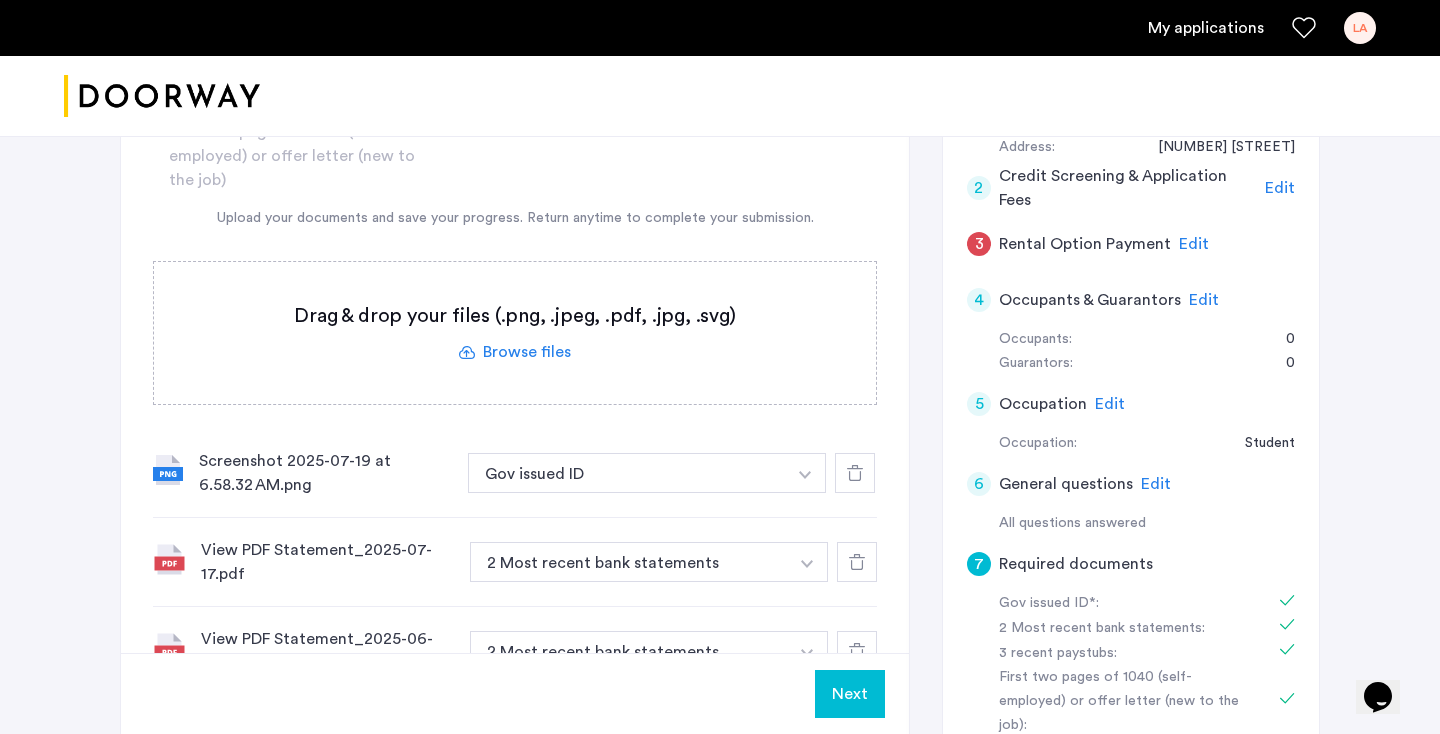 click on "Edit" 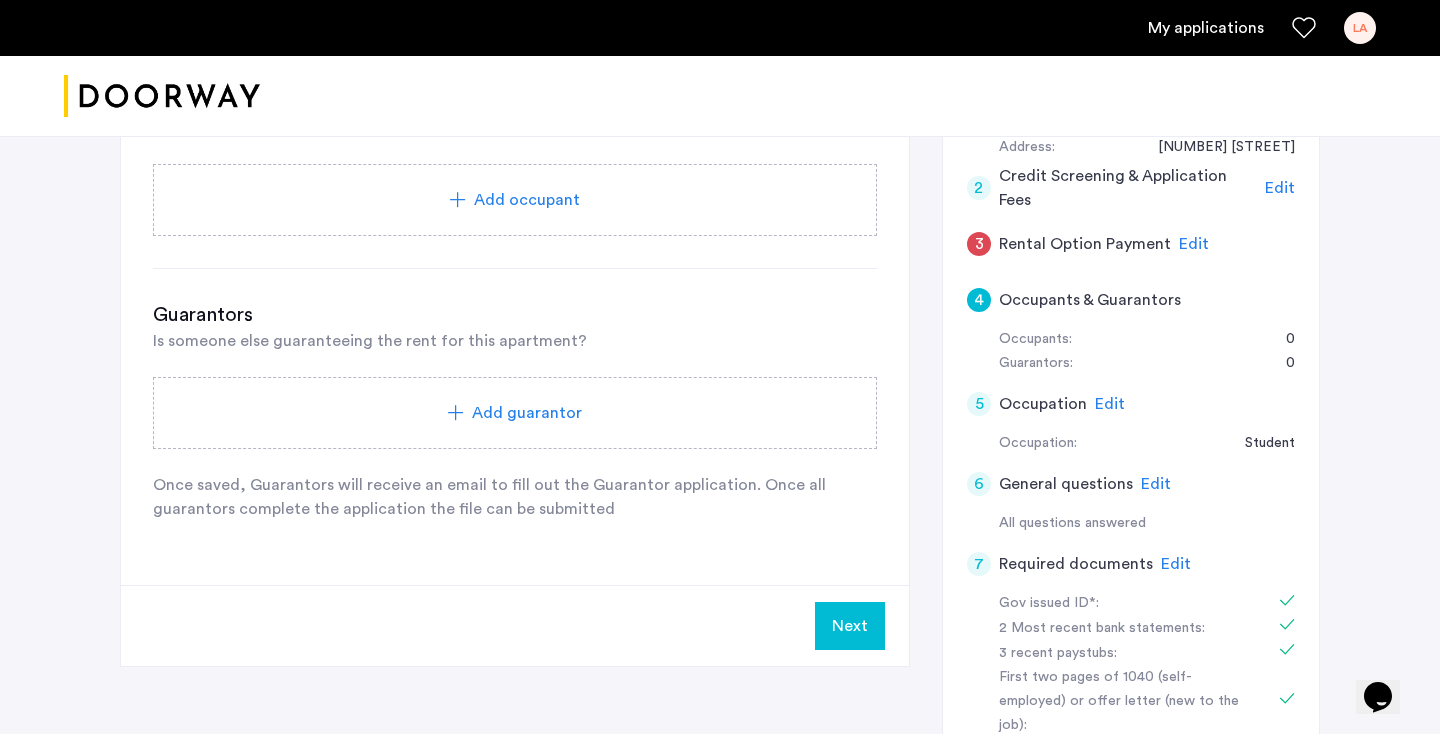 click on "Add guarantor" 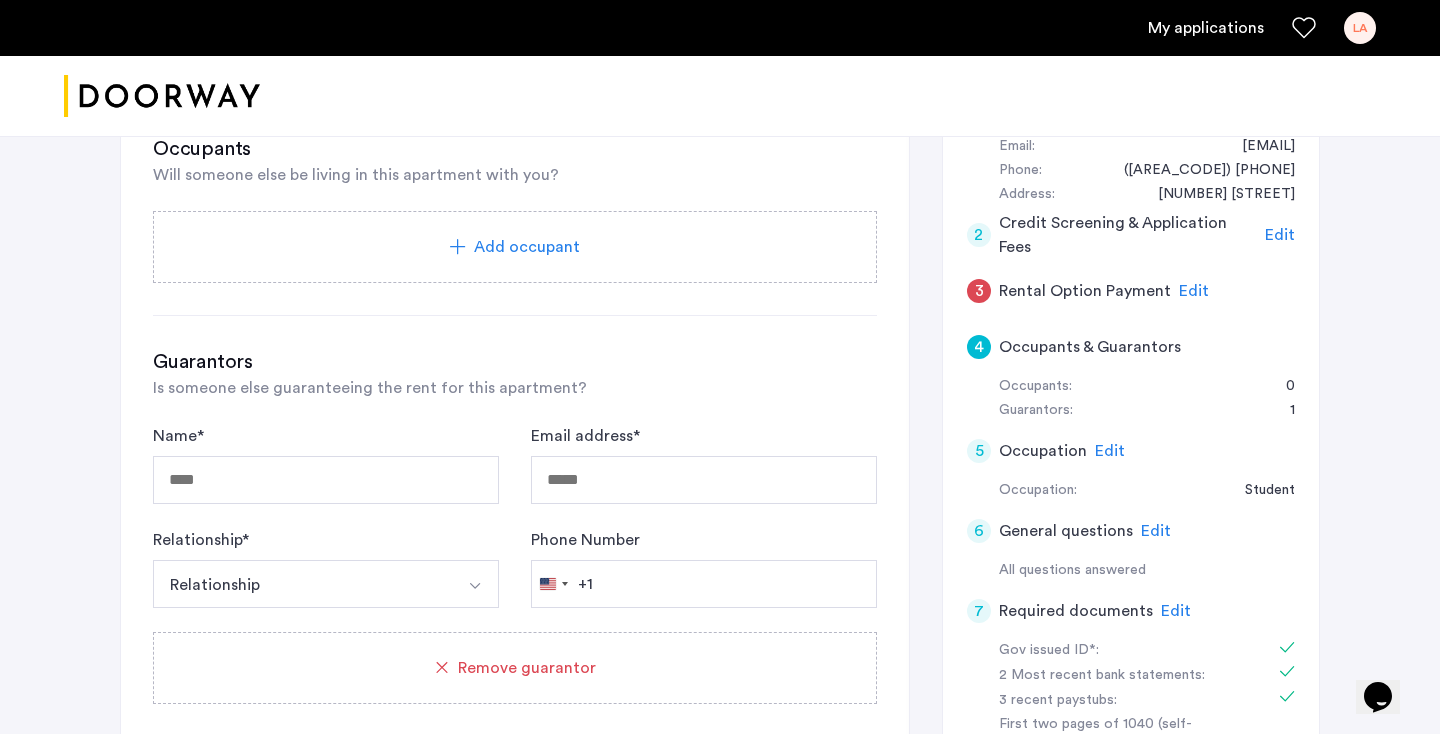 scroll, scrollTop: 521, scrollLeft: 0, axis: vertical 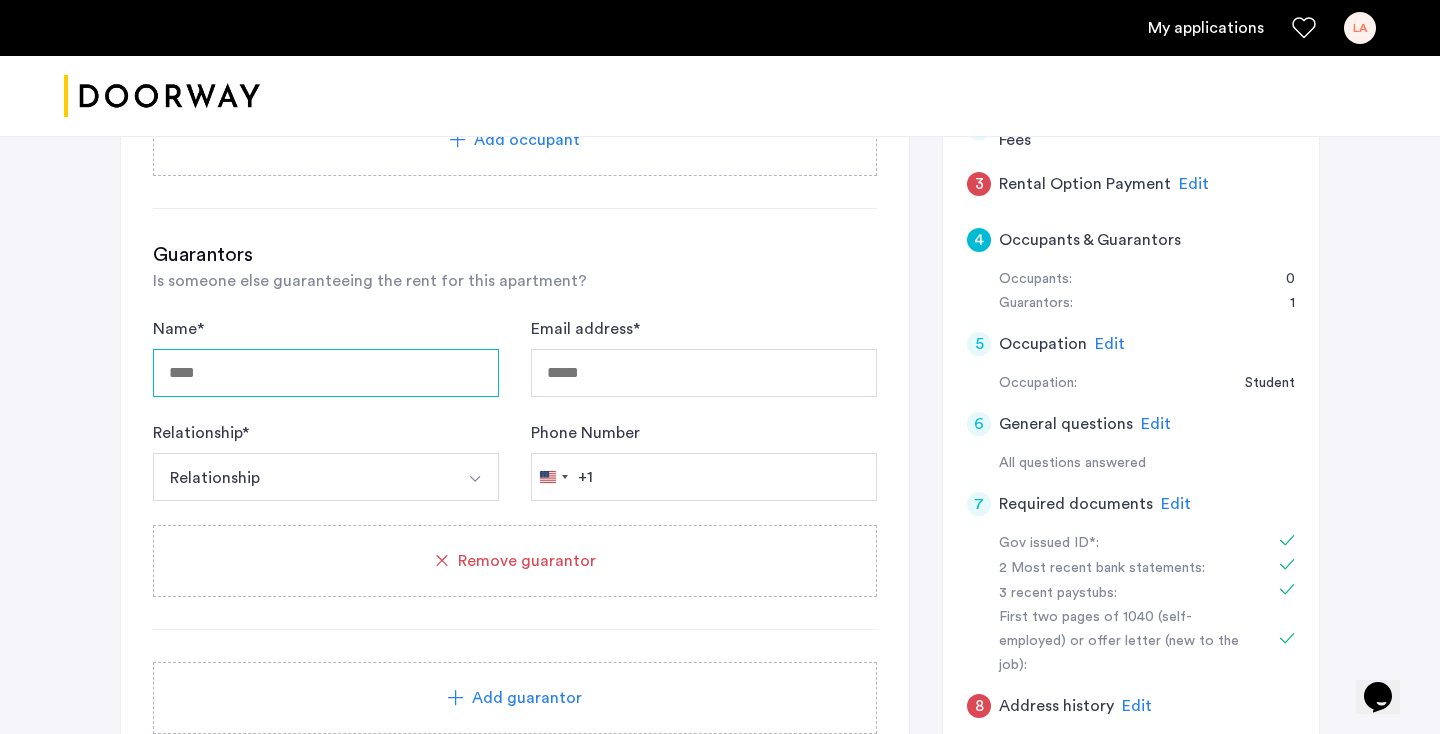 click on "Name  *" at bounding box center (326, 373) 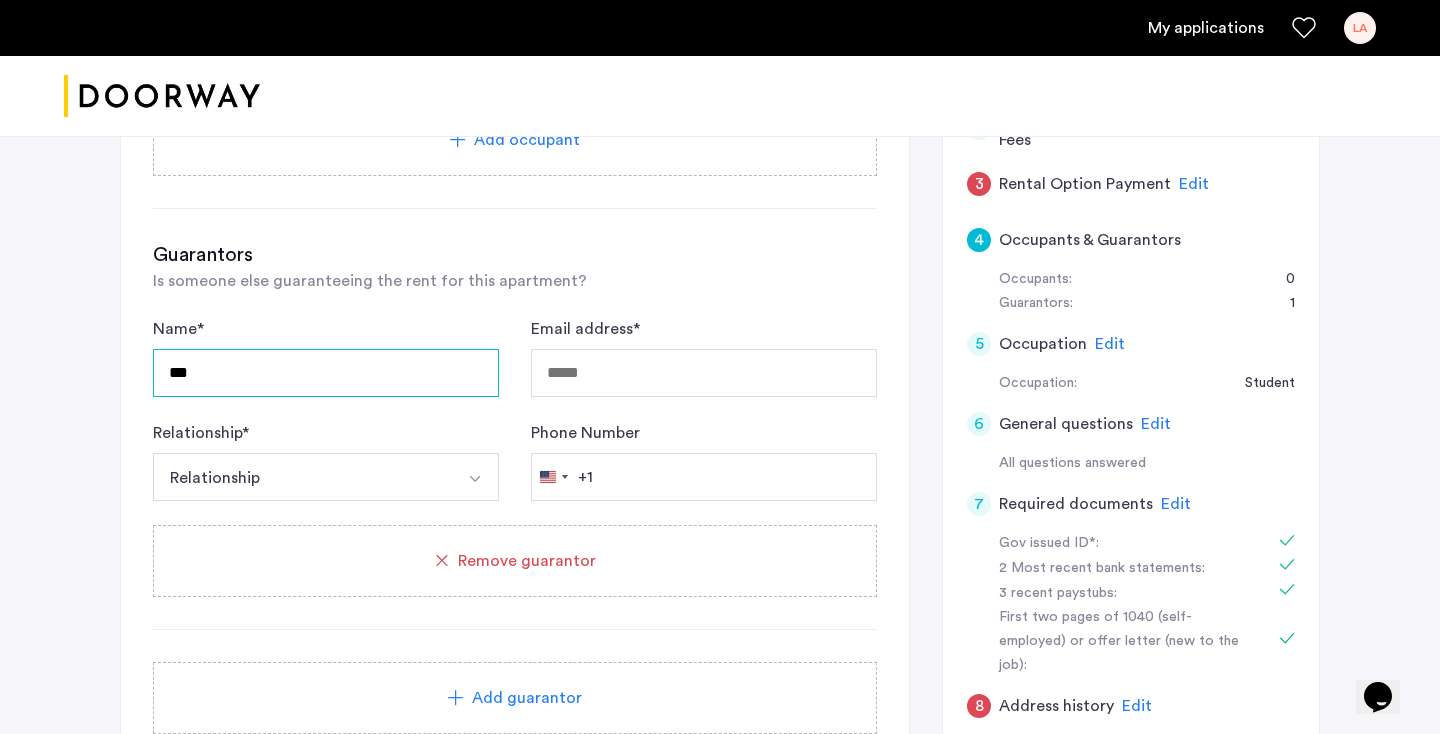 type on "*********" 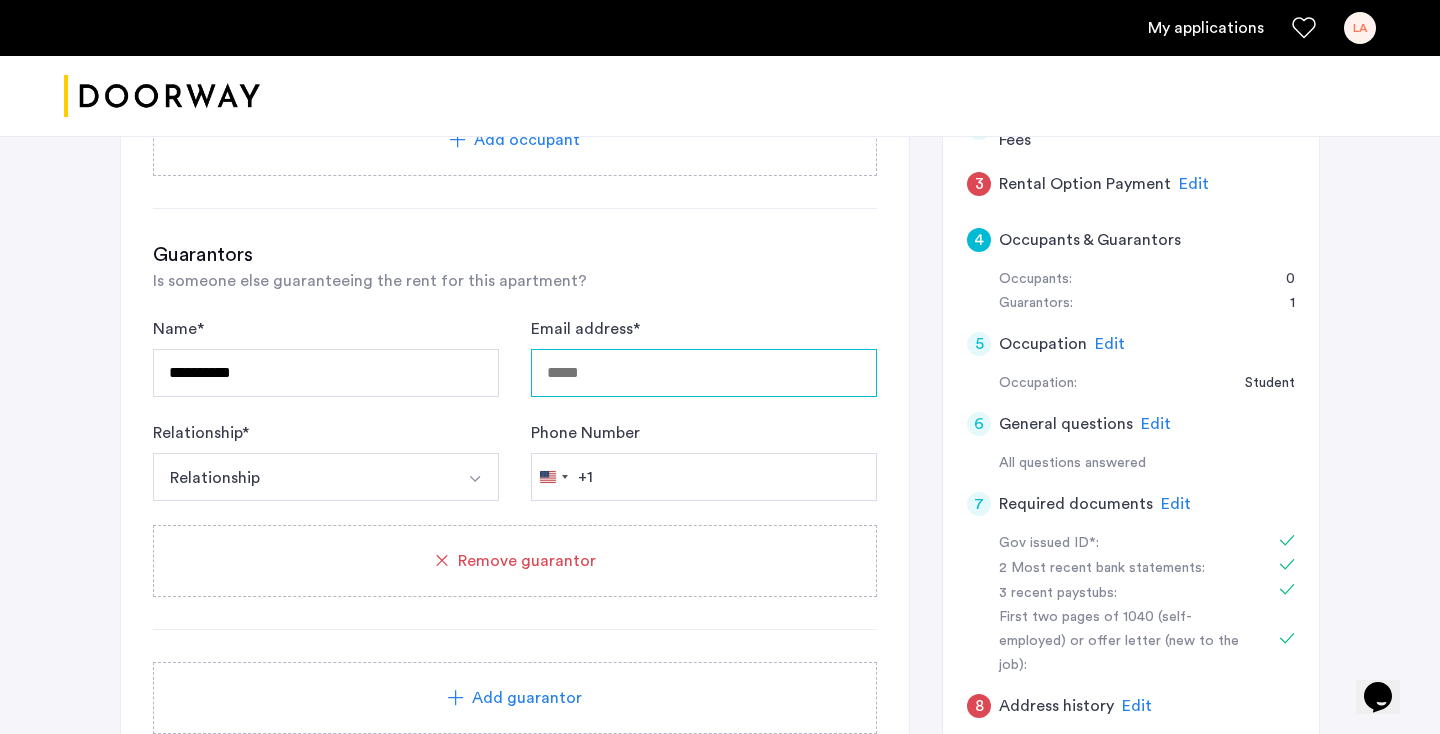 click on "Email address  *" at bounding box center (704, 373) 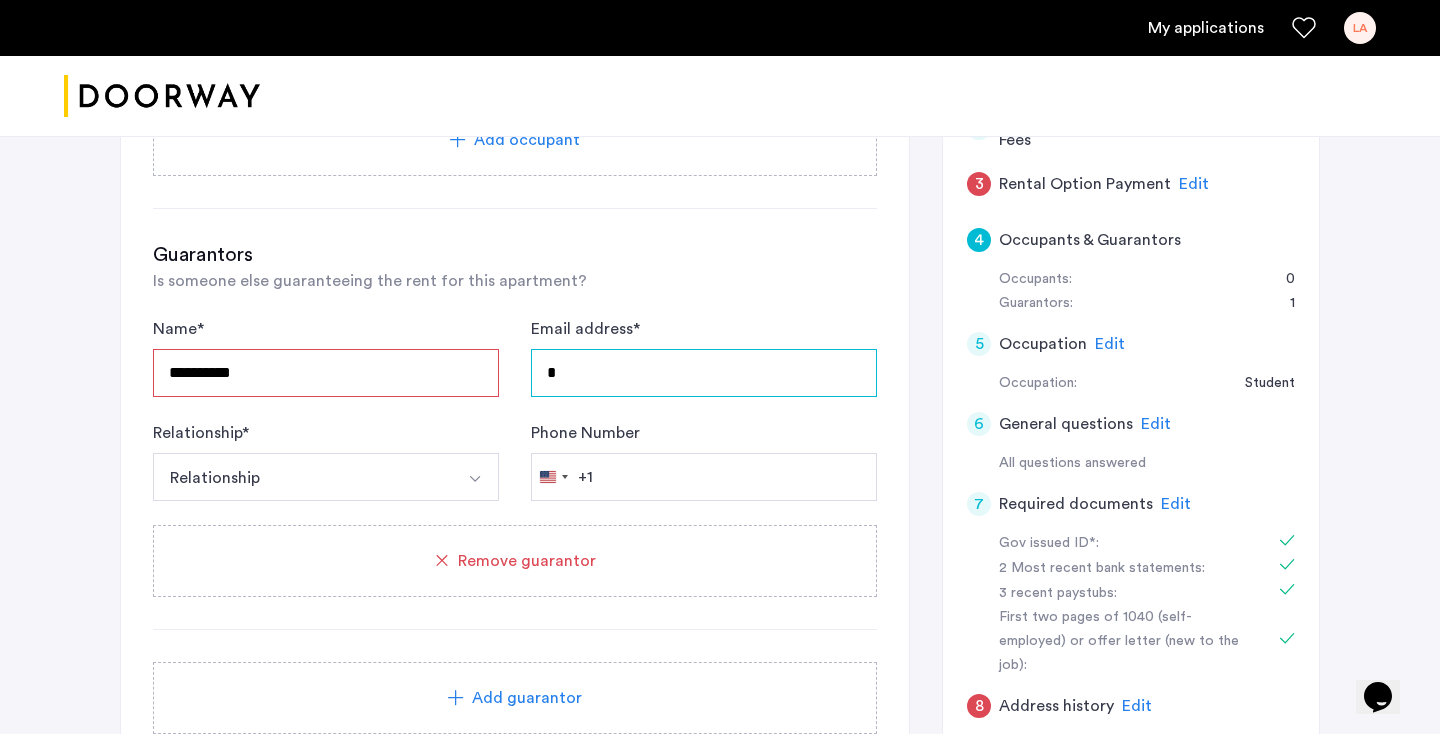 type on "**********" 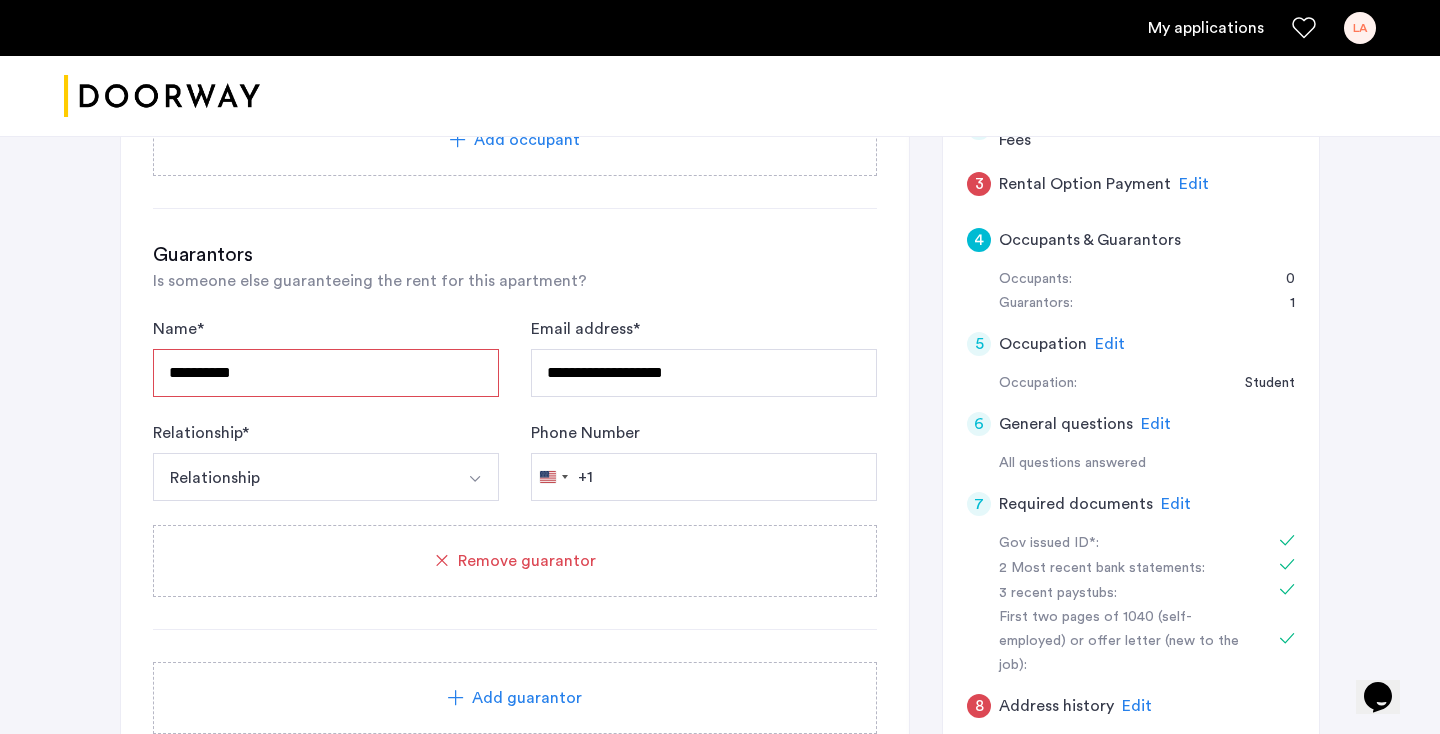 click on "Relationship" at bounding box center (302, 477) 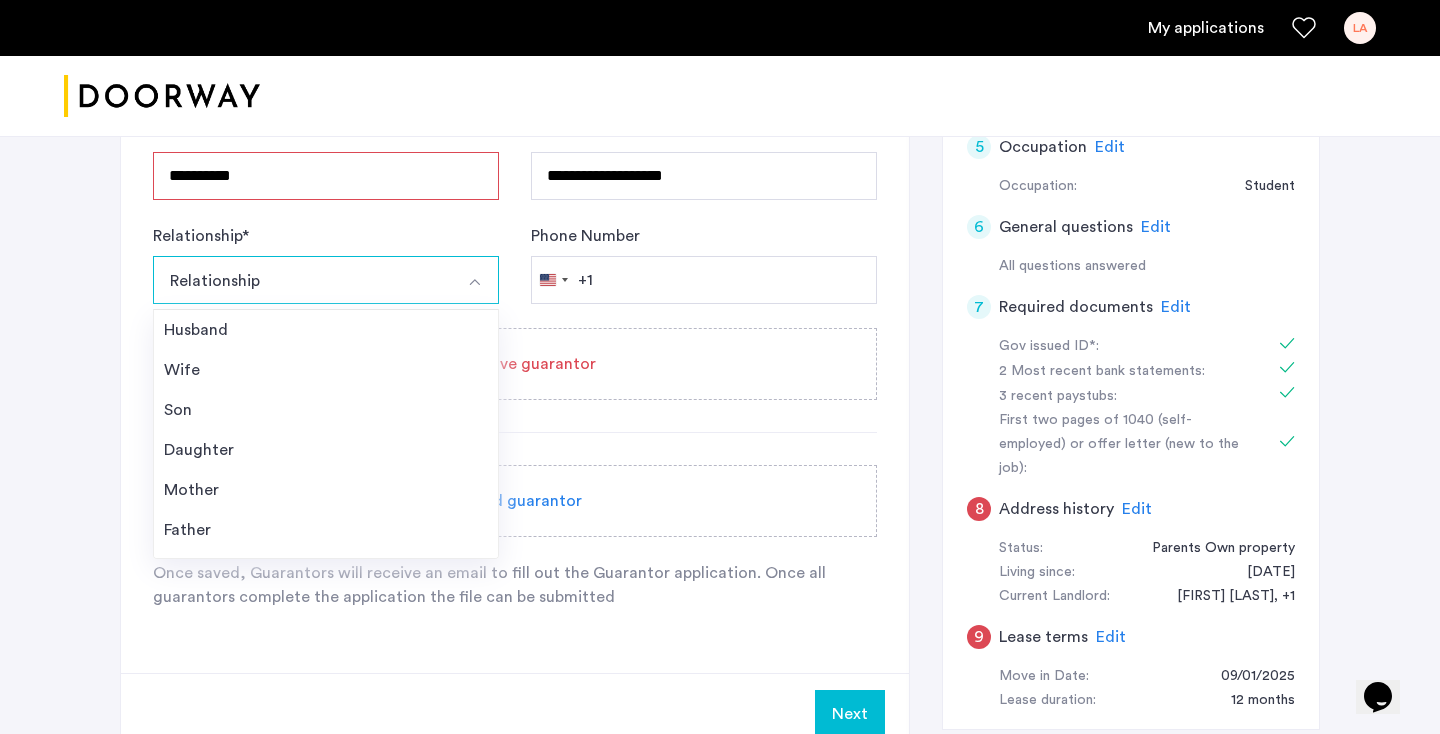 scroll, scrollTop: 763, scrollLeft: 0, axis: vertical 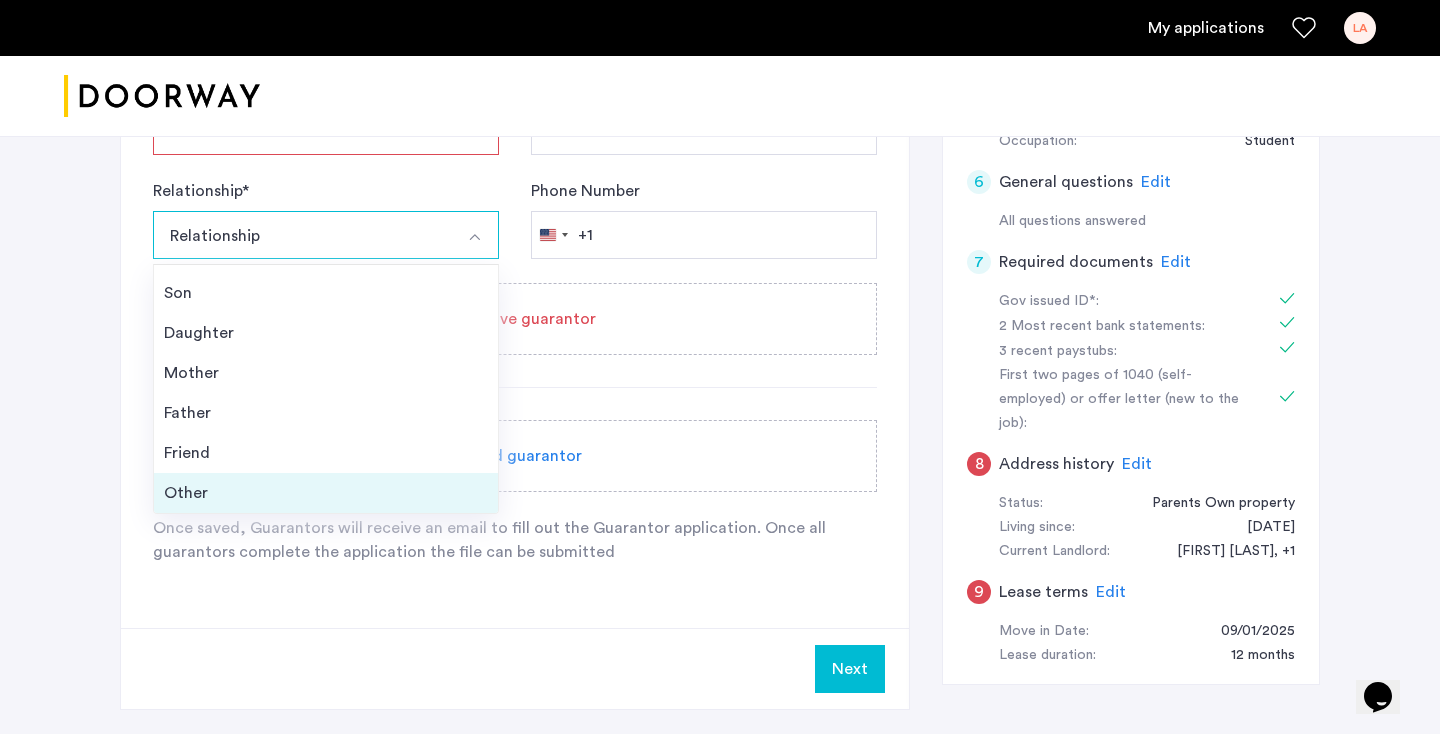click on "Other" at bounding box center [326, 493] 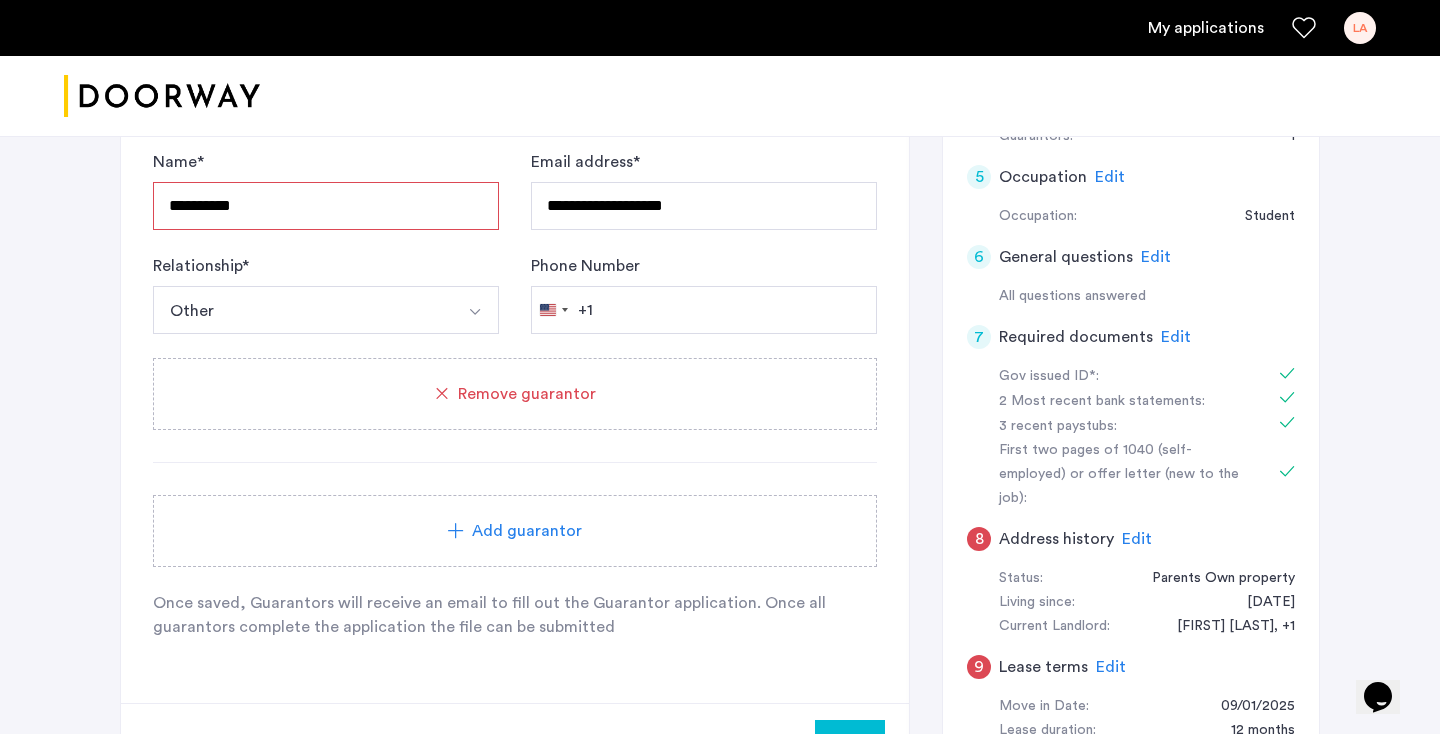 scroll, scrollTop: 671, scrollLeft: 0, axis: vertical 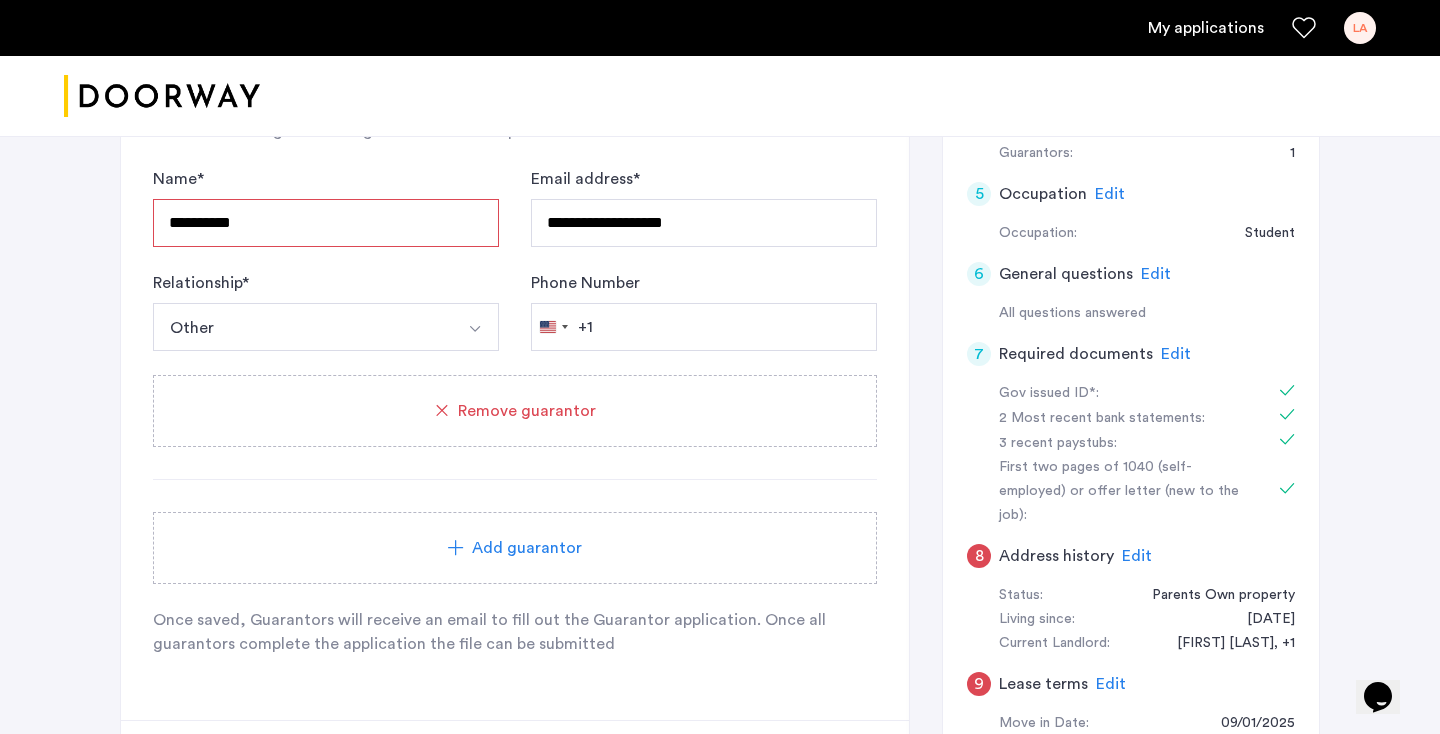 click on "Other" at bounding box center (302, 327) 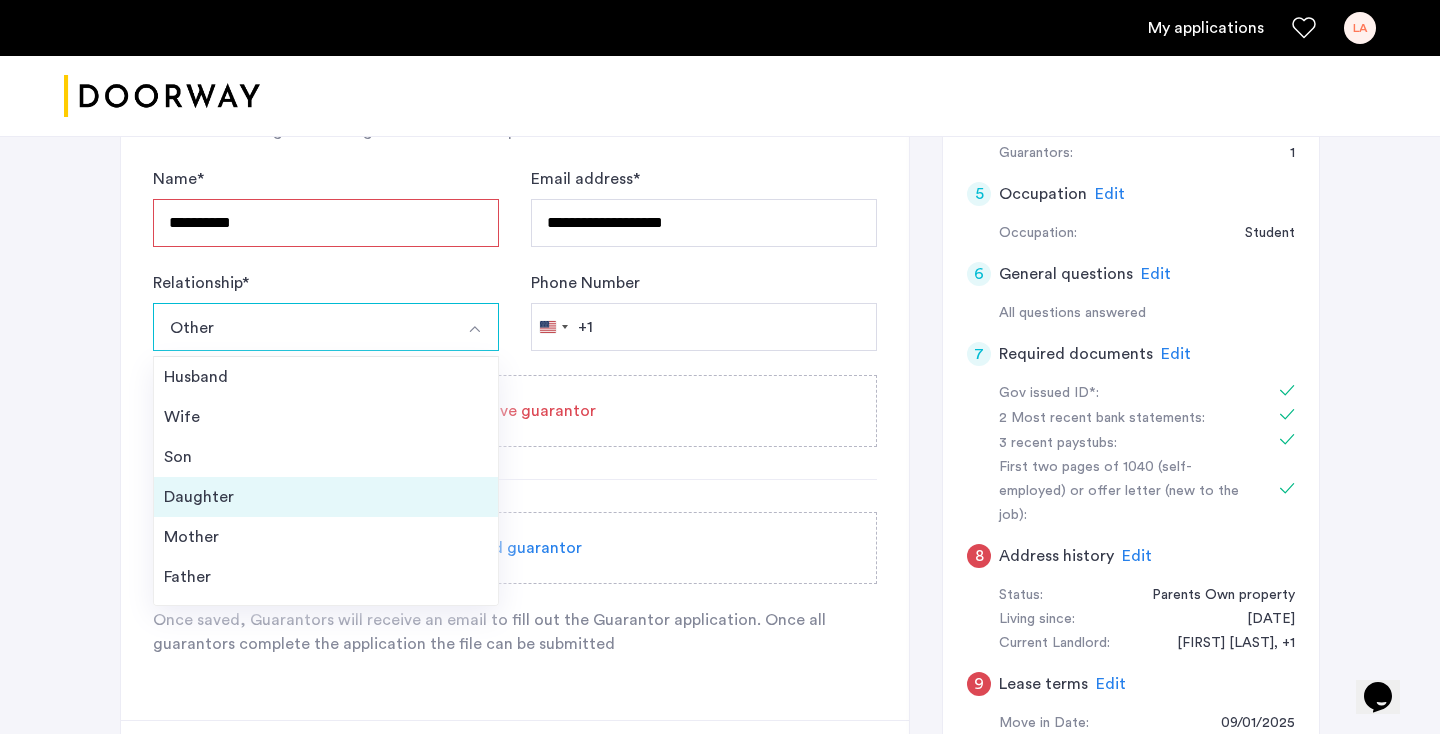 scroll, scrollTop: 72, scrollLeft: 0, axis: vertical 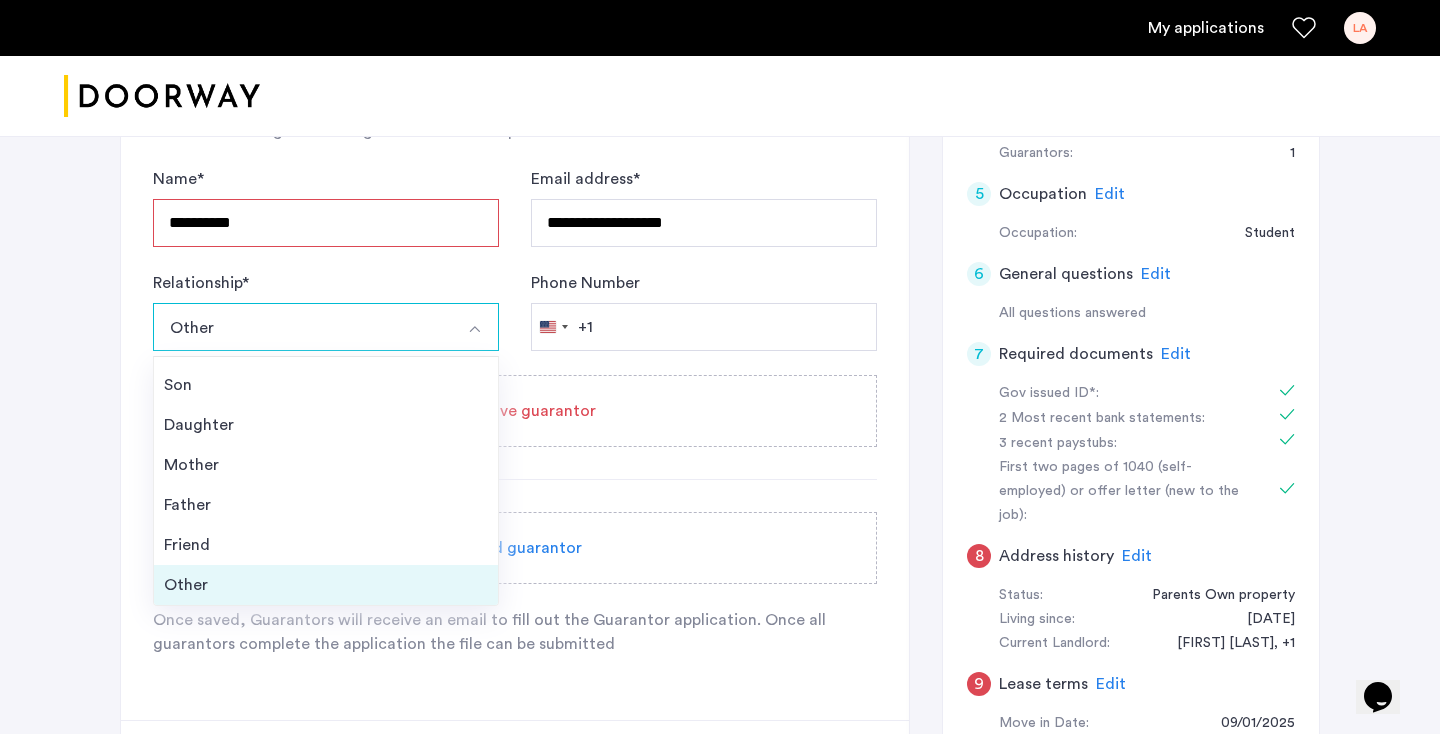click on "Other" at bounding box center (326, 585) 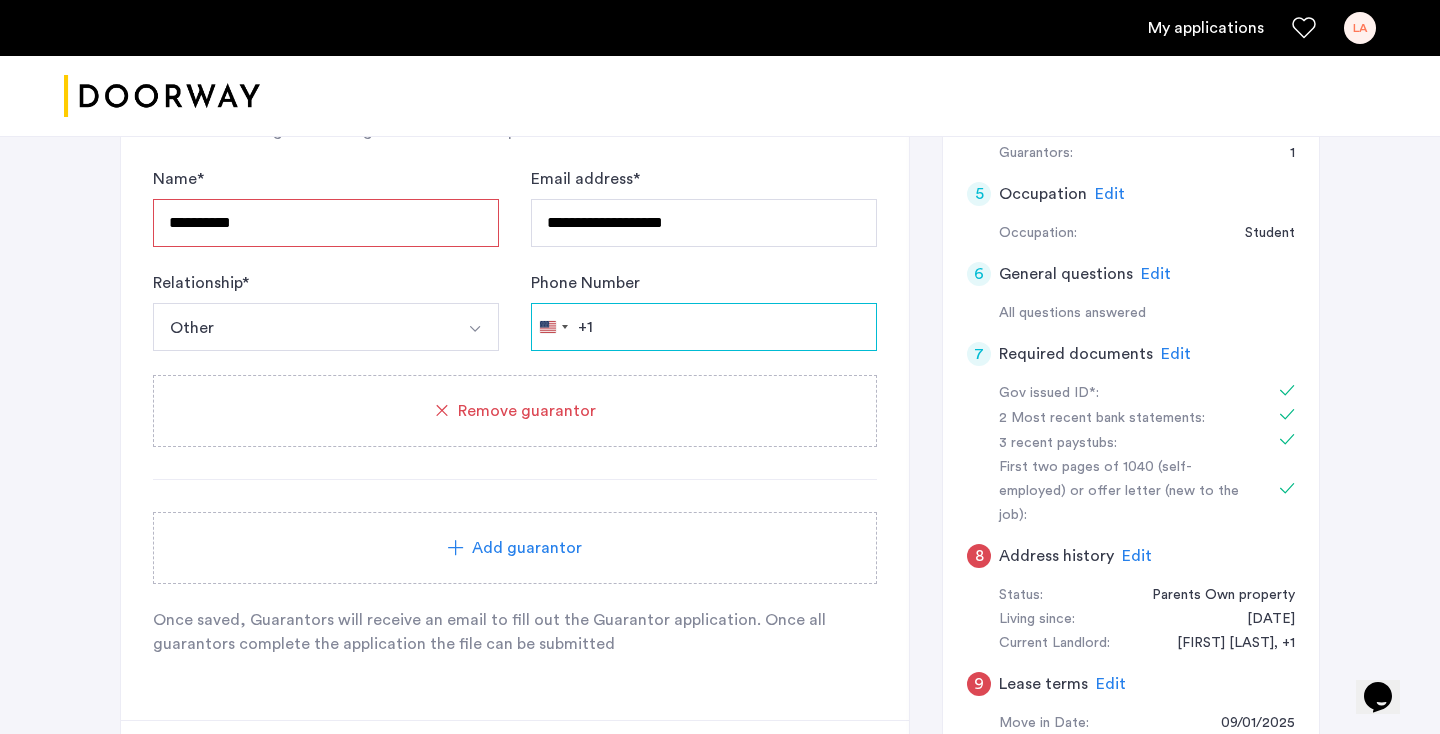 click on "Phone Number" at bounding box center [704, 327] 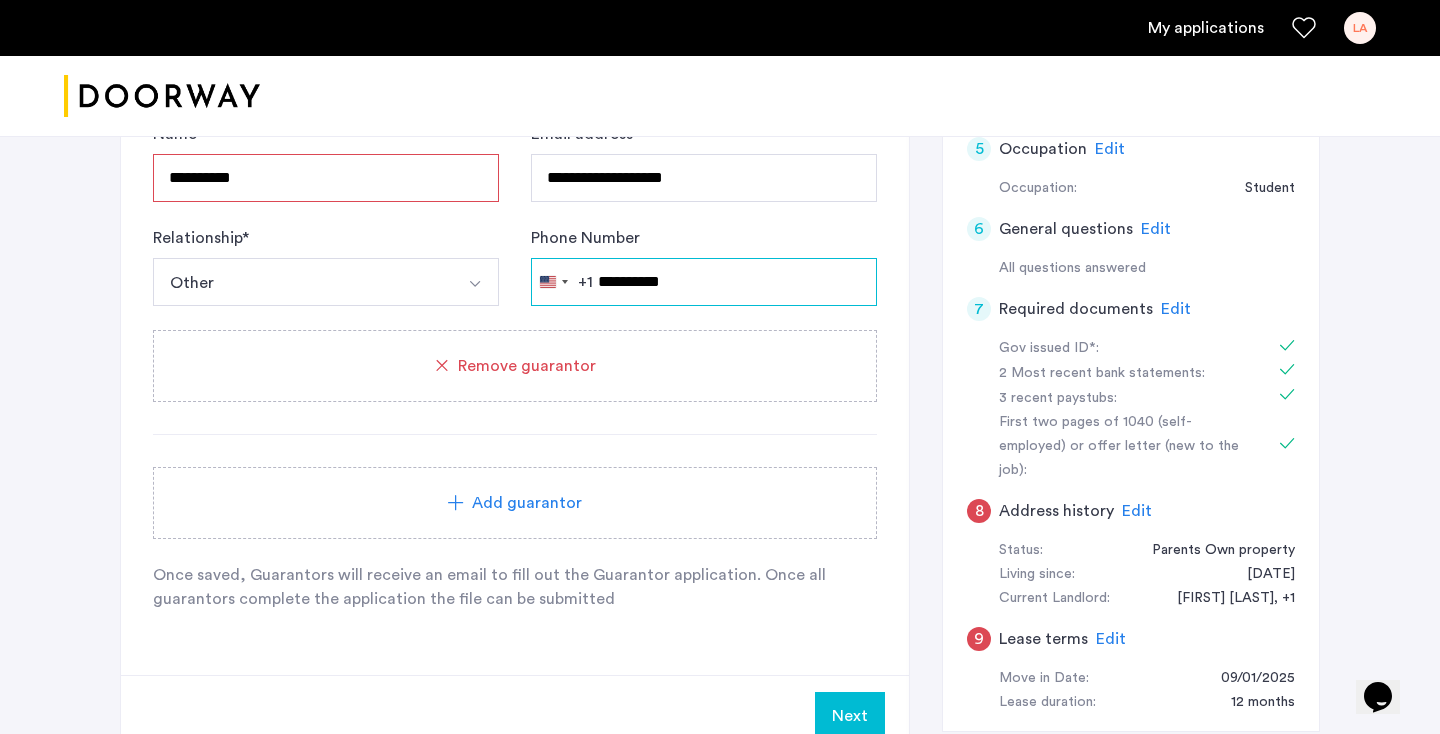 scroll, scrollTop: 755, scrollLeft: 0, axis: vertical 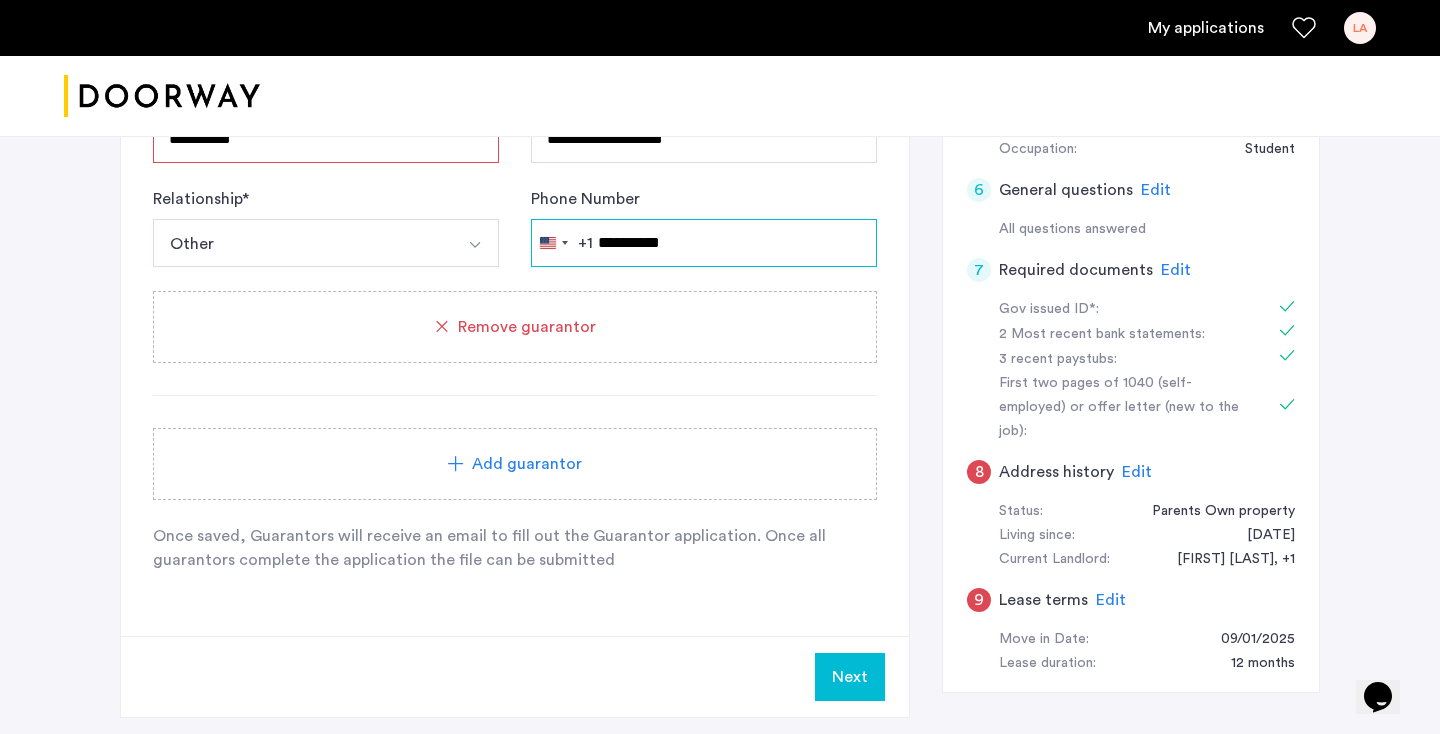 type on "**********" 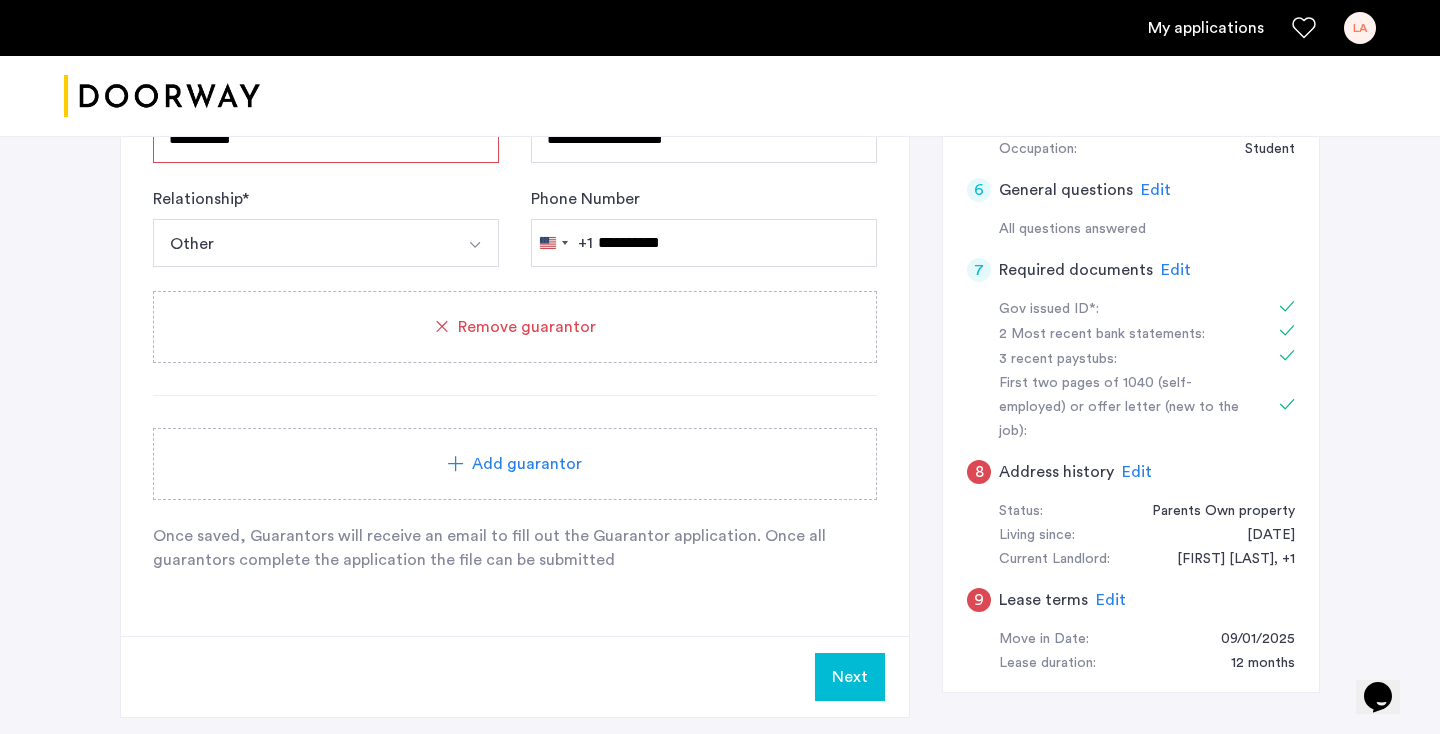 click on "Add guarantor" 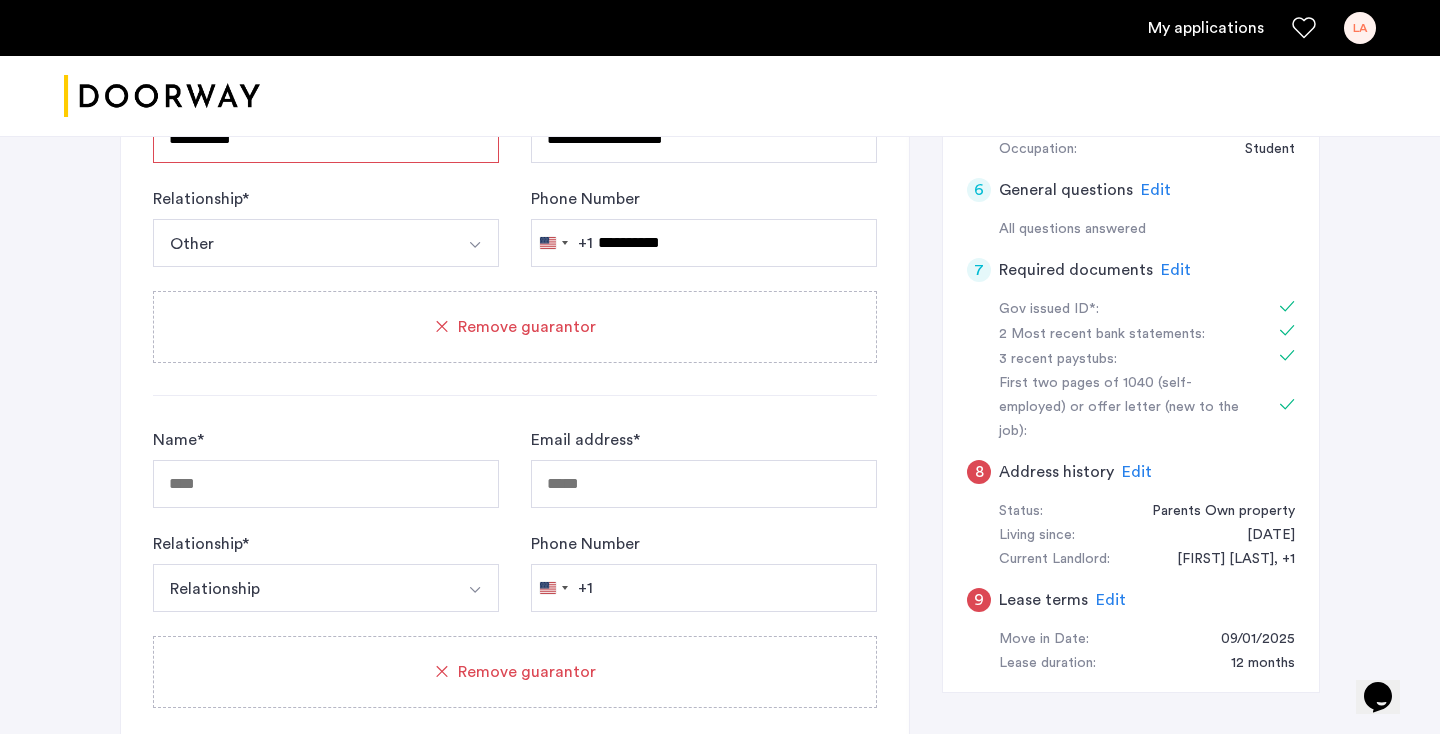 click on "Remove guarantor" 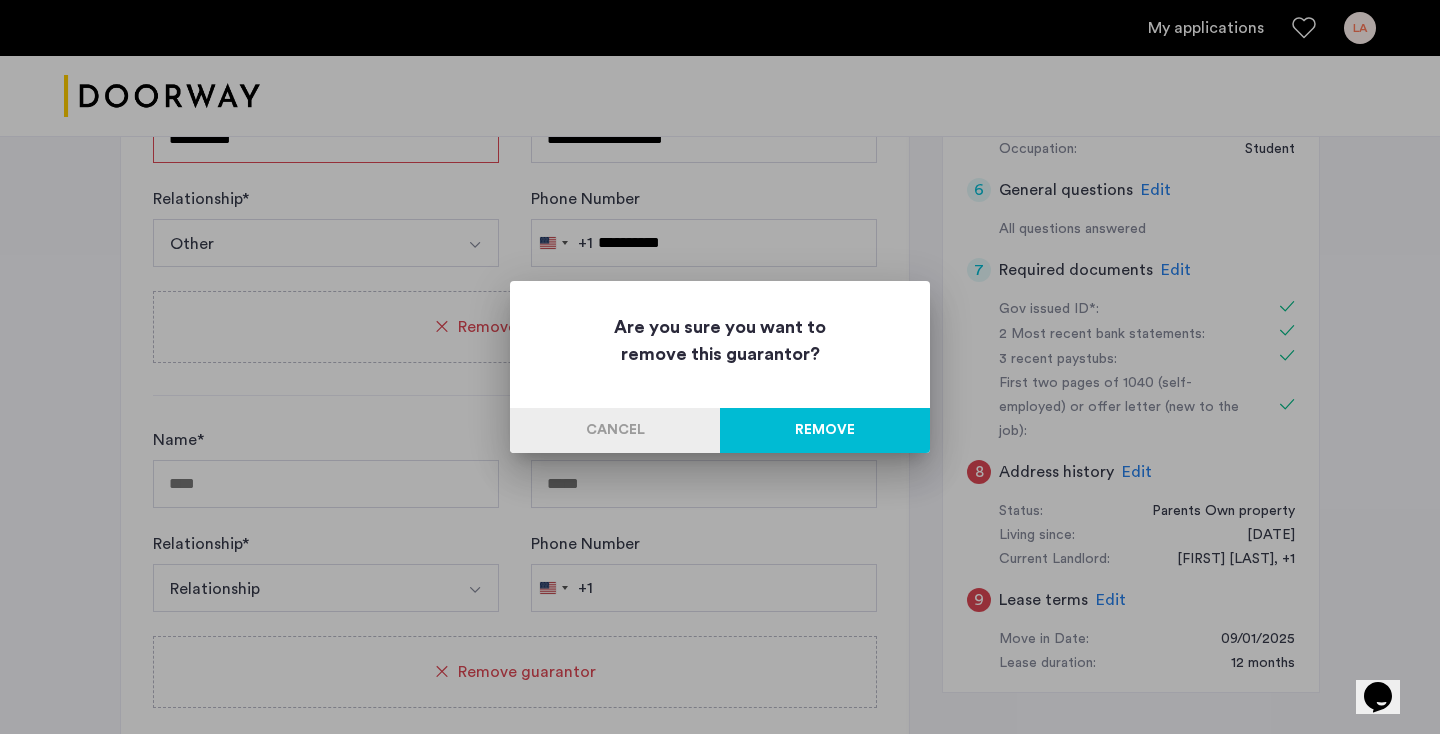 scroll, scrollTop: 0, scrollLeft: 0, axis: both 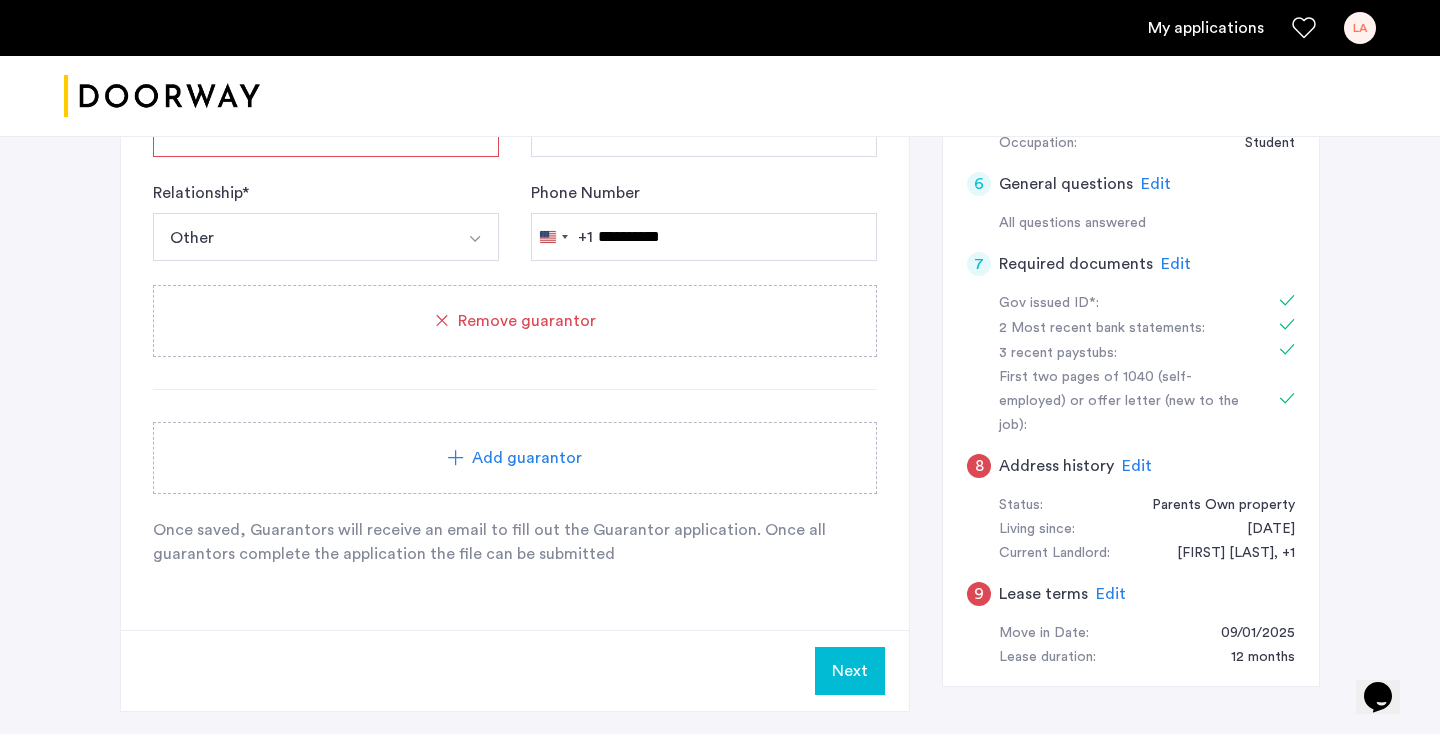 click on "Next" 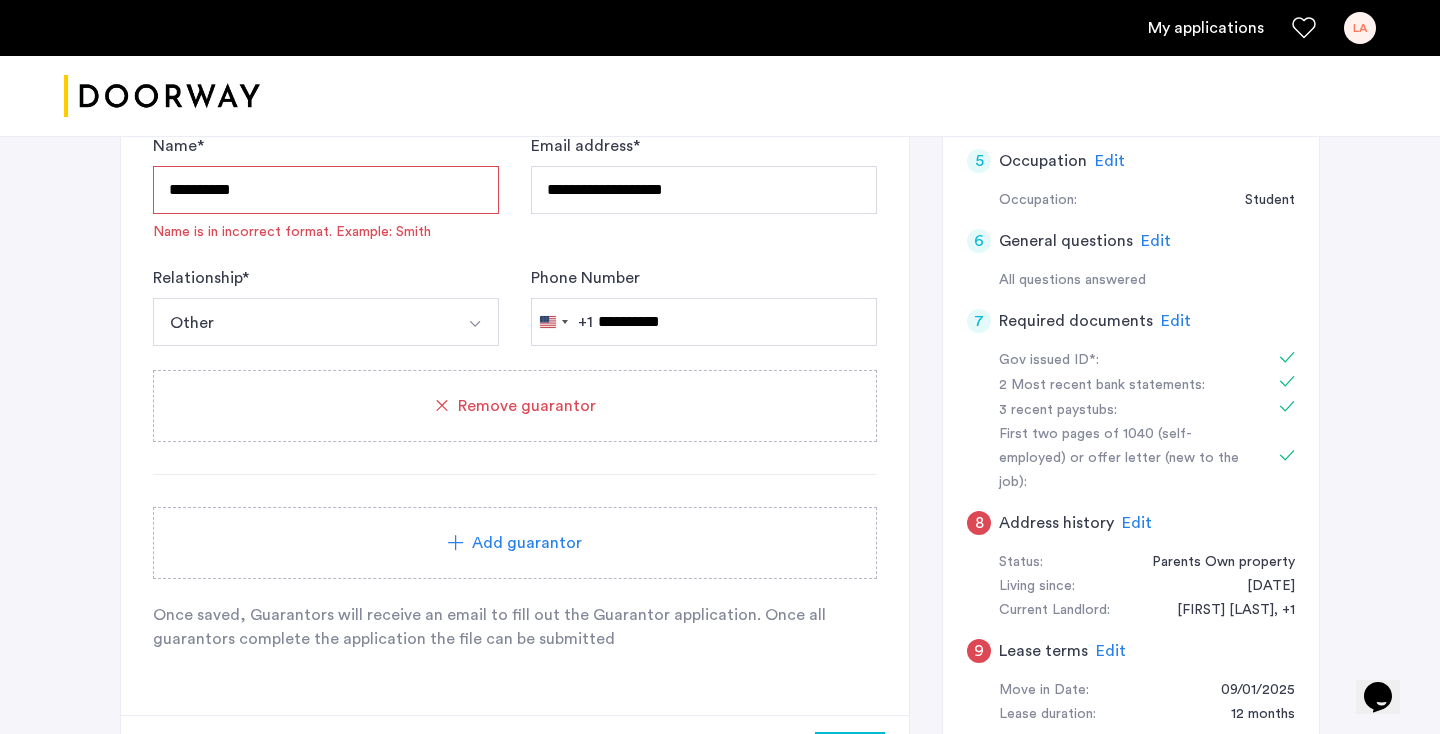 scroll, scrollTop: 701, scrollLeft: 0, axis: vertical 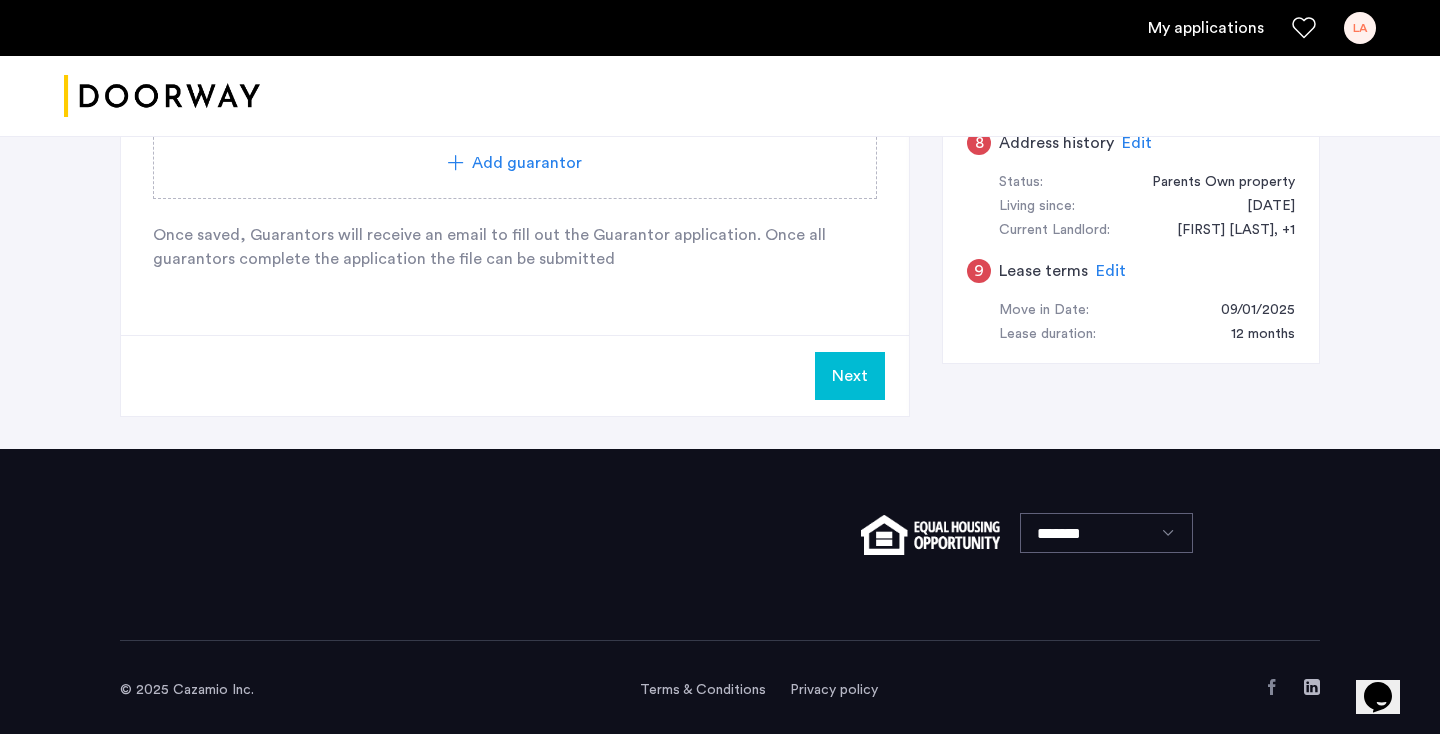 click on "Next" 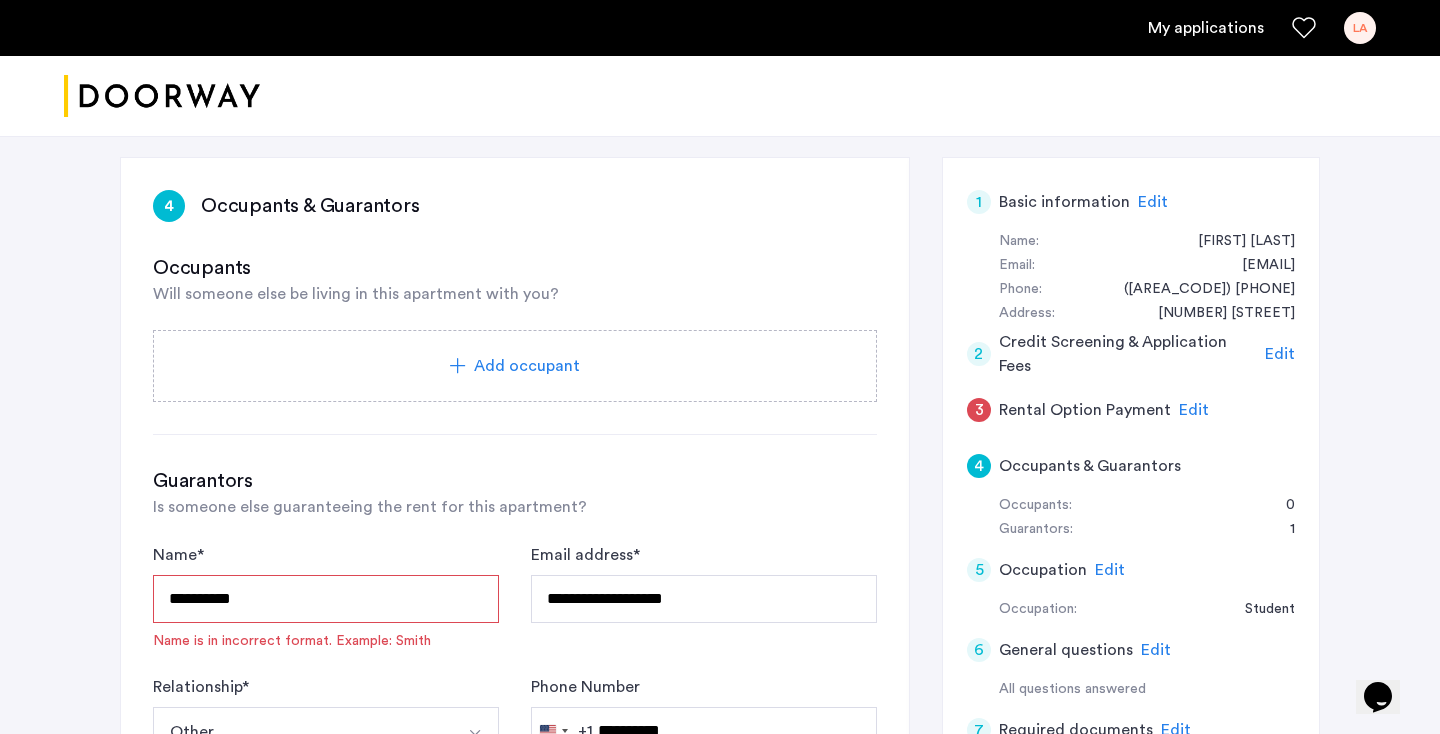 scroll, scrollTop: 392, scrollLeft: 0, axis: vertical 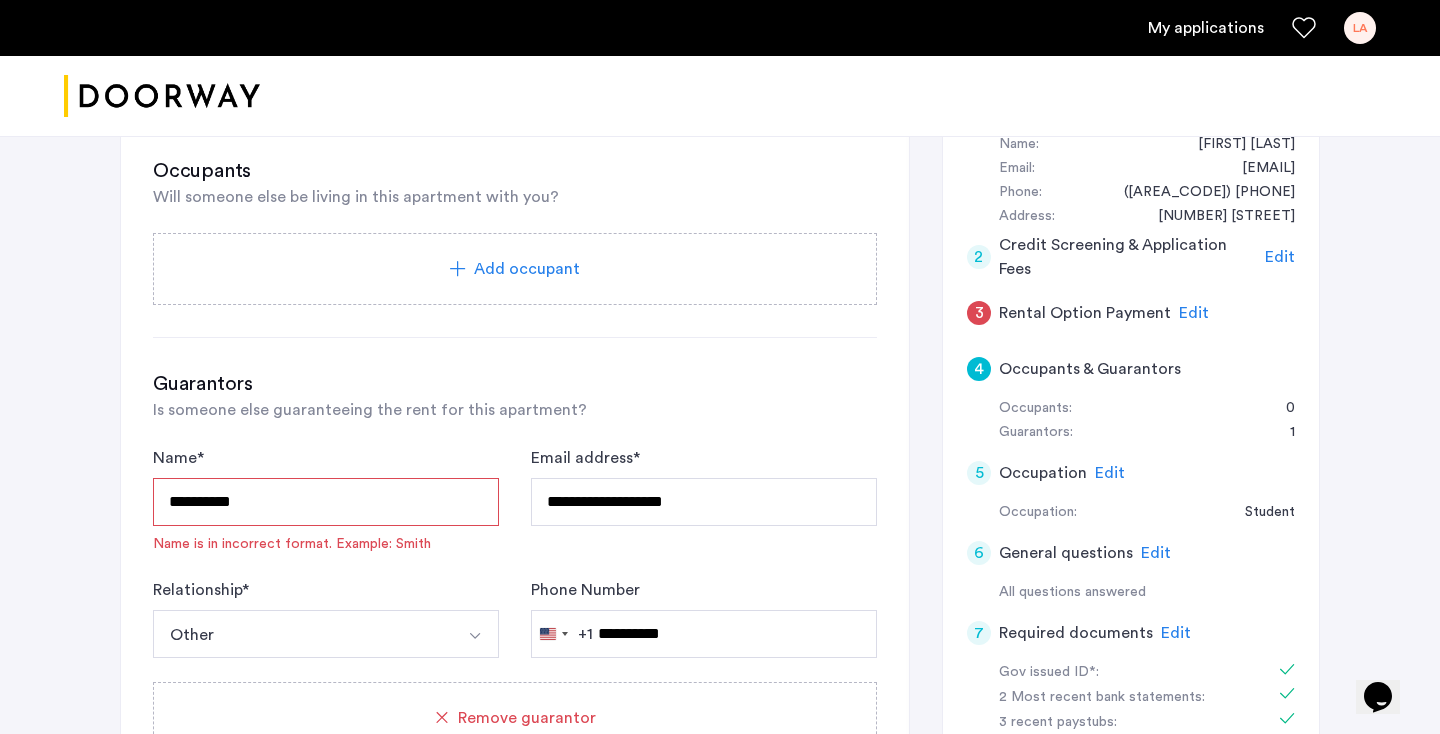 click on "*********" at bounding box center (326, 502) 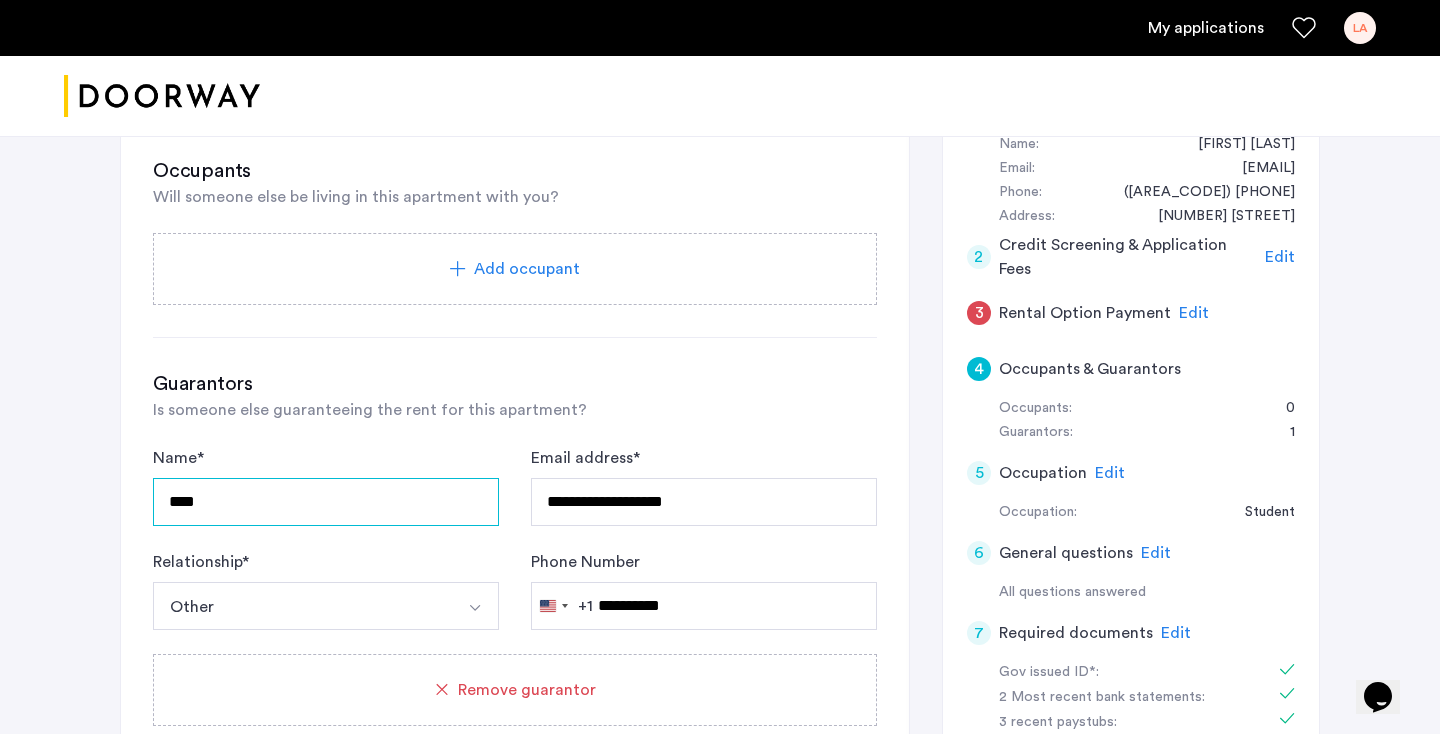 type on "****" 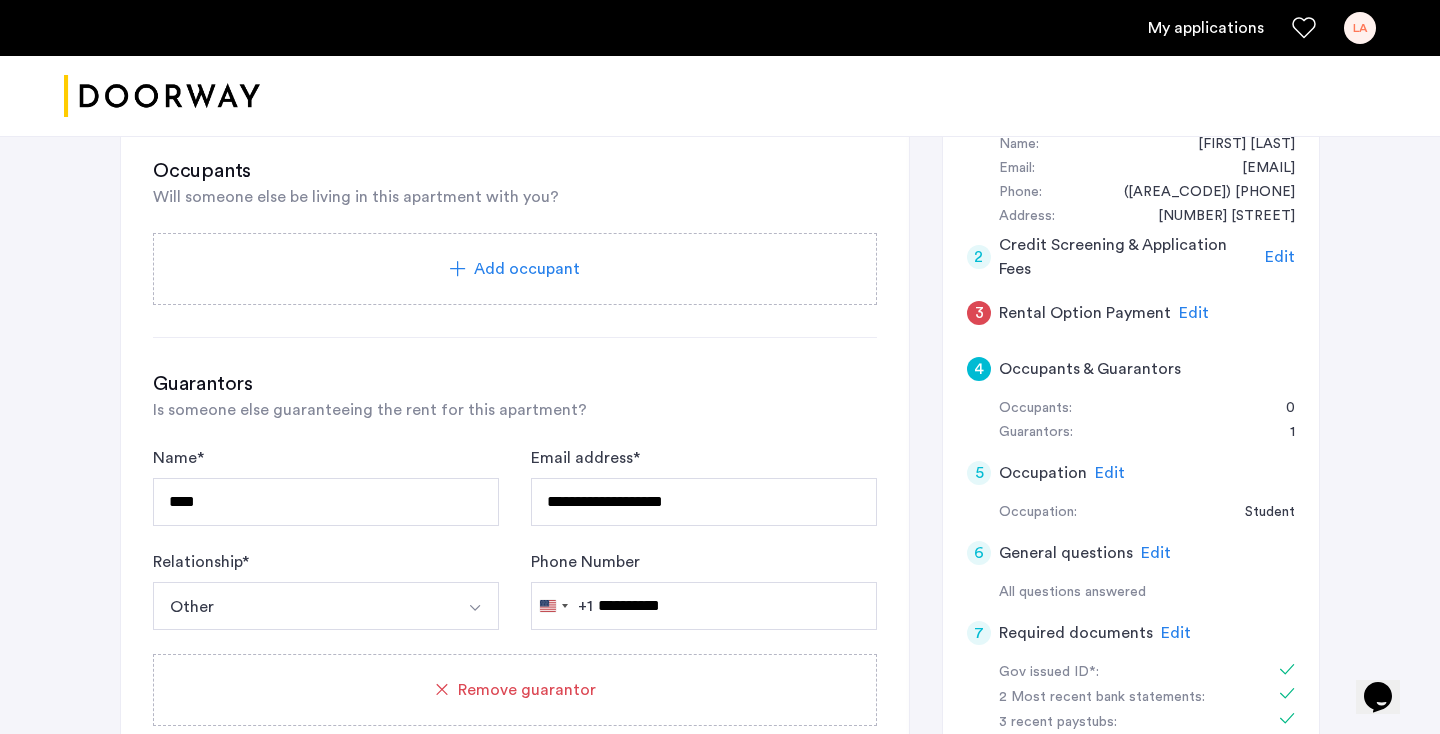 click on "**********" 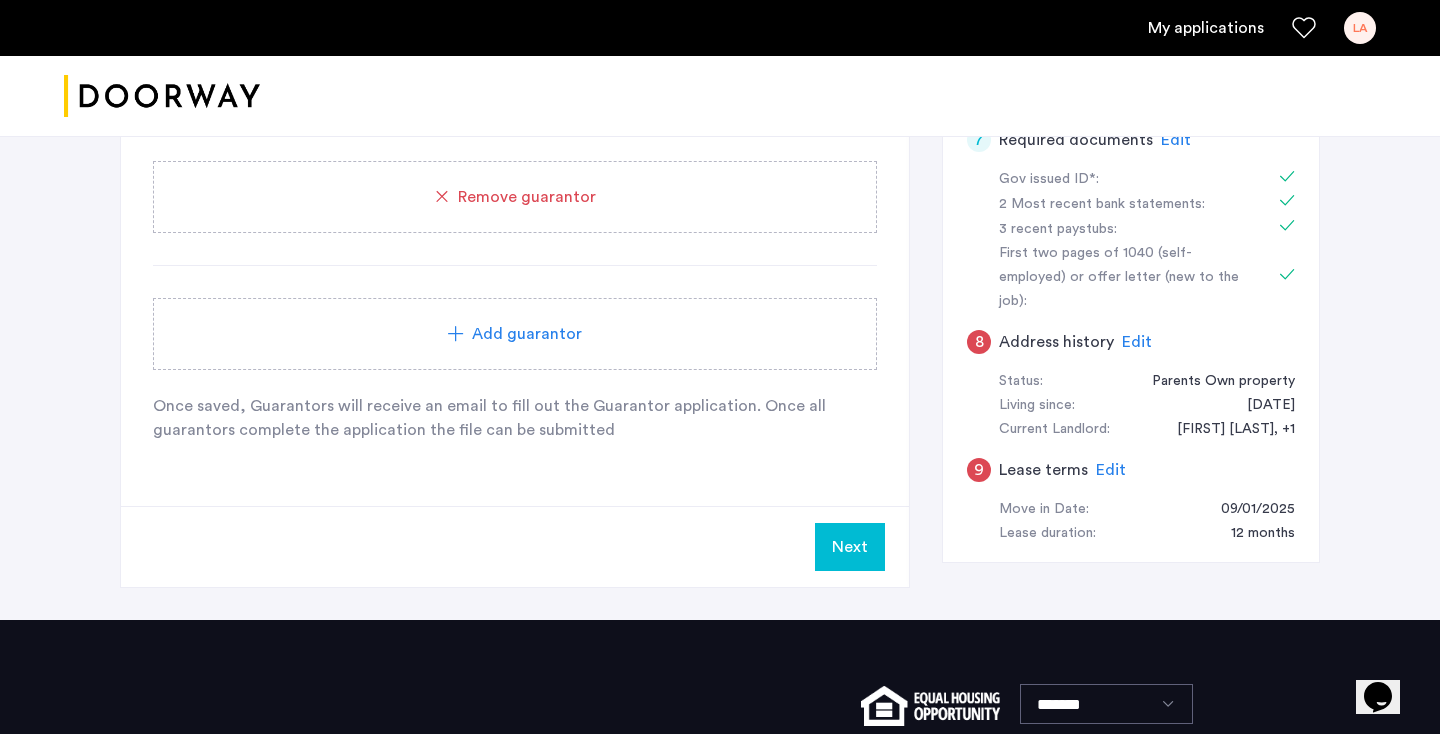scroll, scrollTop: 1062, scrollLeft: 0, axis: vertical 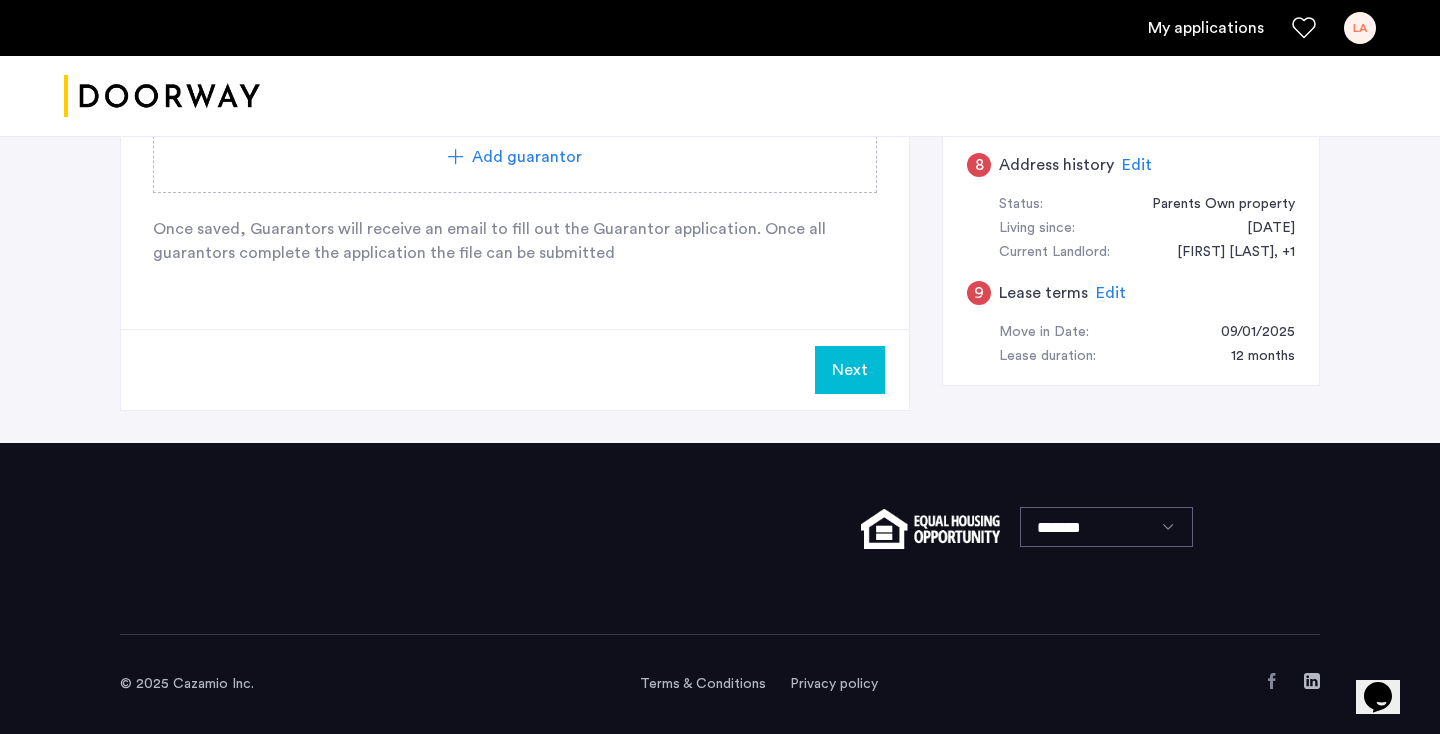 click on "Next" 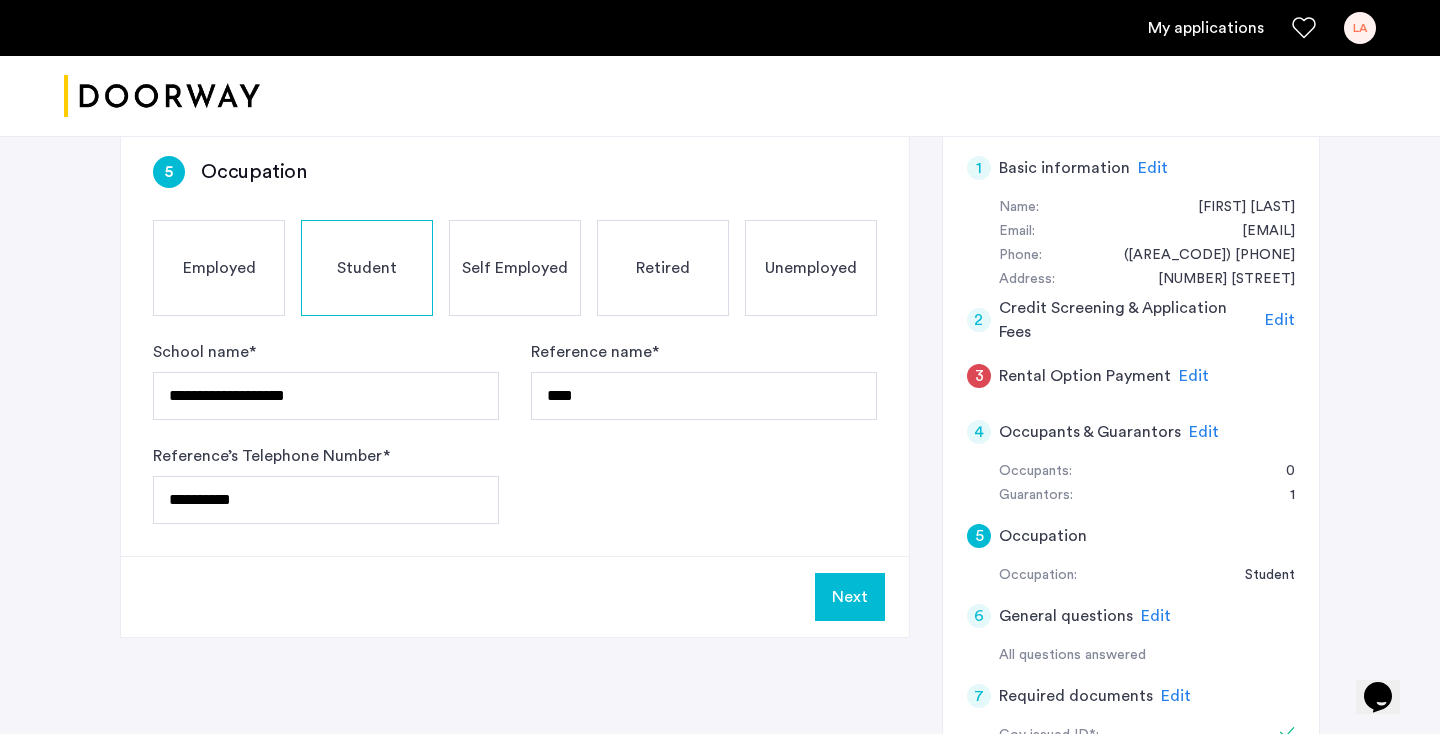 scroll, scrollTop: 336, scrollLeft: 0, axis: vertical 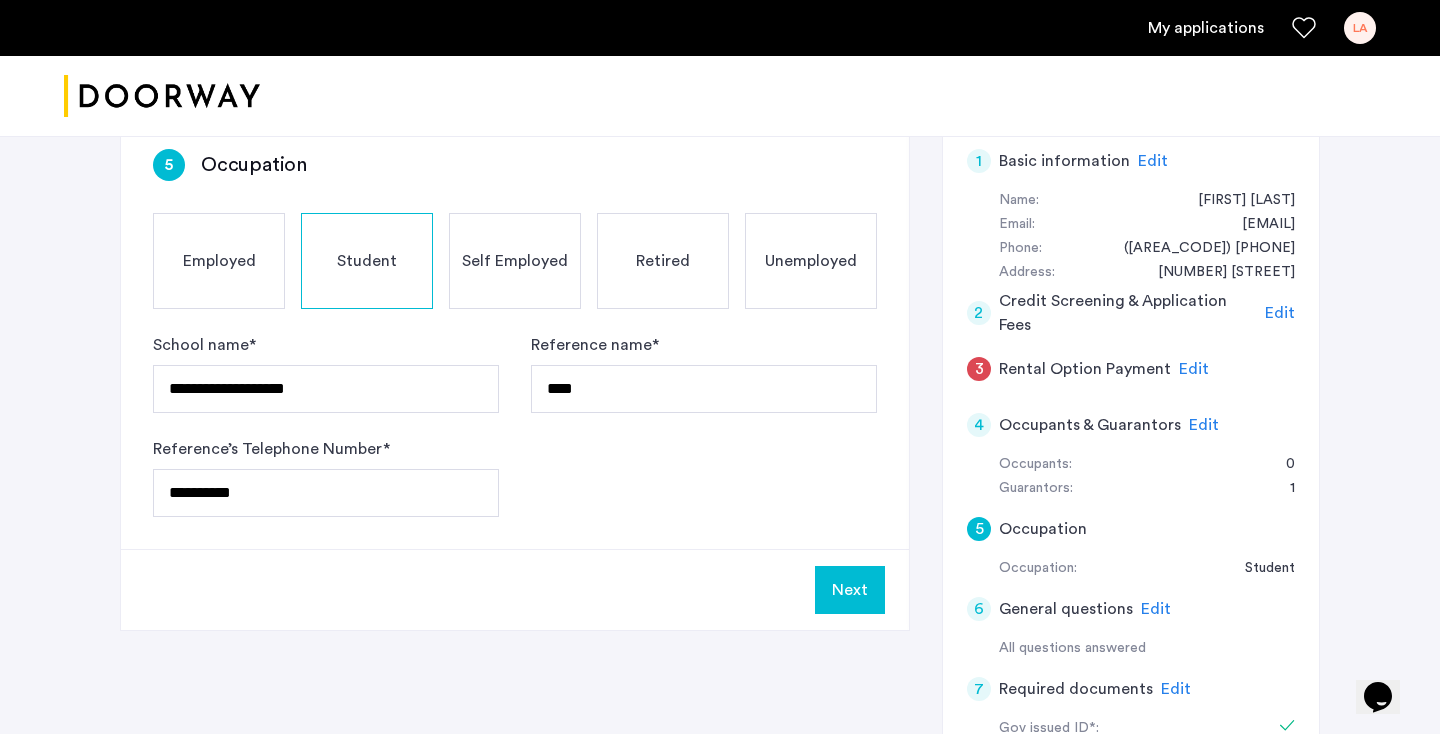 click on "Edit" 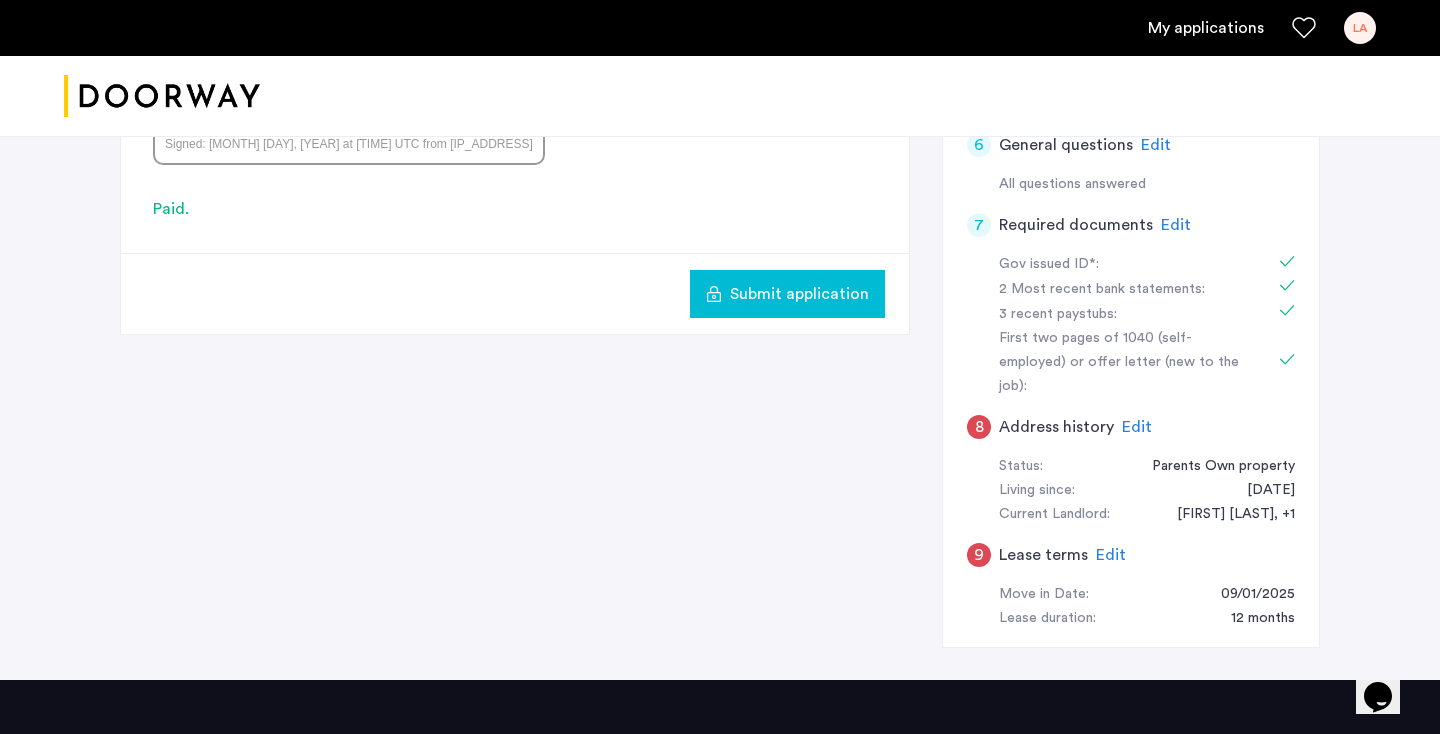 scroll, scrollTop: 810, scrollLeft: 0, axis: vertical 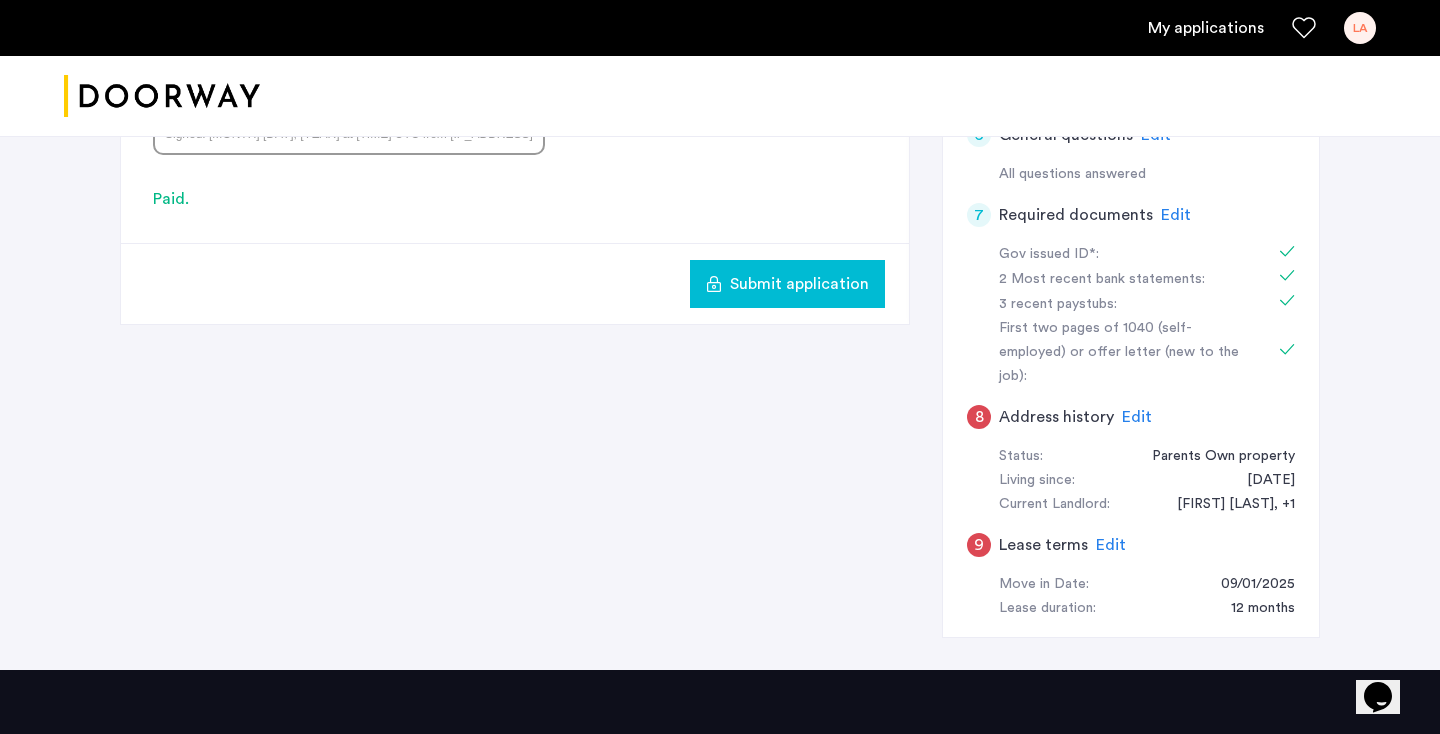 click on "Edit" 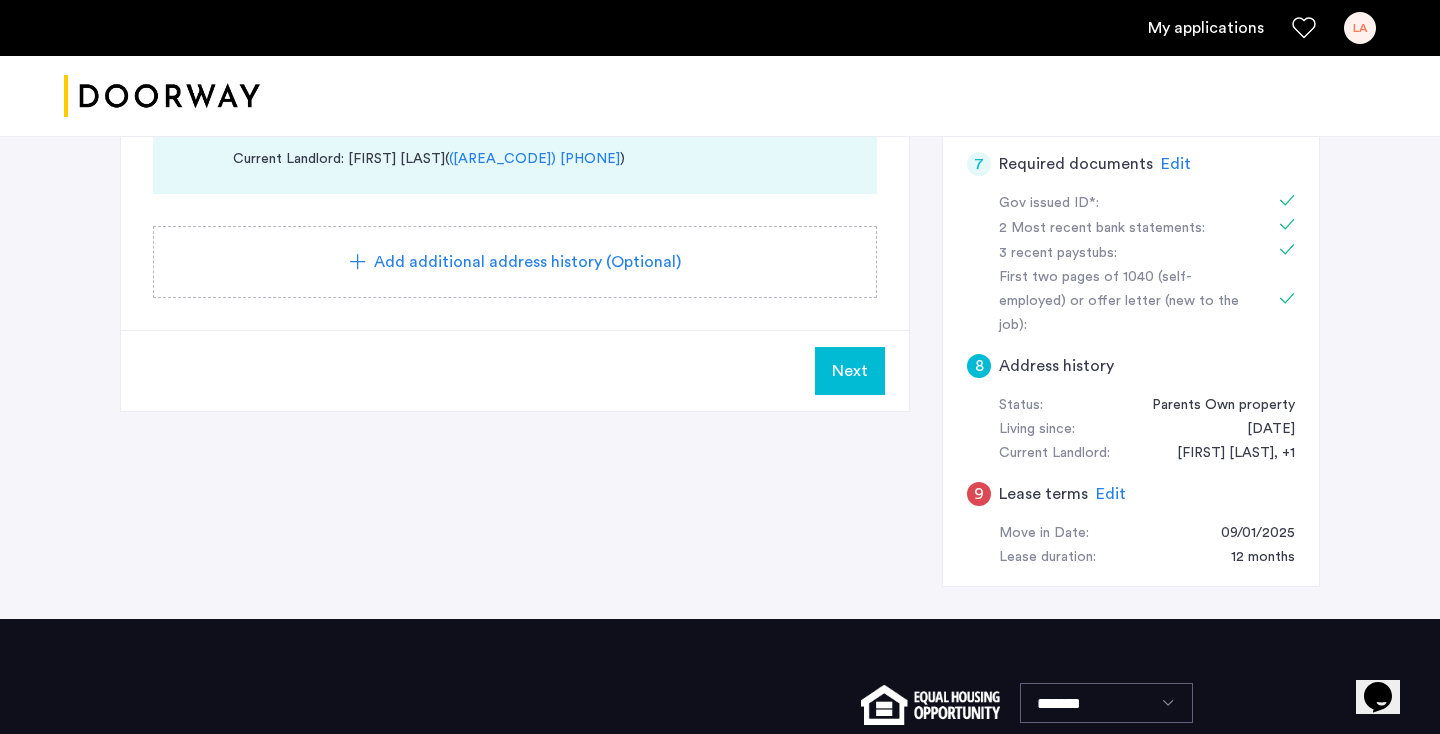 scroll, scrollTop: 972, scrollLeft: 0, axis: vertical 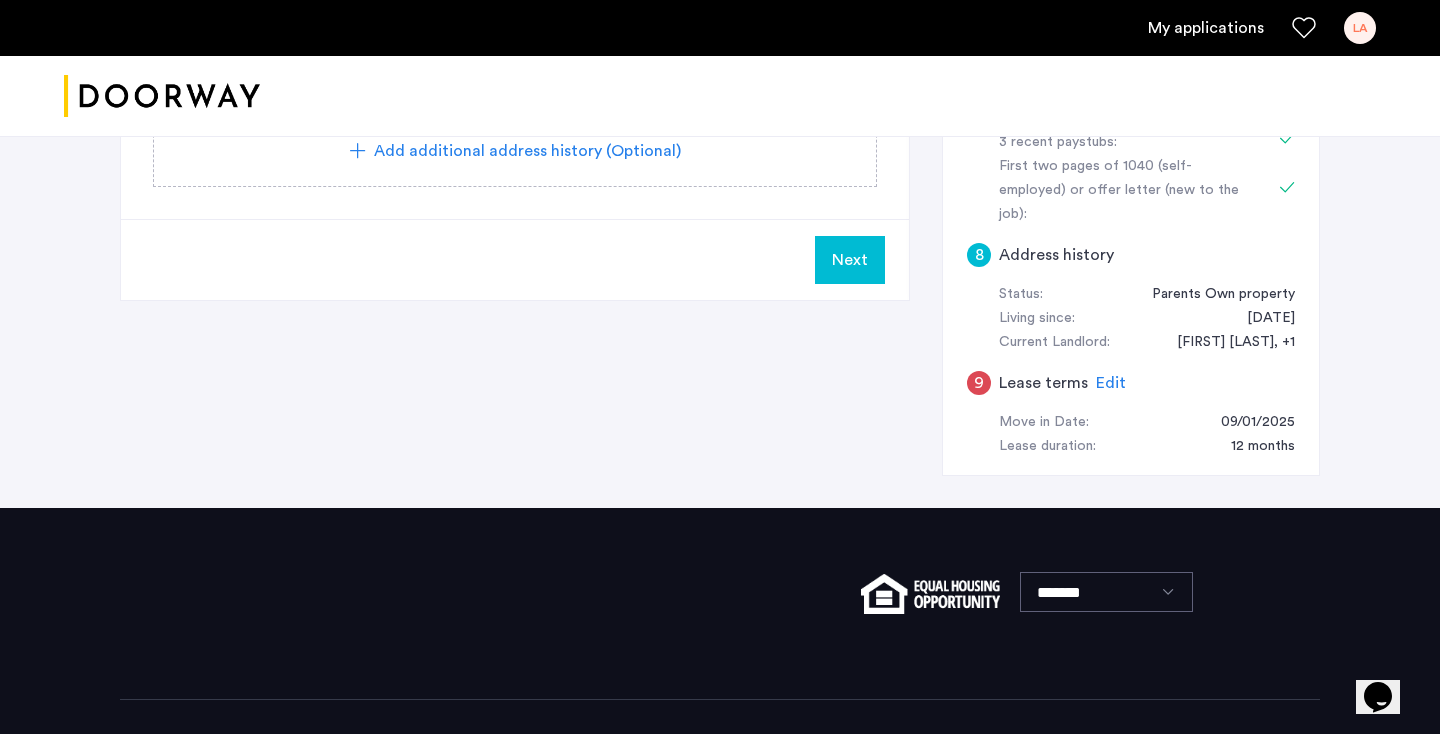 click on "Next" 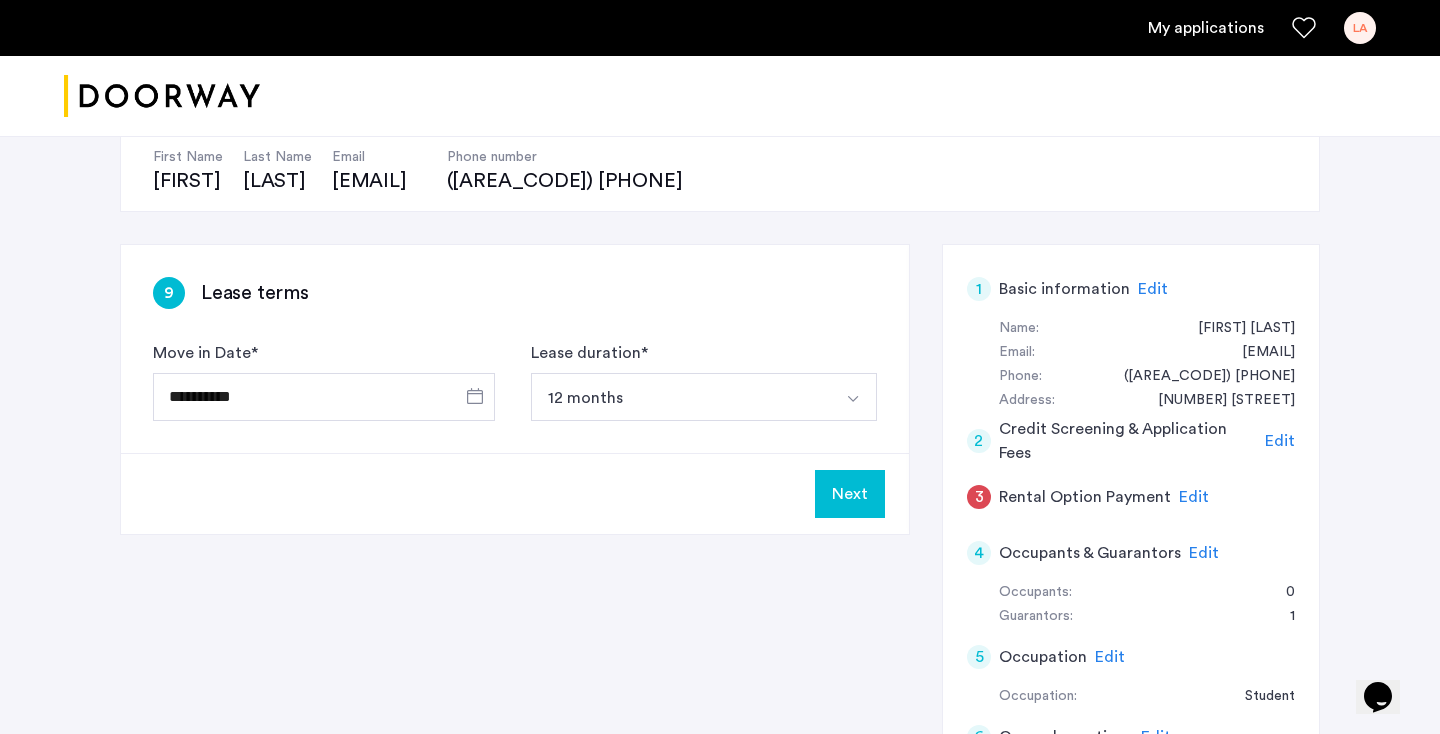 scroll, scrollTop: 204, scrollLeft: 0, axis: vertical 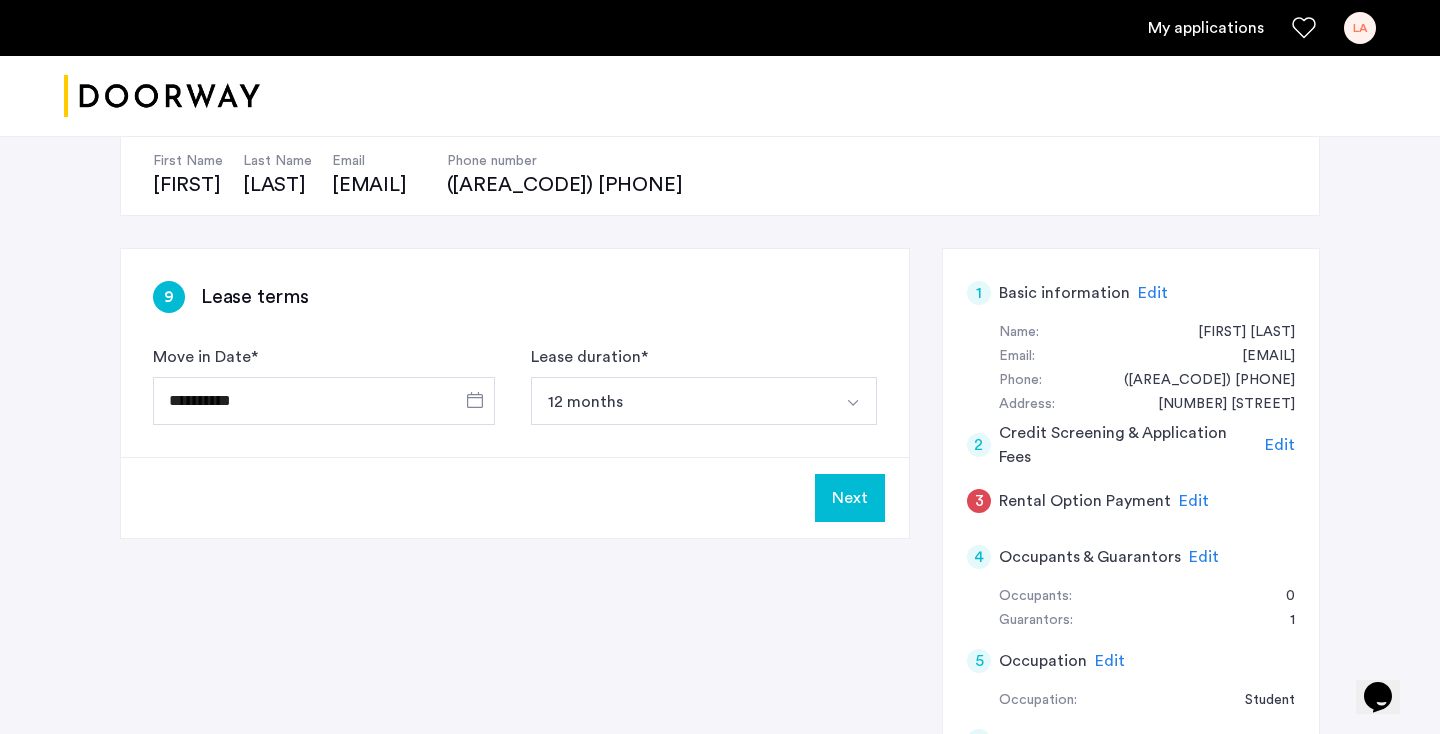 click on "Next" 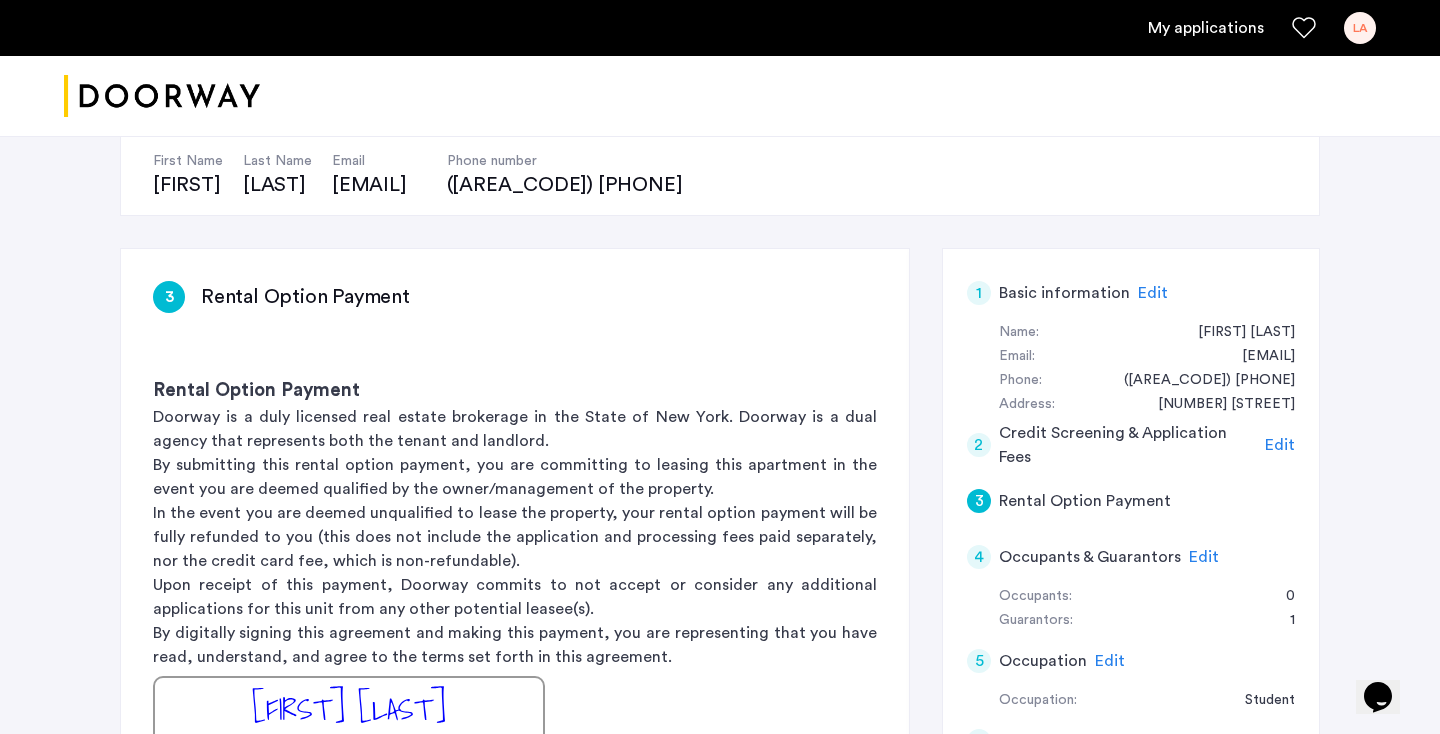 scroll, scrollTop: 0, scrollLeft: 0, axis: both 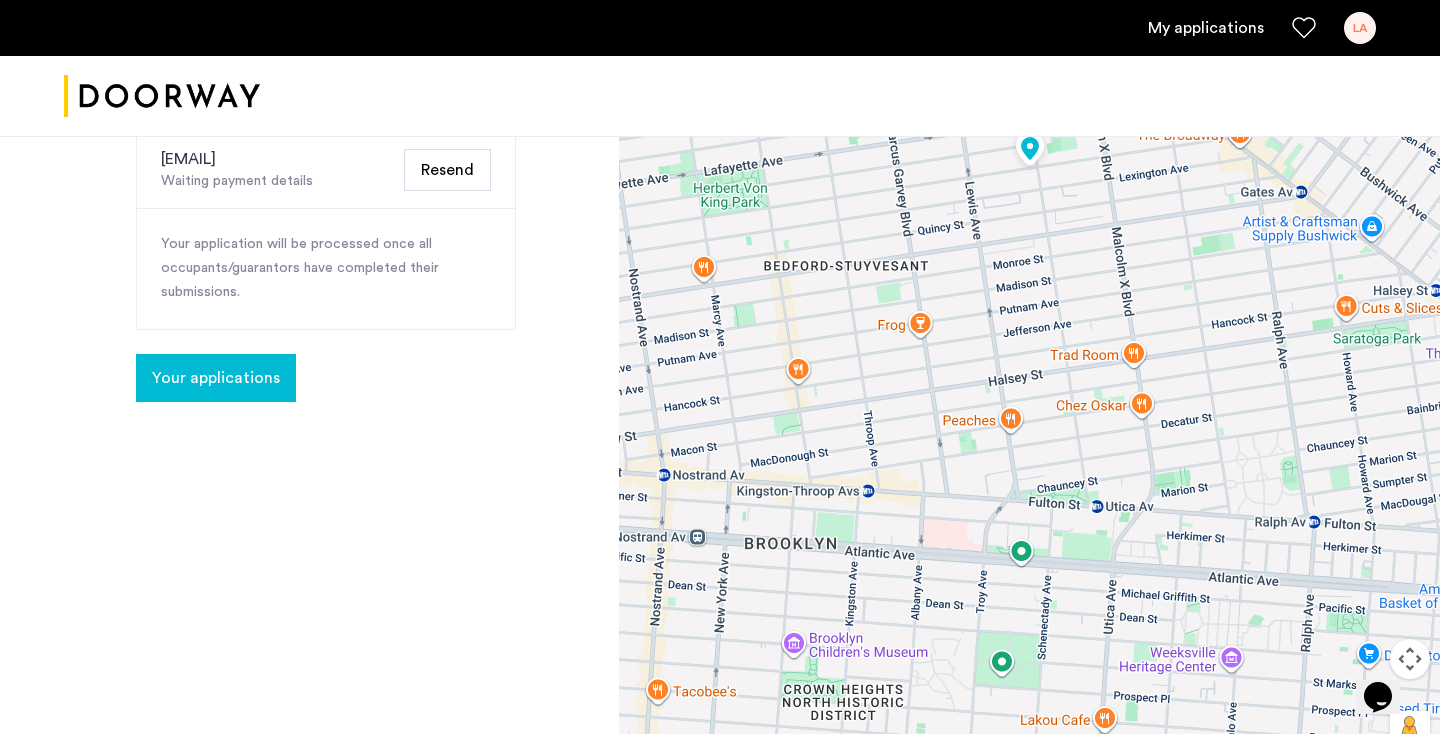 click on "Your applications" 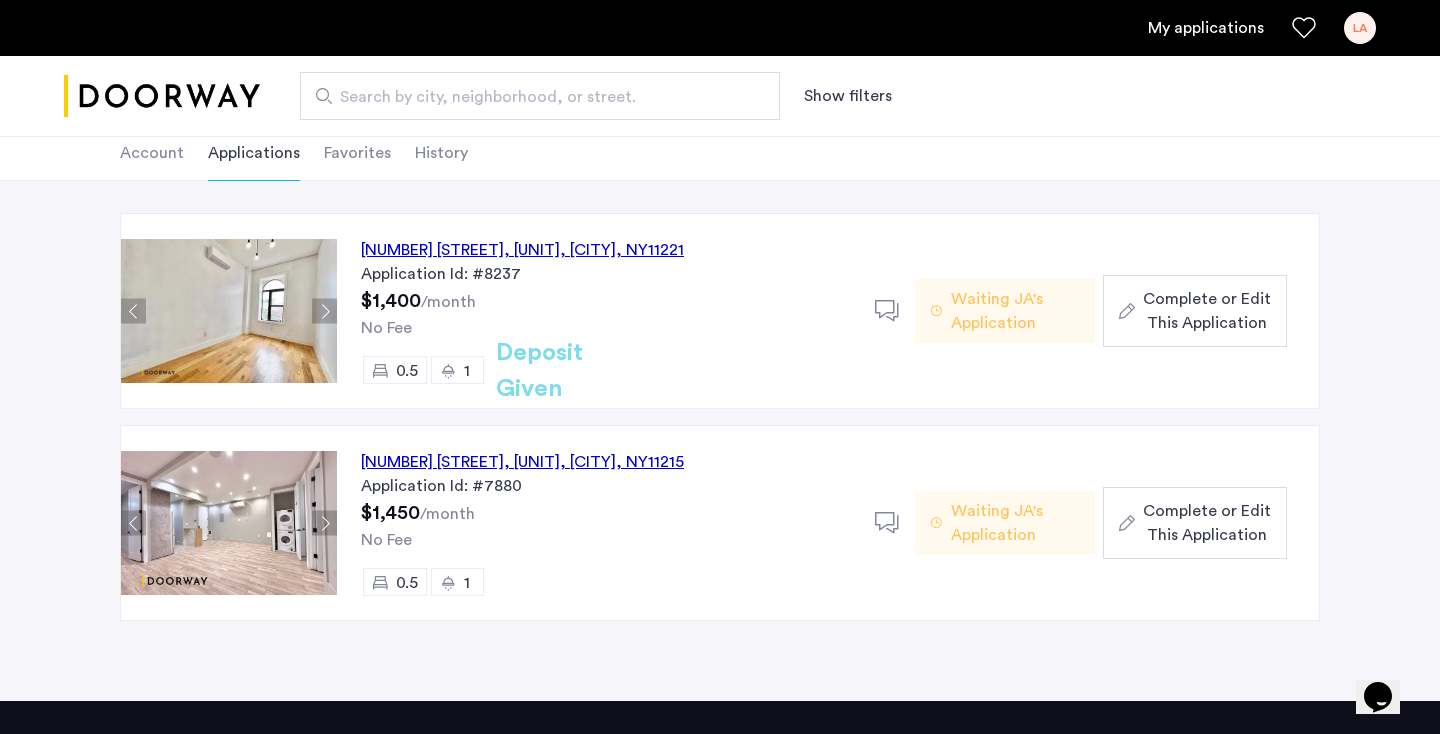 scroll, scrollTop: 163, scrollLeft: 0, axis: vertical 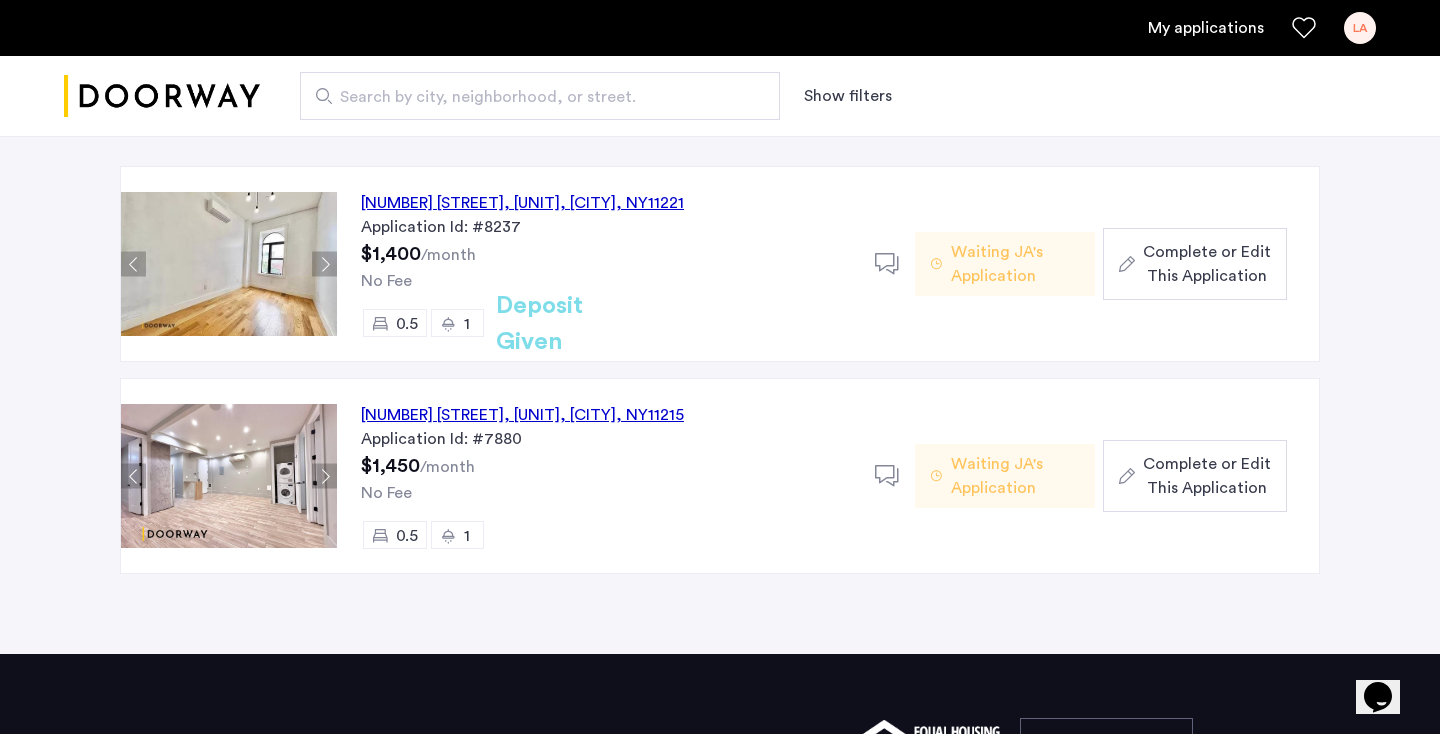 click 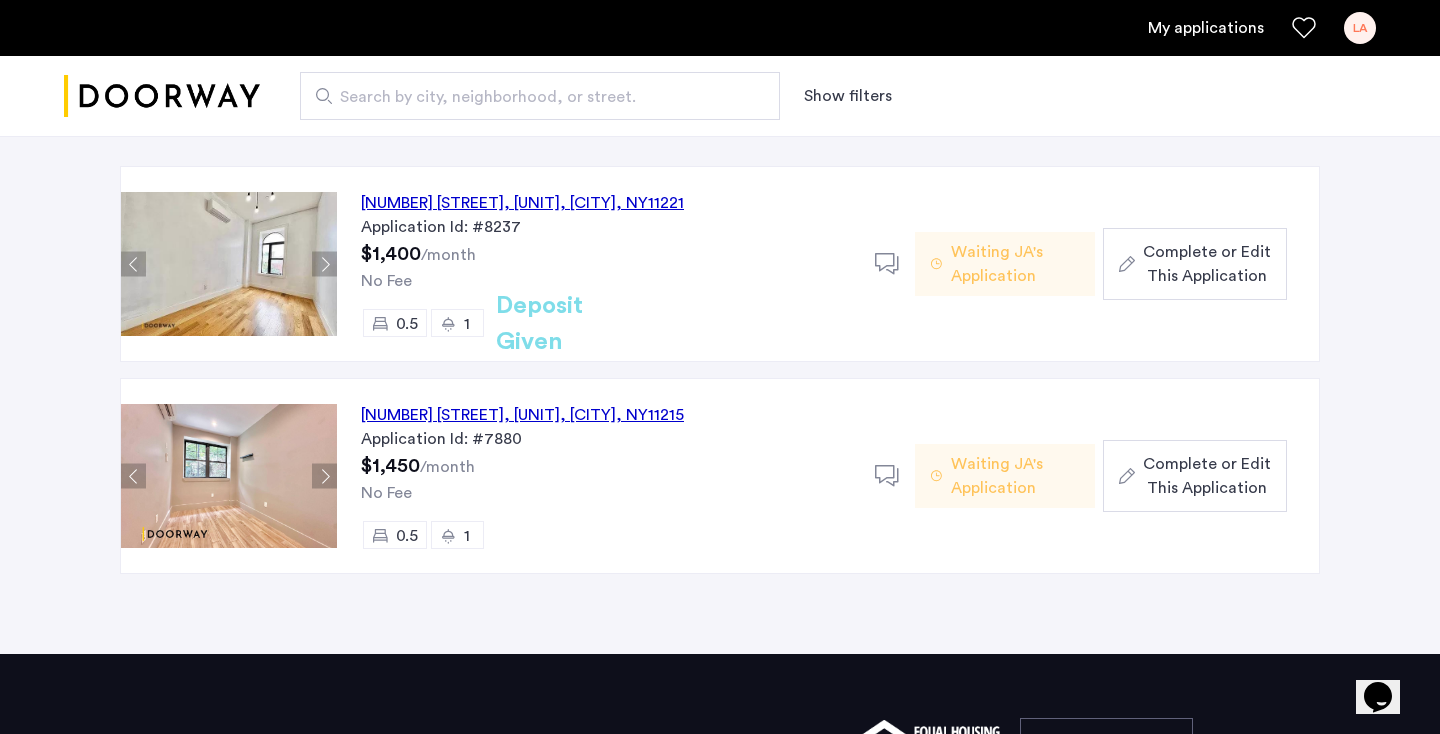 click 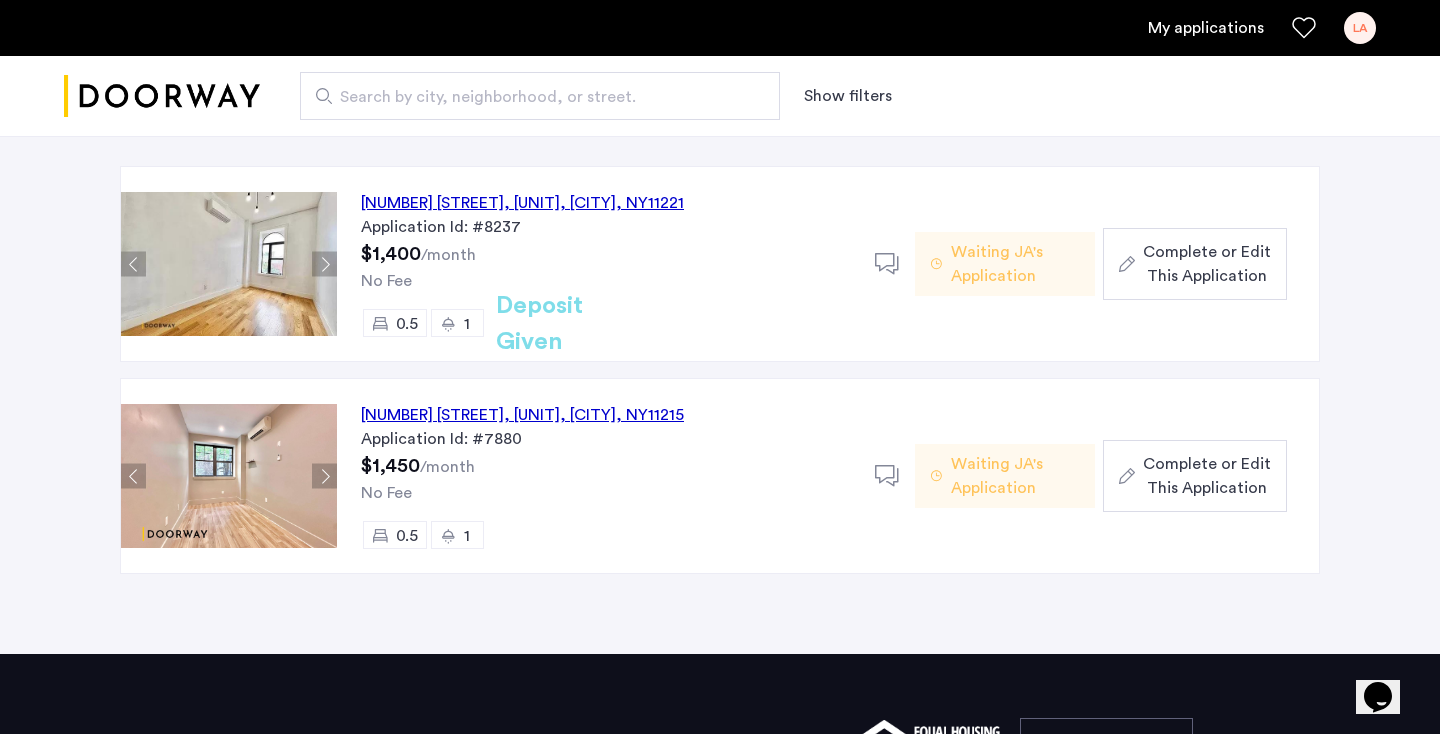 click on "557 Union Street, Unit BBR, Brooklyn , NY  11215" 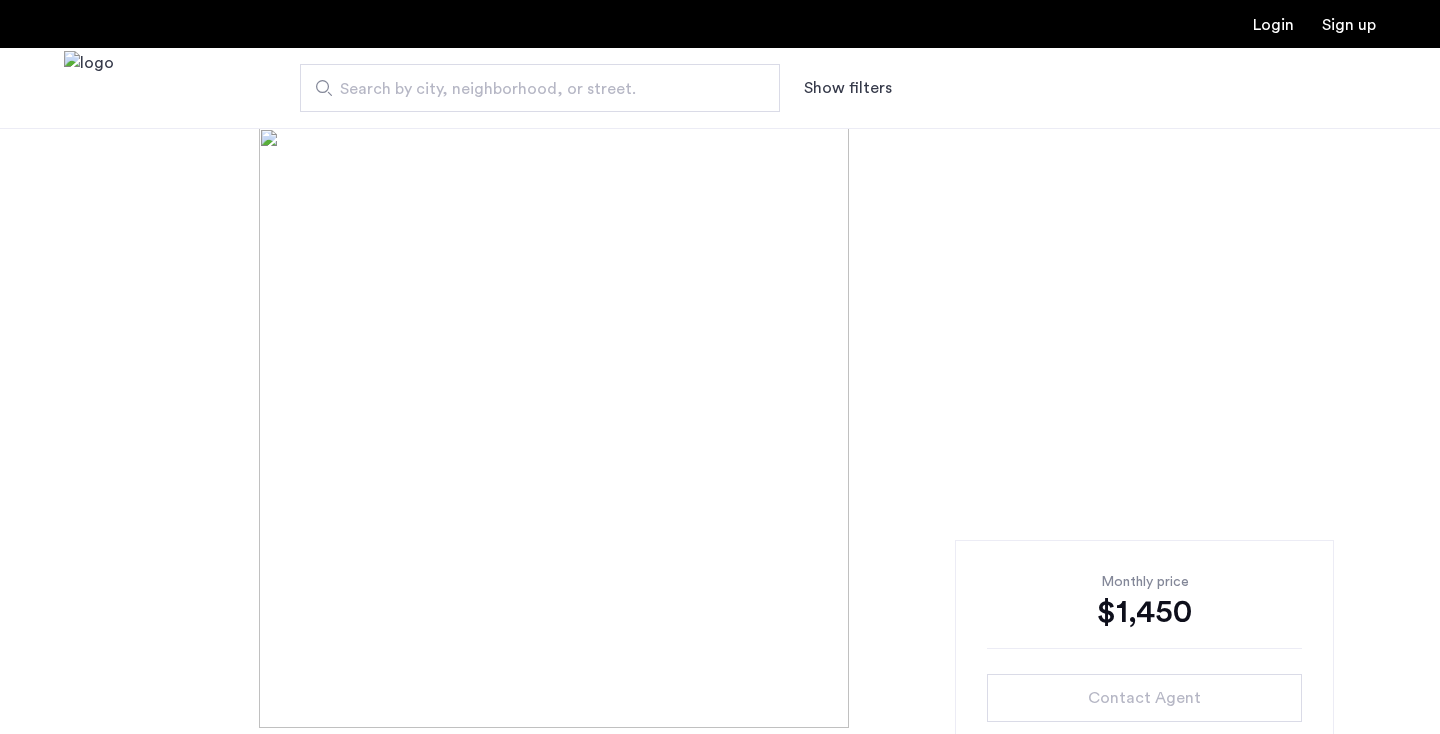 scroll, scrollTop: 0, scrollLeft: 0, axis: both 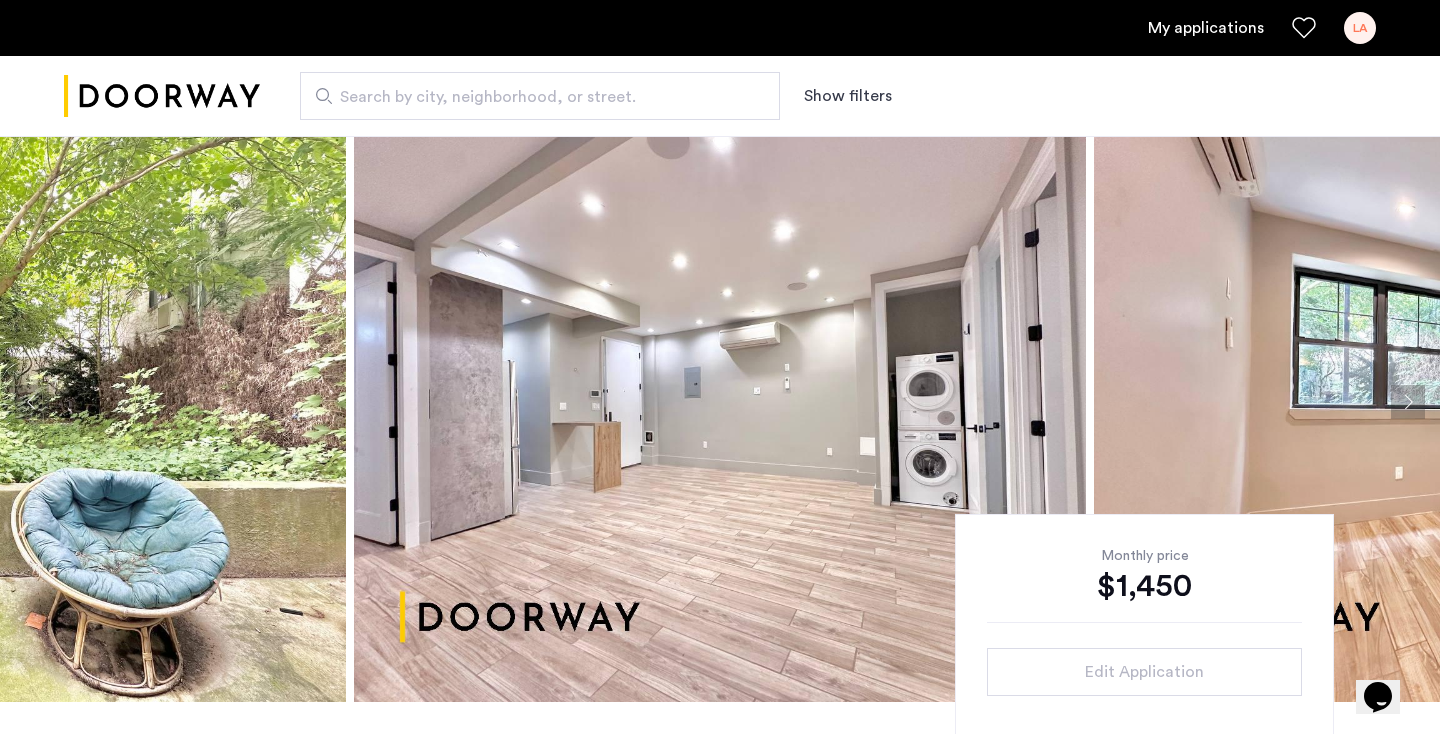 click 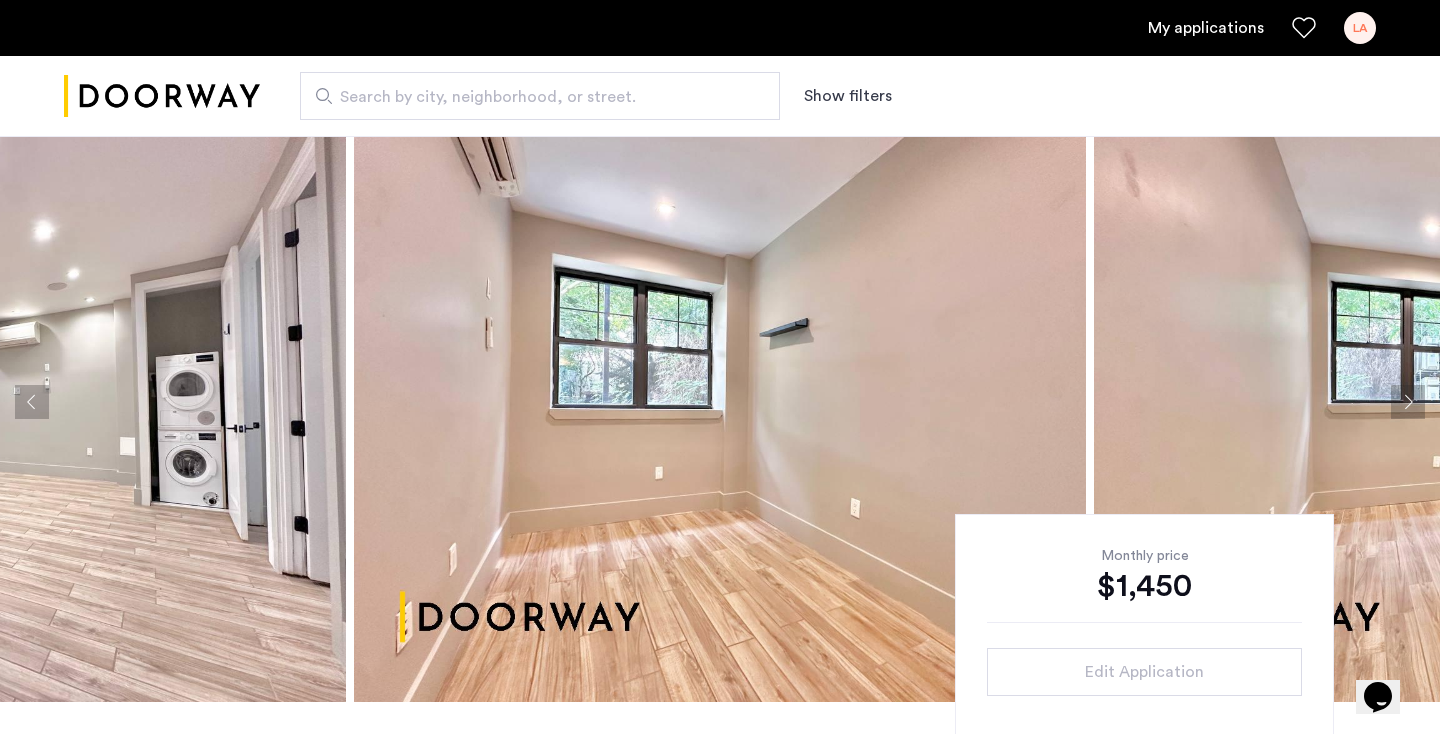 click 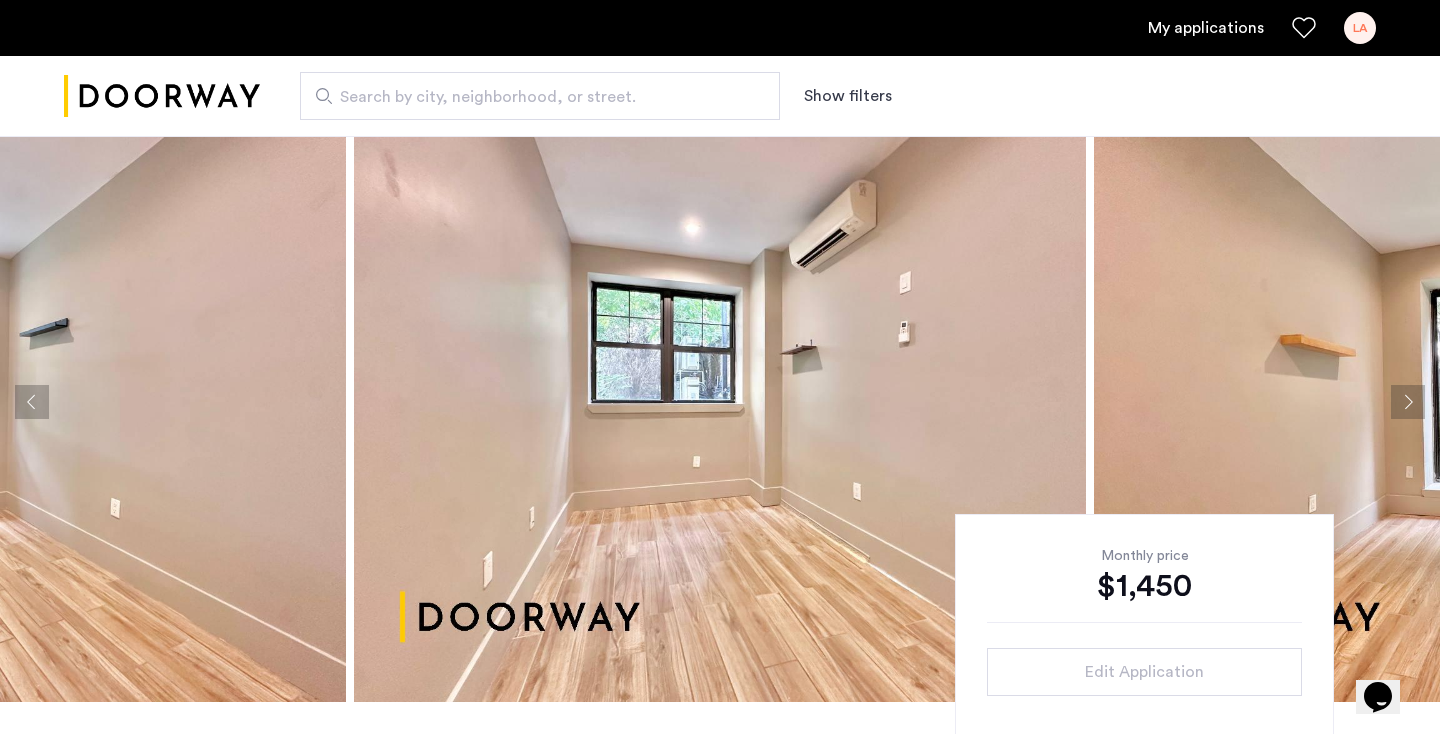 click 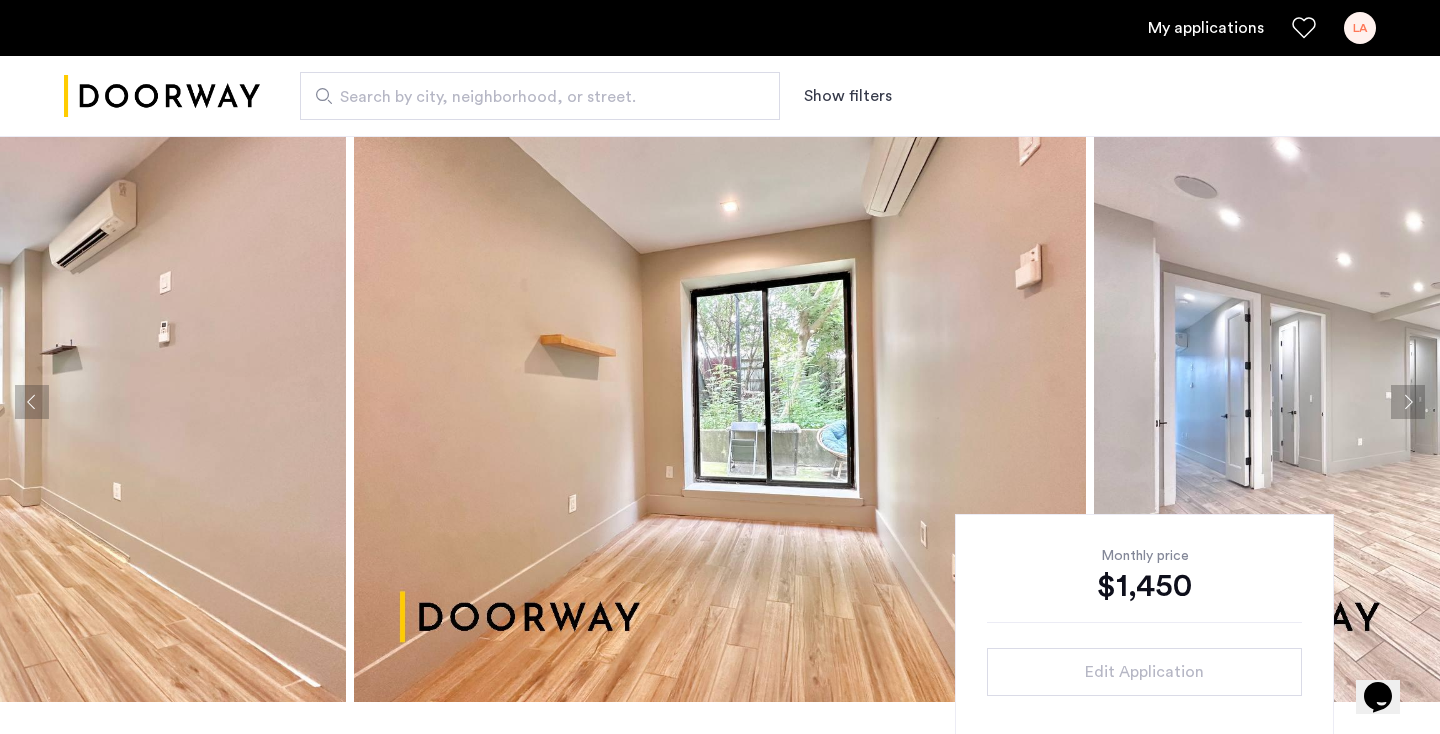 click 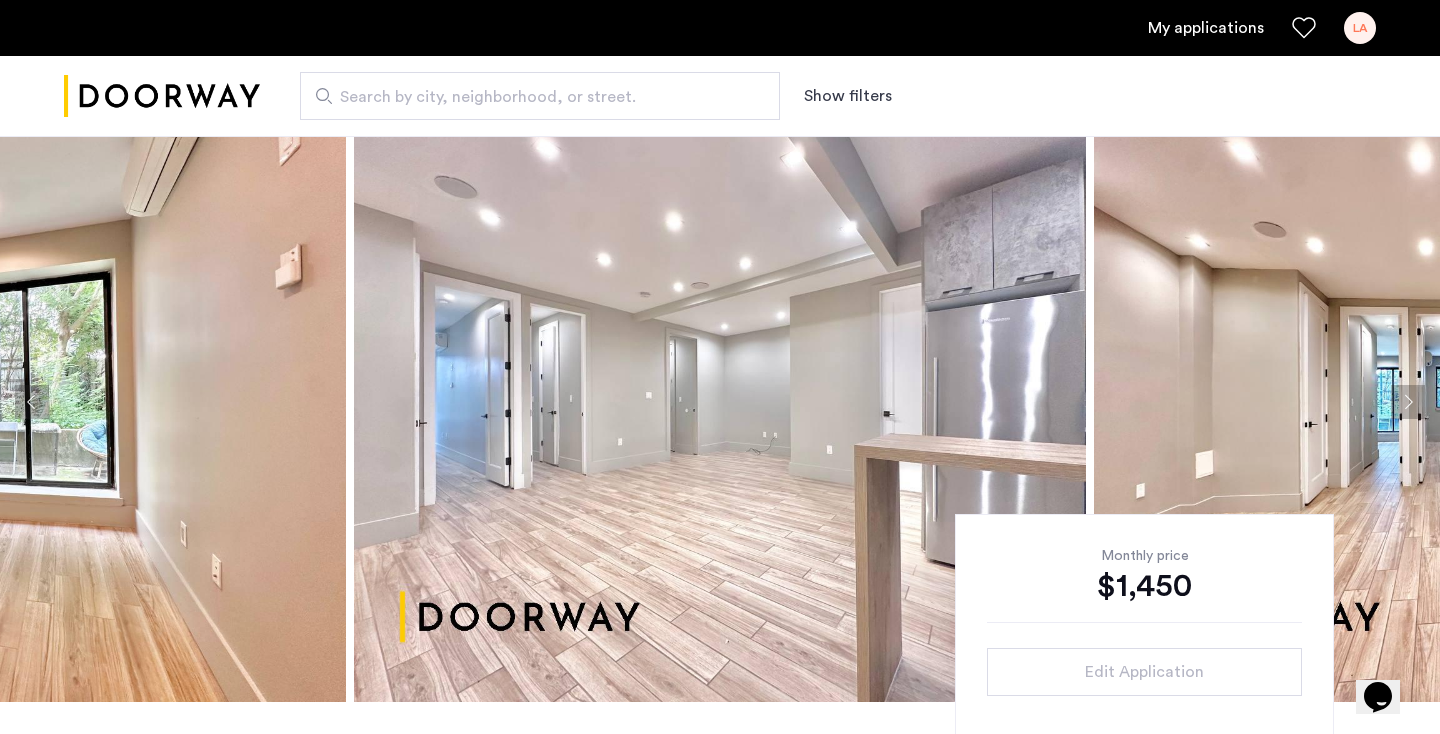 click 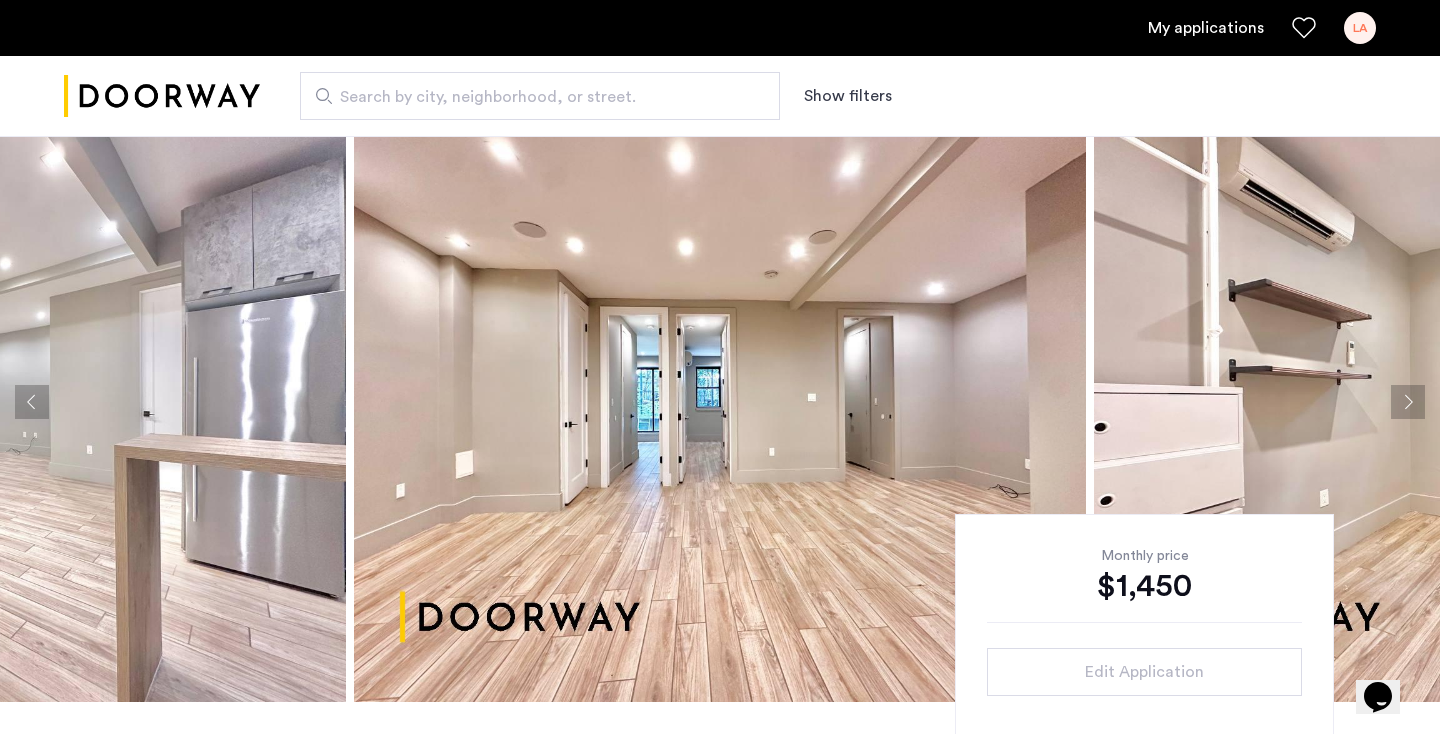 click 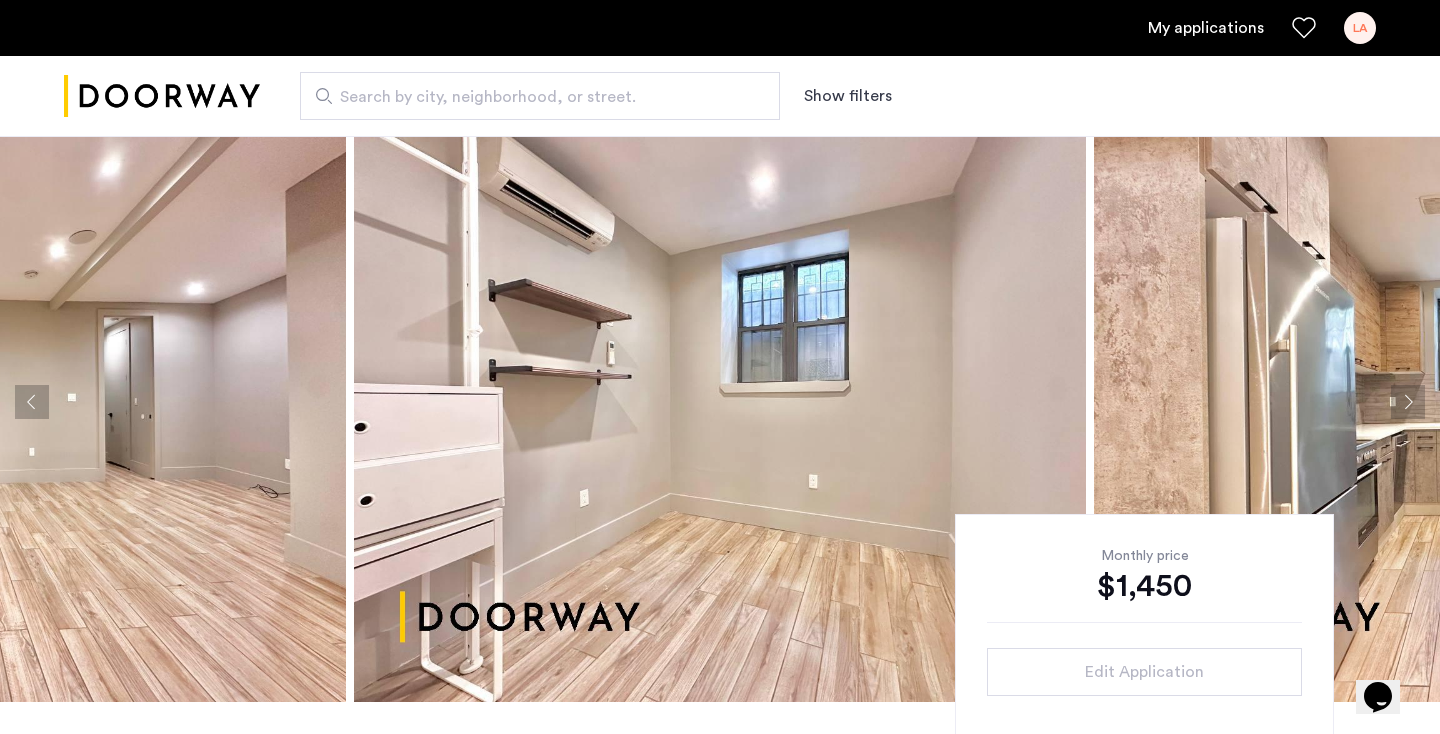 click 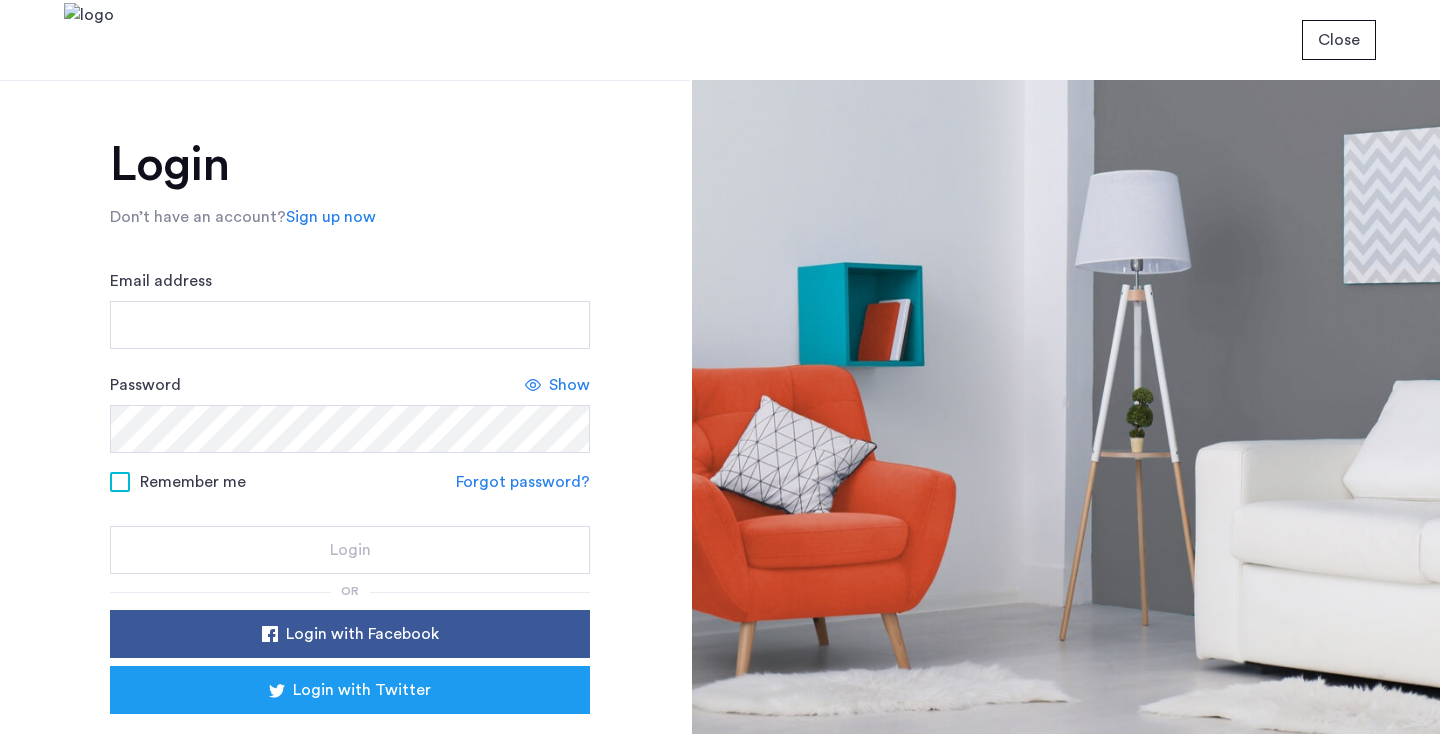 scroll, scrollTop: 0, scrollLeft: 0, axis: both 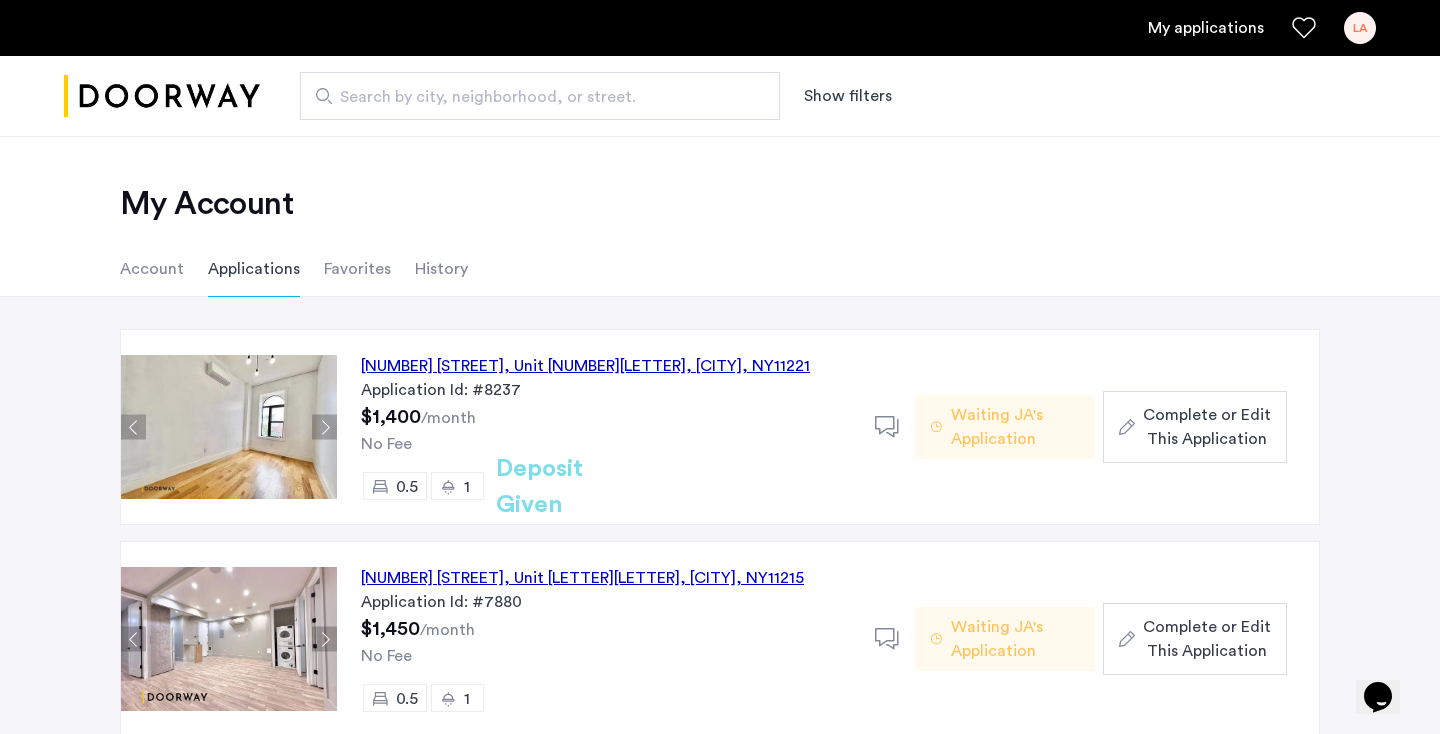 click on "856 Greene Avenue, Unit 5LBR, Brooklyn , NY  11221" 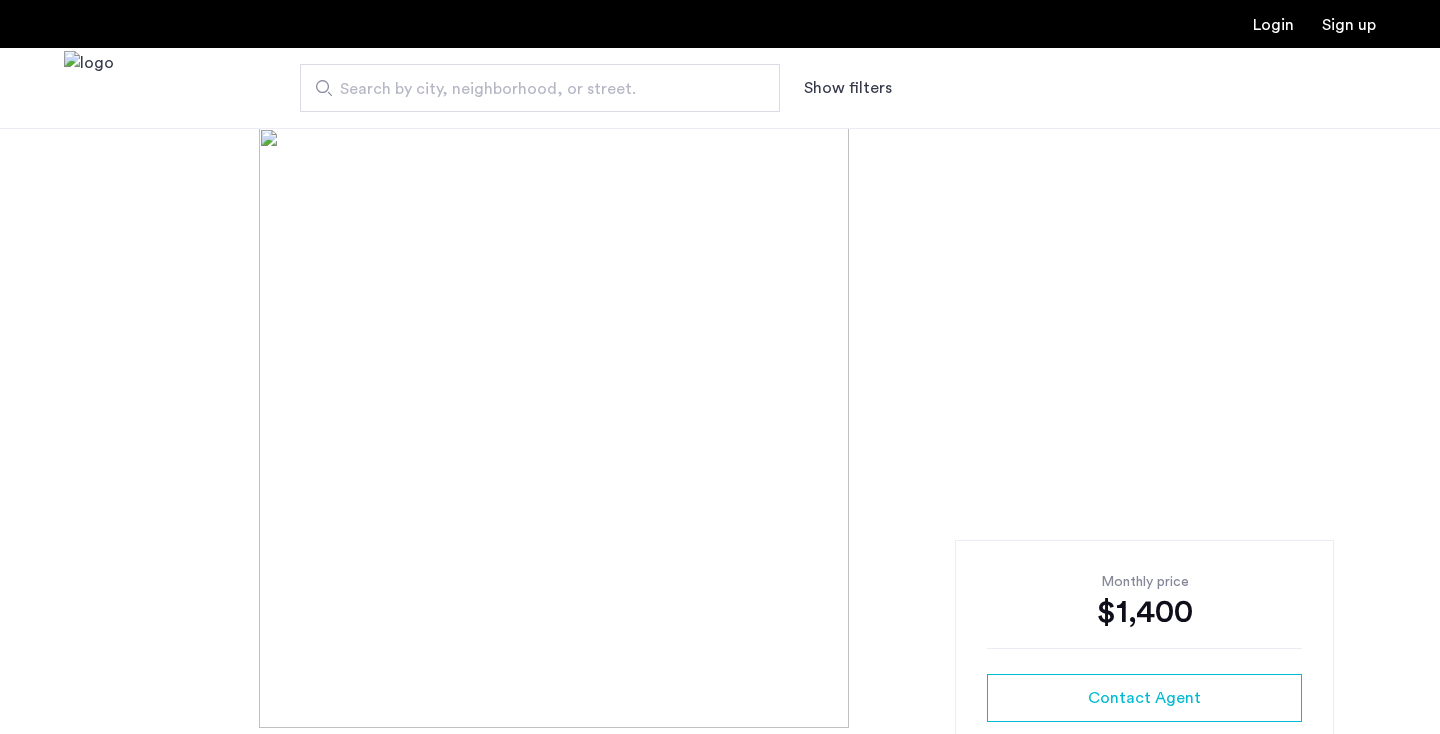 scroll, scrollTop: 0, scrollLeft: 0, axis: both 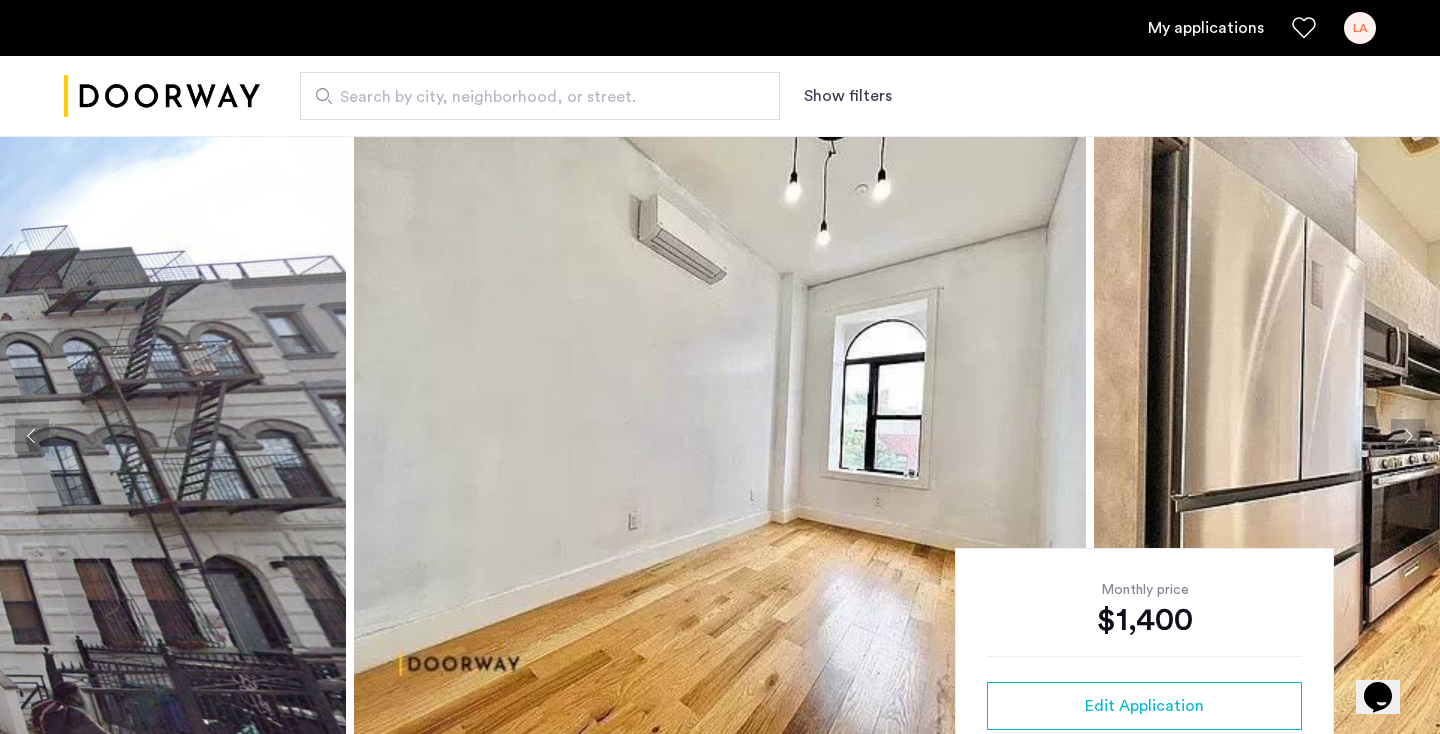 click on "My applications" at bounding box center (1206, 28) 